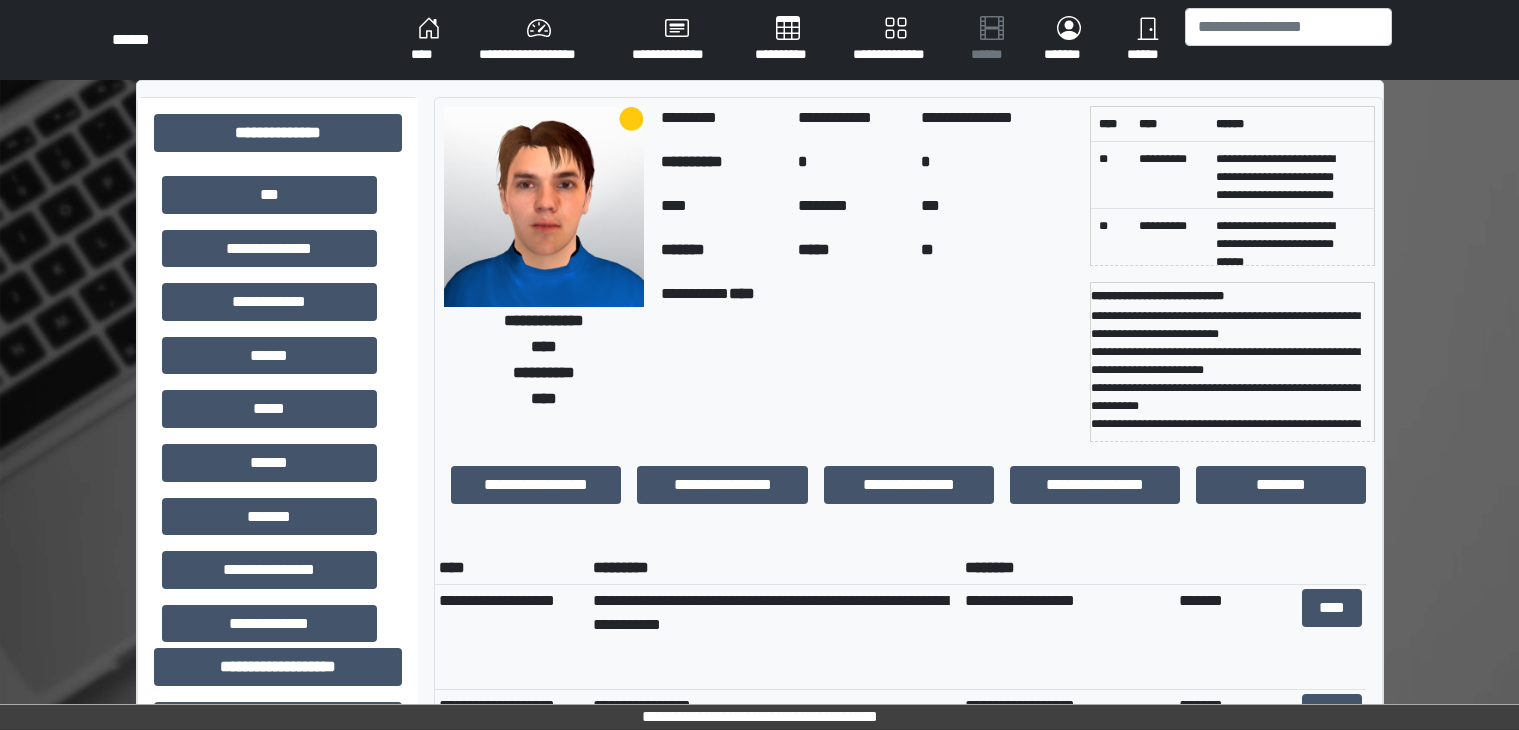 scroll, scrollTop: 328, scrollLeft: 0, axis: vertical 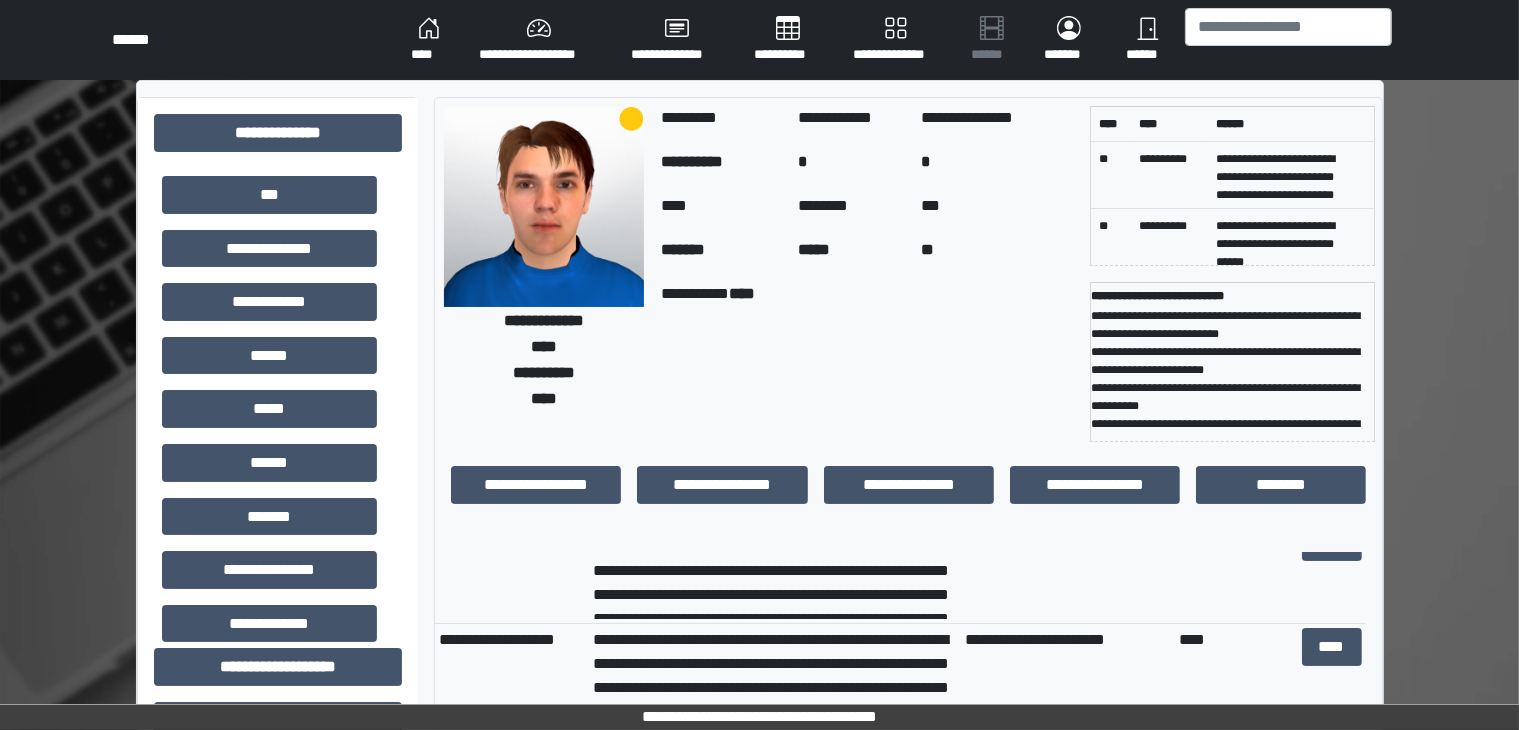click on "******" at bounding box center [1148, 40] 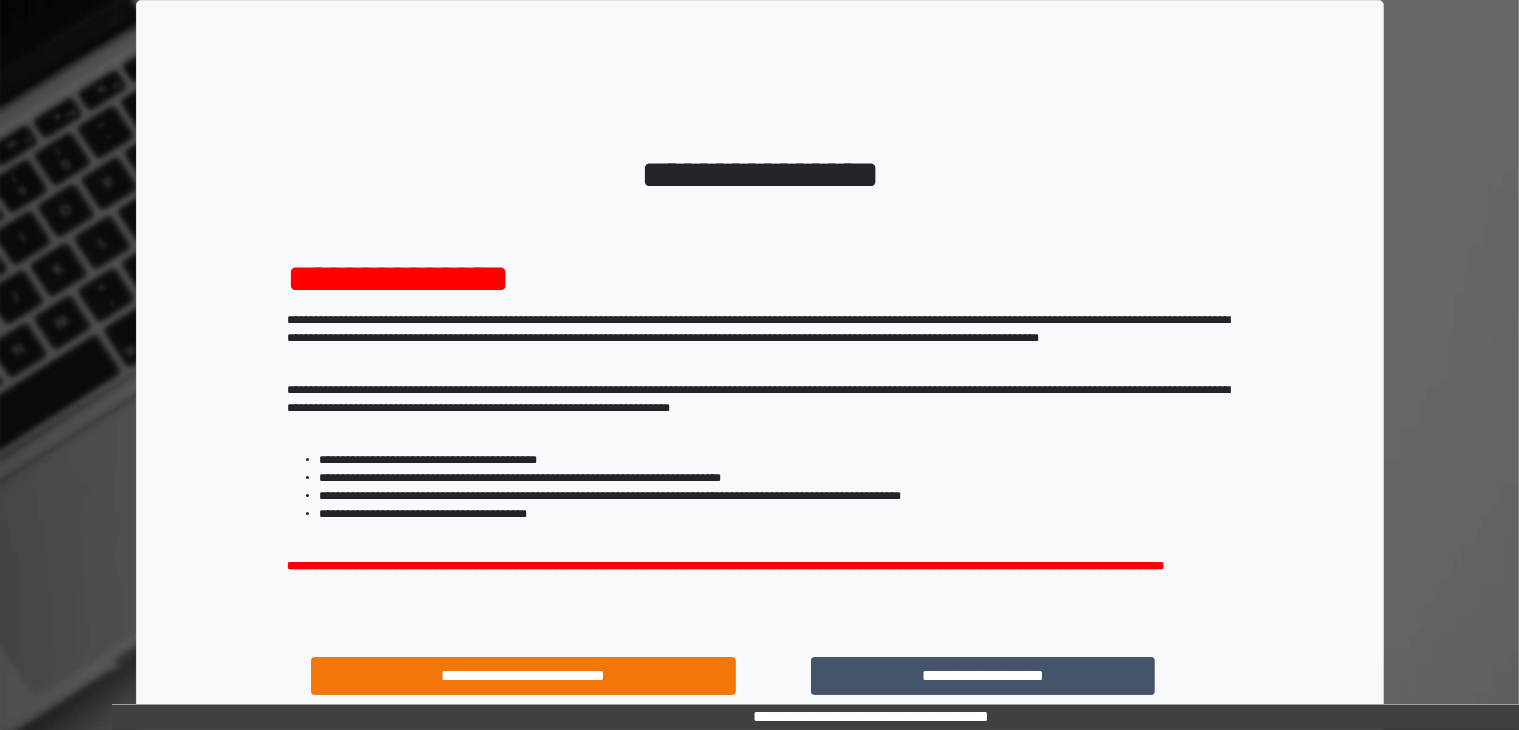 scroll, scrollTop: 180, scrollLeft: 0, axis: vertical 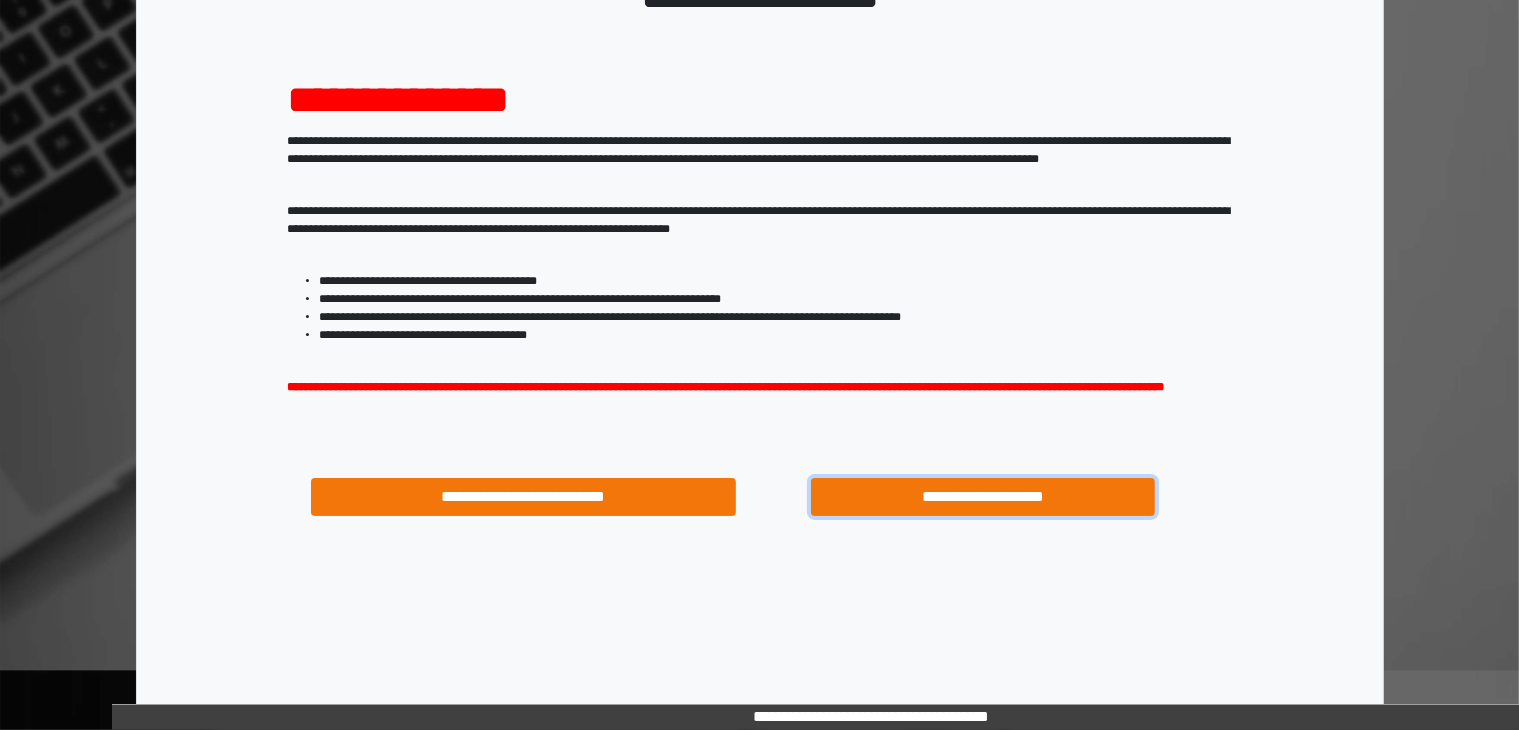 click on "**********" at bounding box center [983, 497] 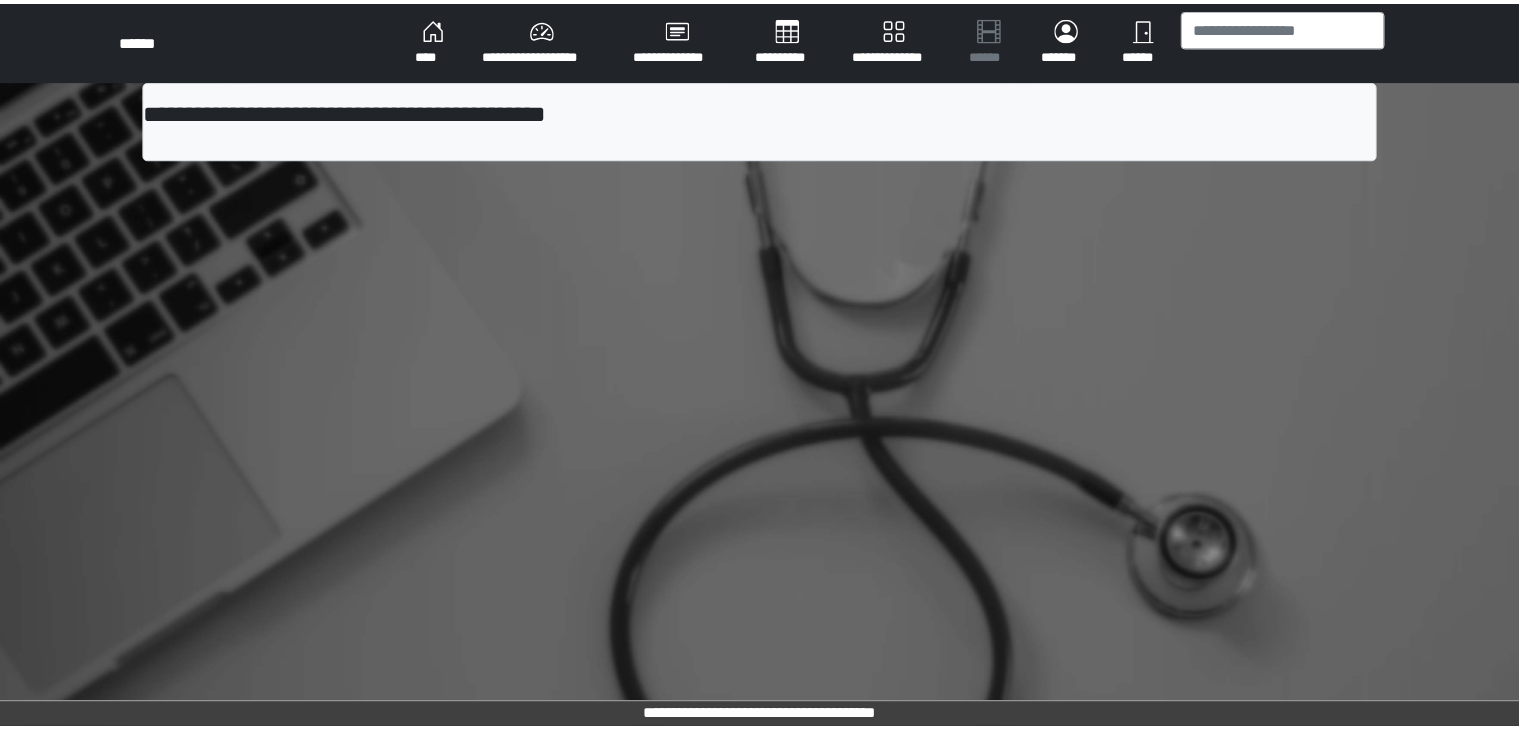 scroll, scrollTop: 0, scrollLeft: 0, axis: both 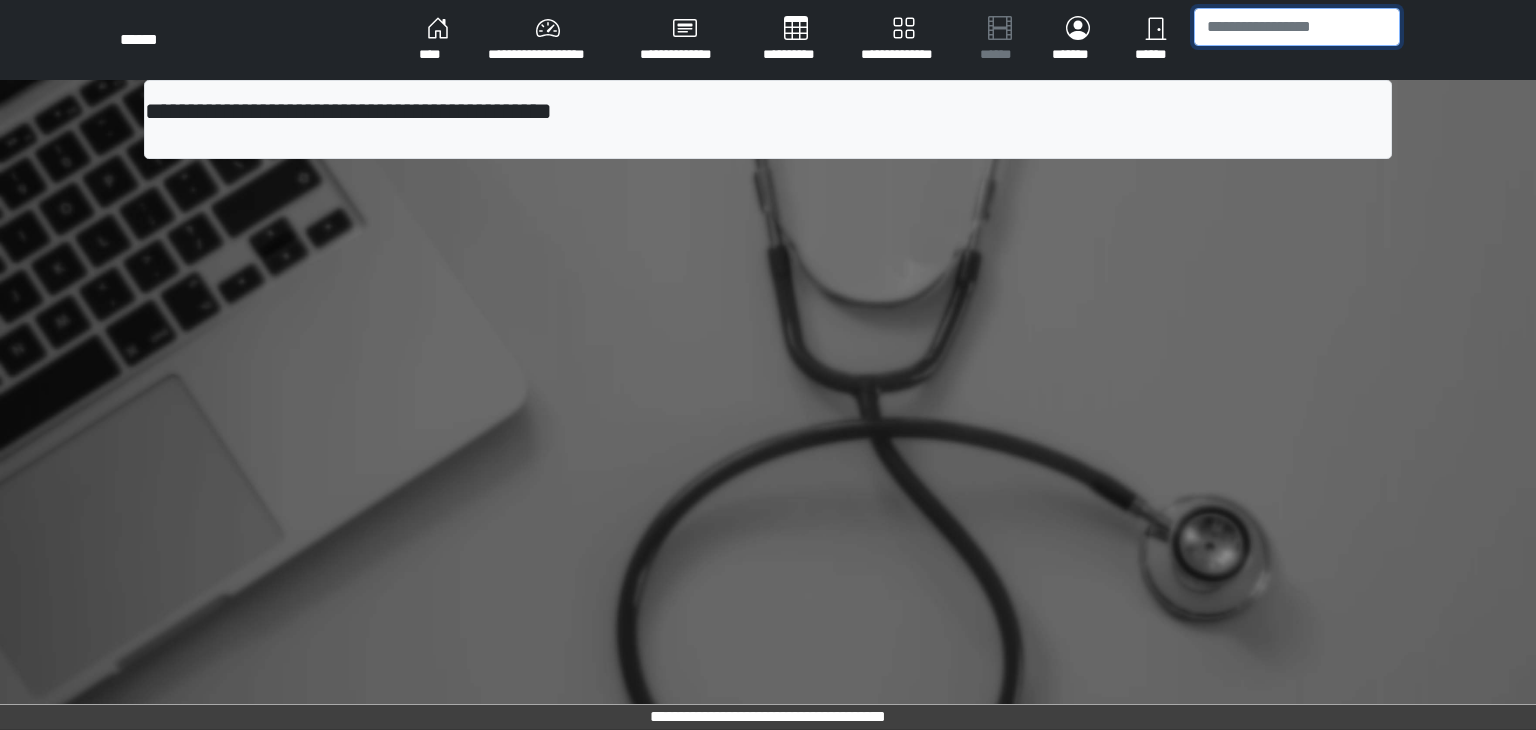 click at bounding box center (1297, 27) 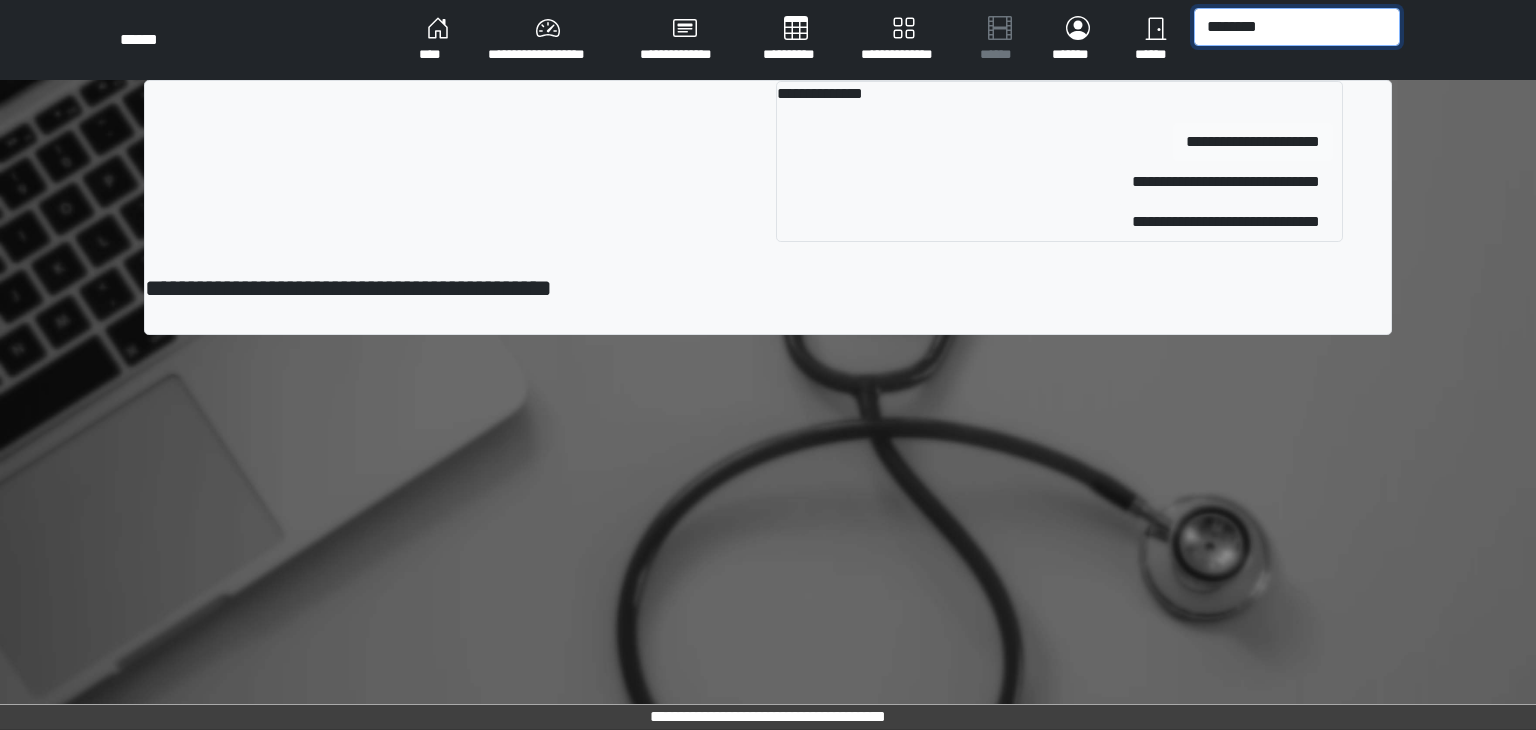 type on "********" 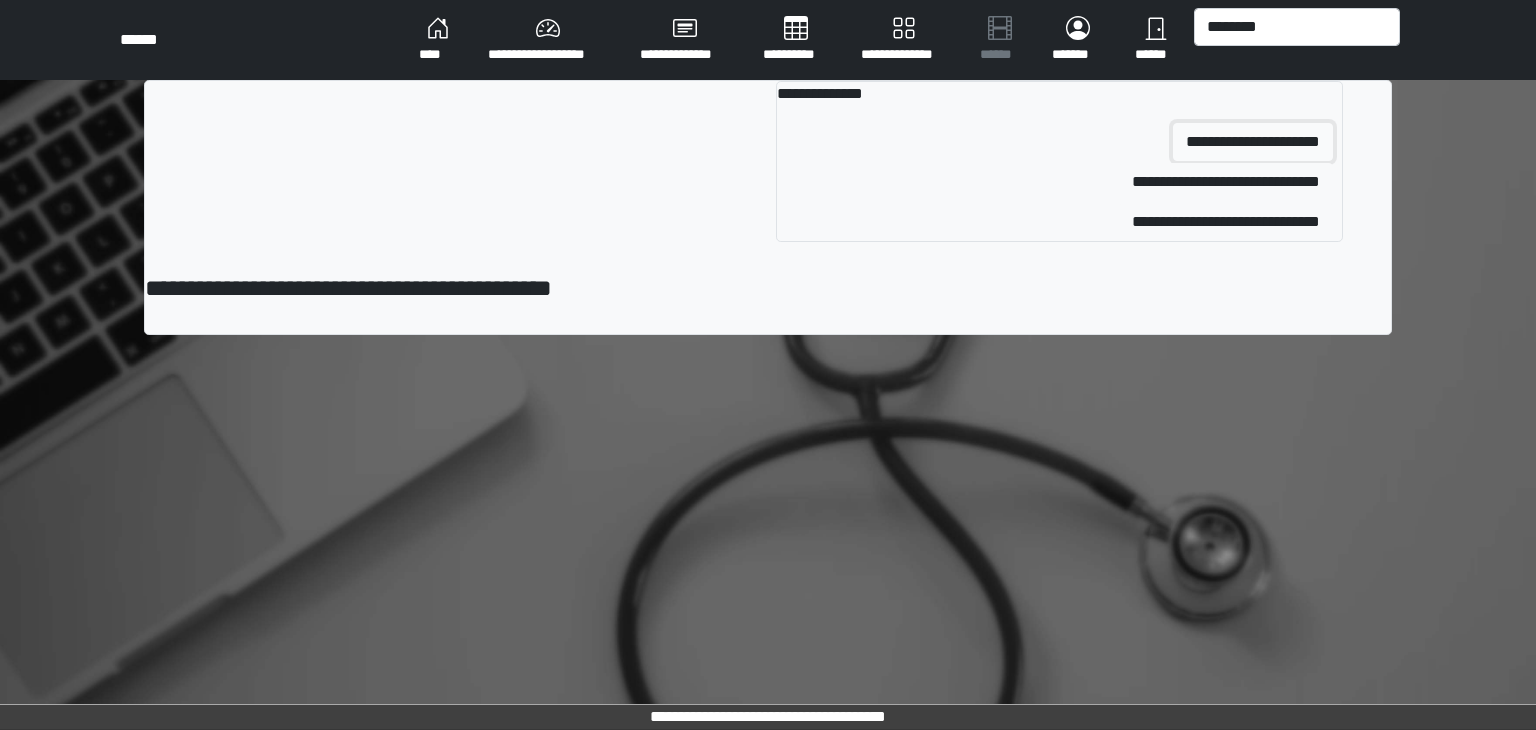 click on "**********" at bounding box center (1253, 142) 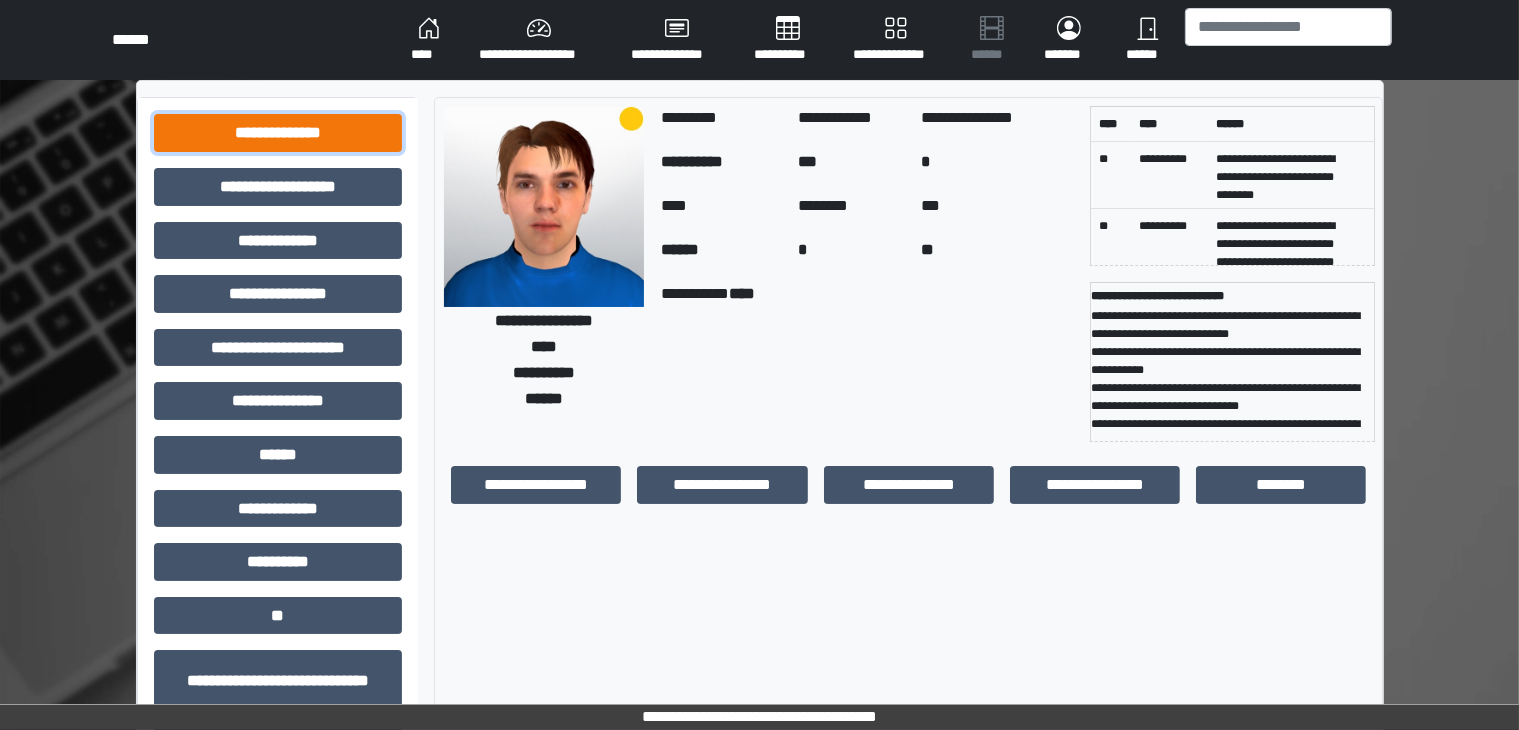 click on "**********" at bounding box center (278, 133) 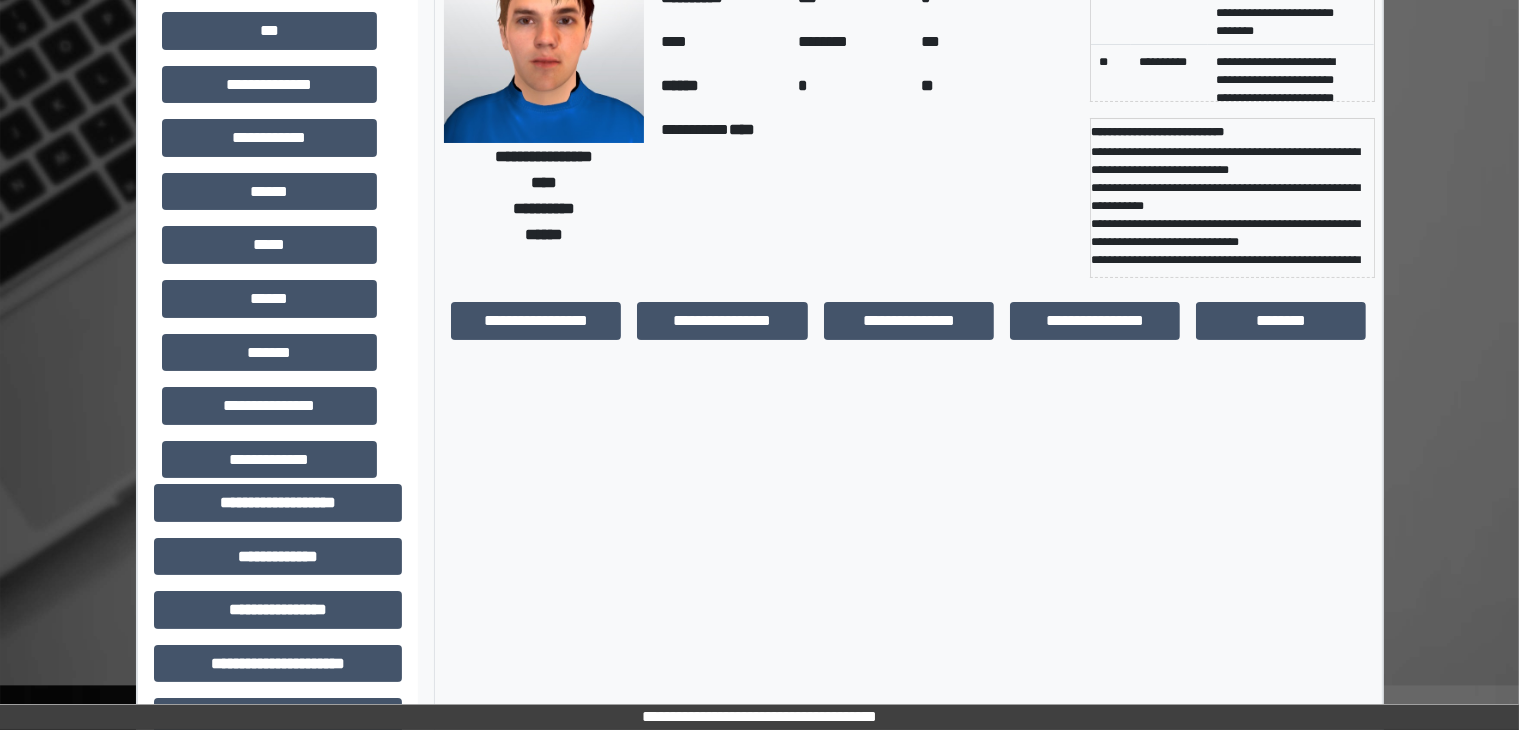 scroll, scrollTop: 167, scrollLeft: 0, axis: vertical 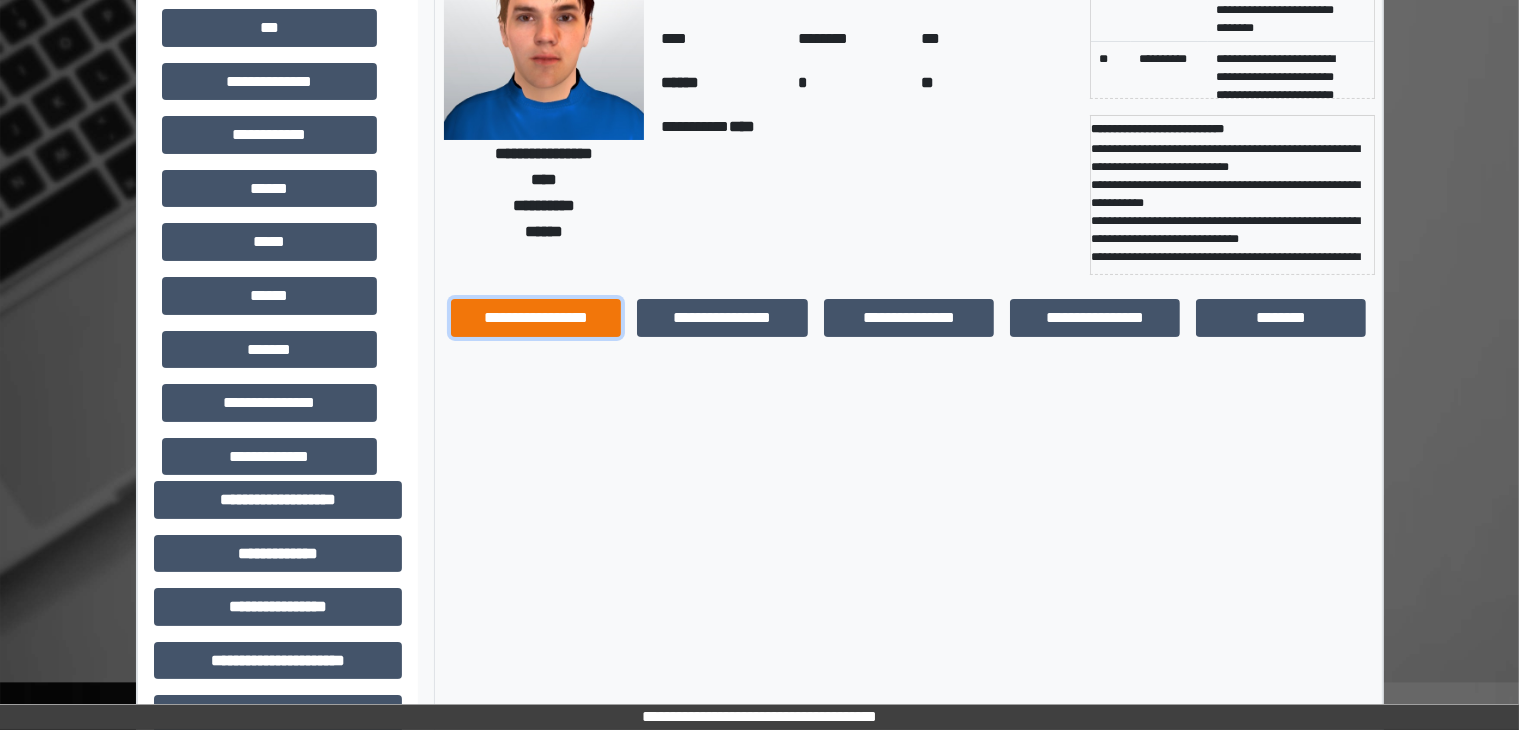 click on "**********" at bounding box center [536, 318] 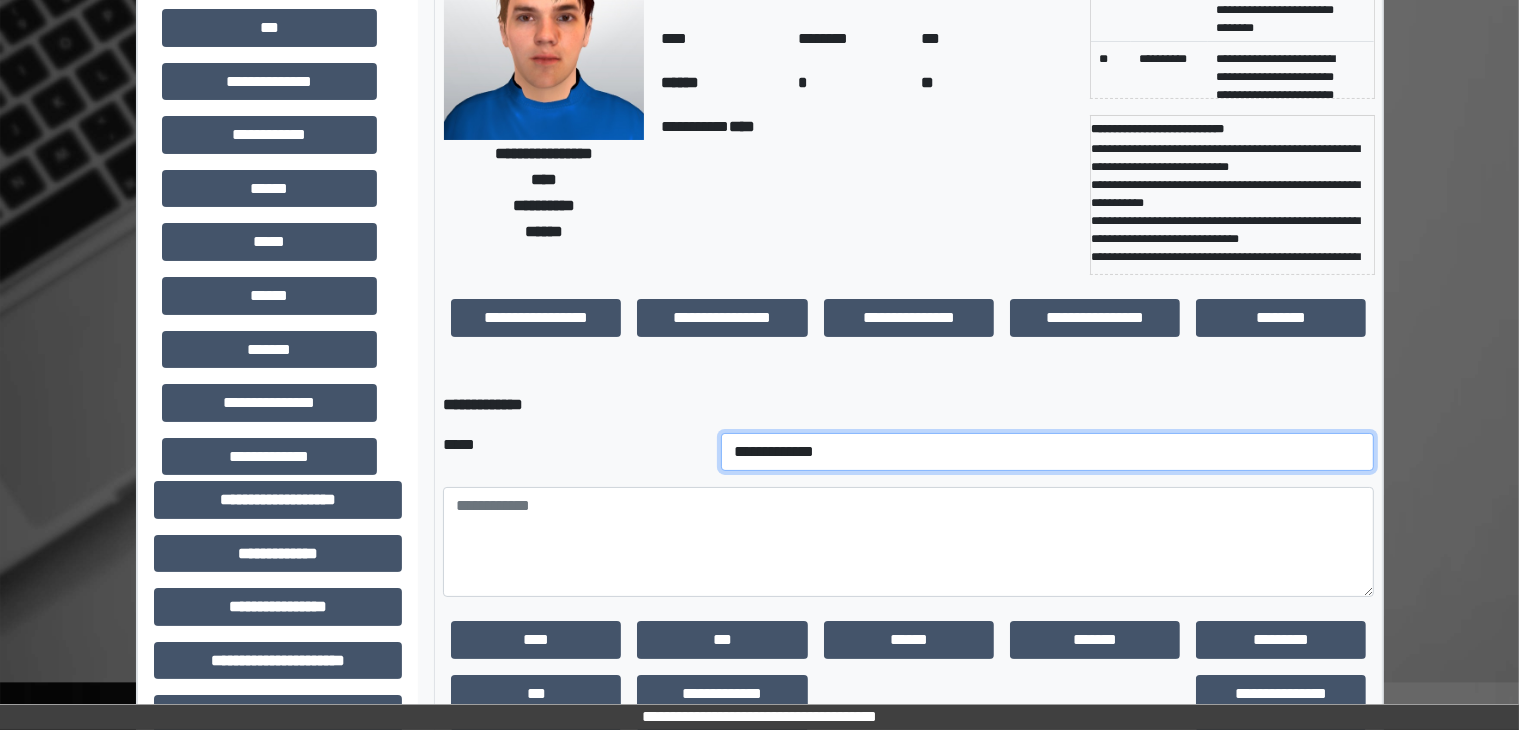 click on "**********" at bounding box center [1048, 452] 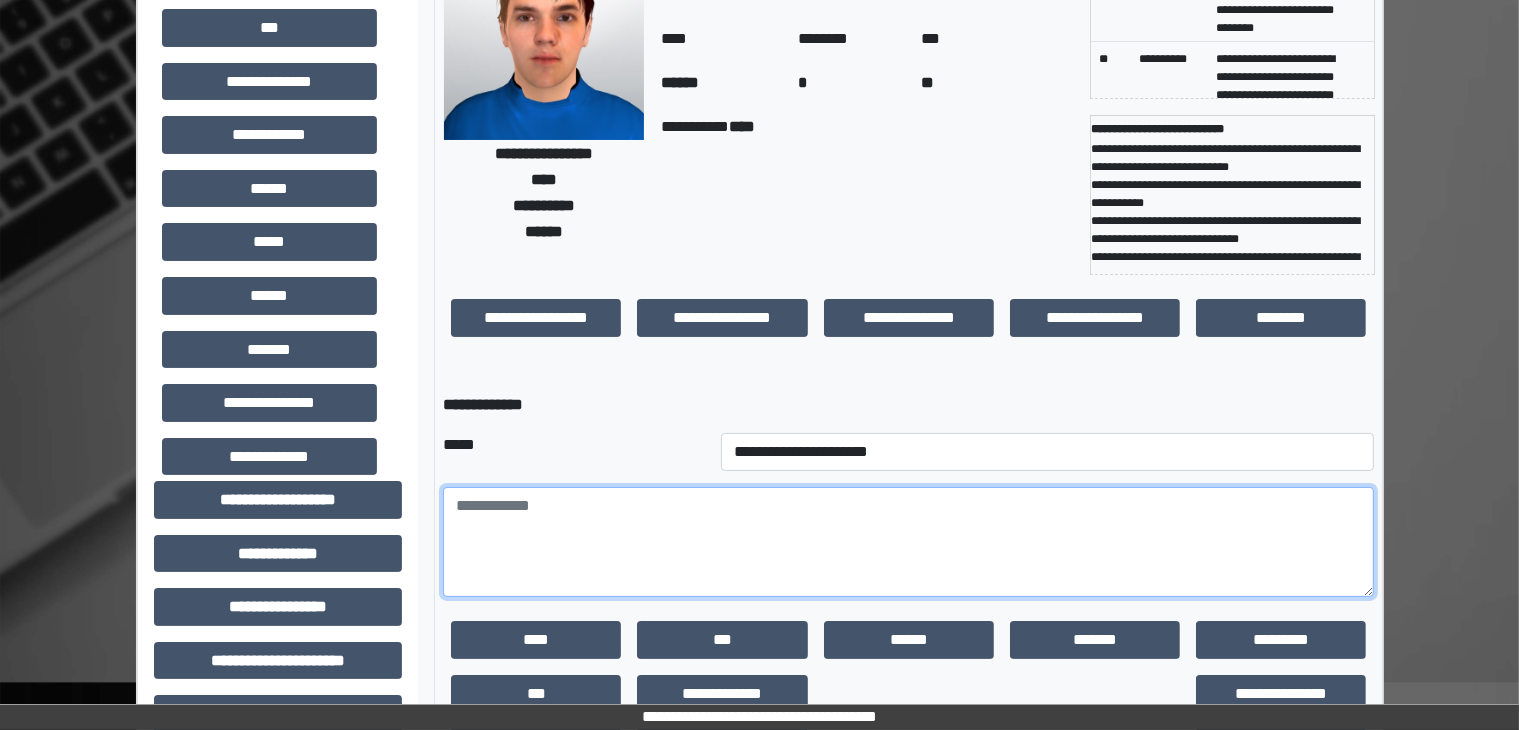 click at bounding box center (908, 542) 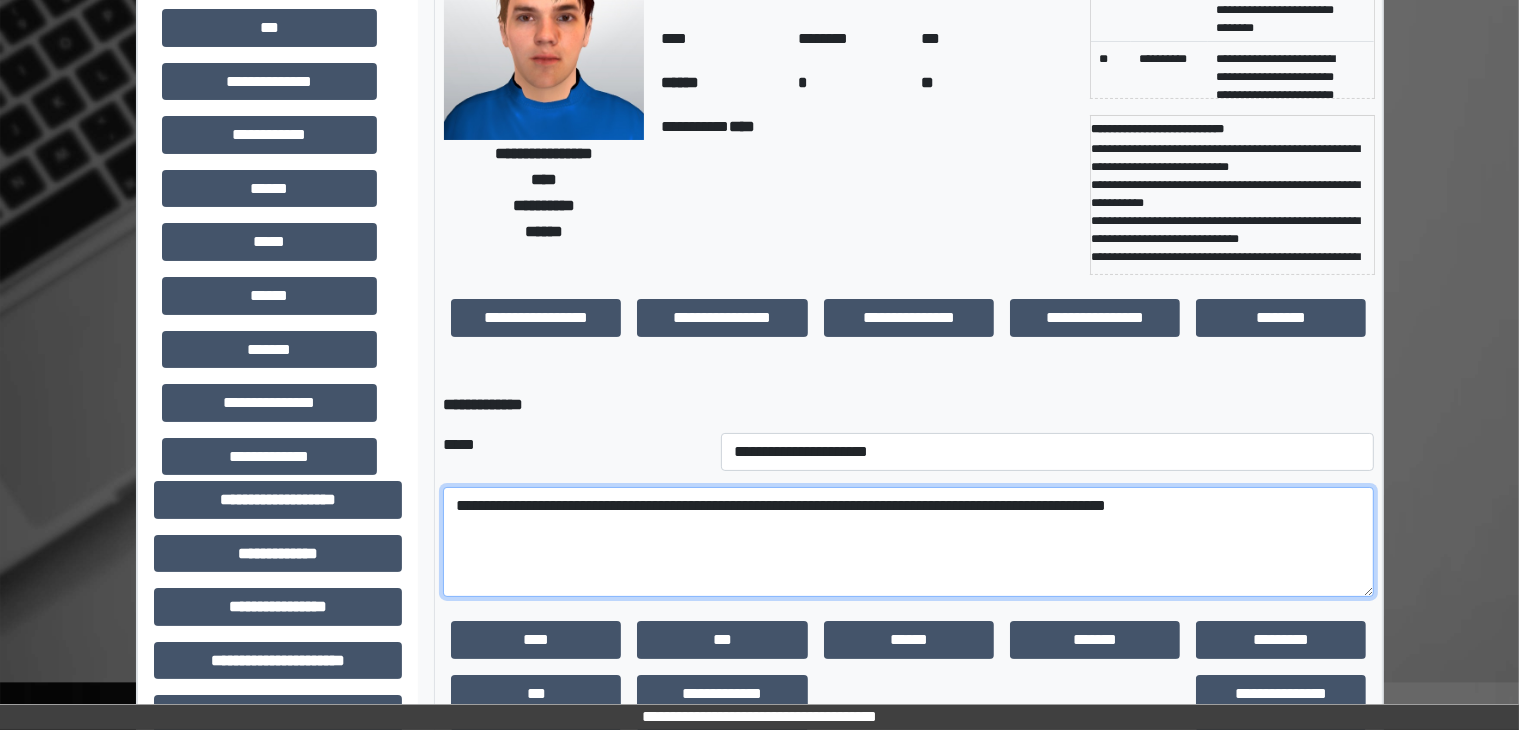 click on "**********" at bounding box center [908, 542] 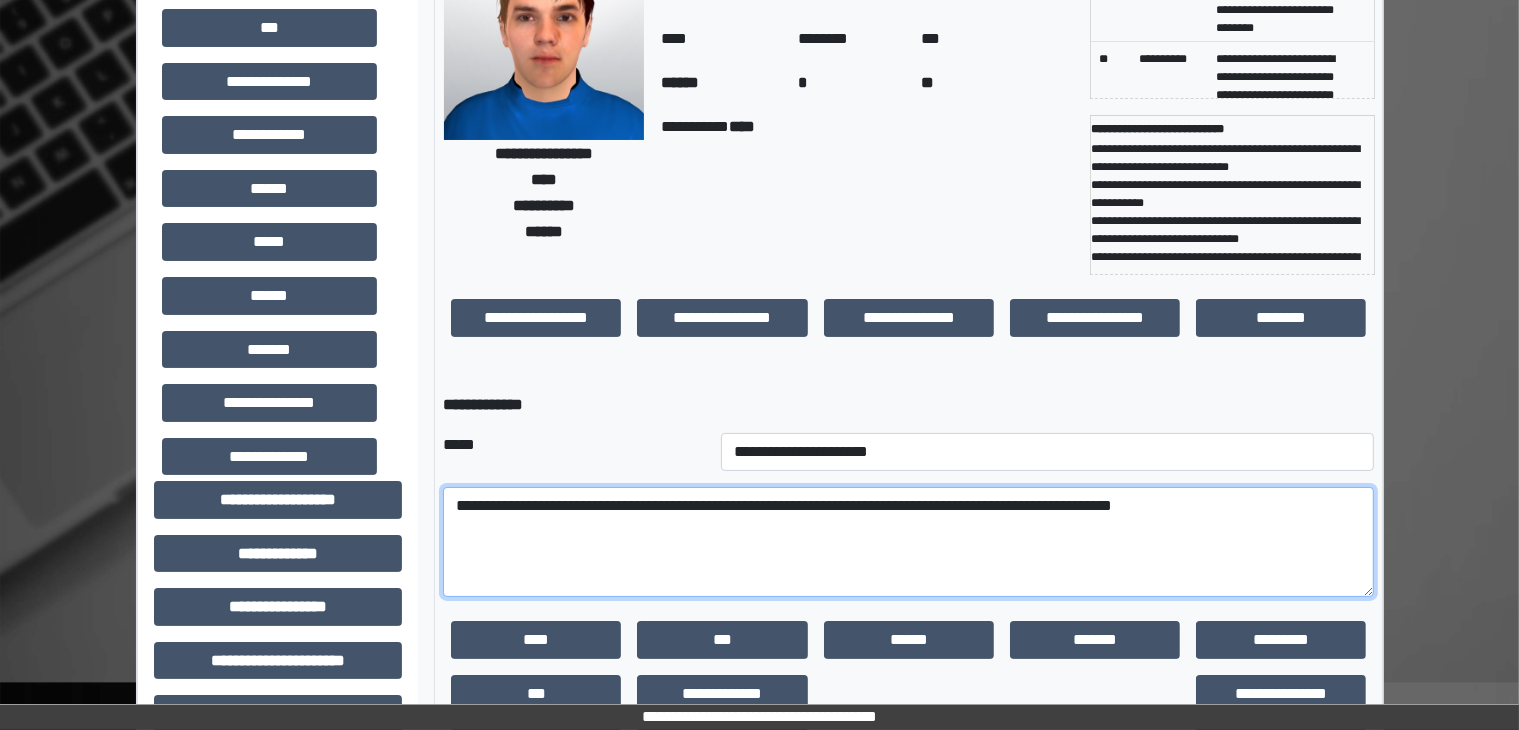 click on "**********" at bounding box center [908, 542] 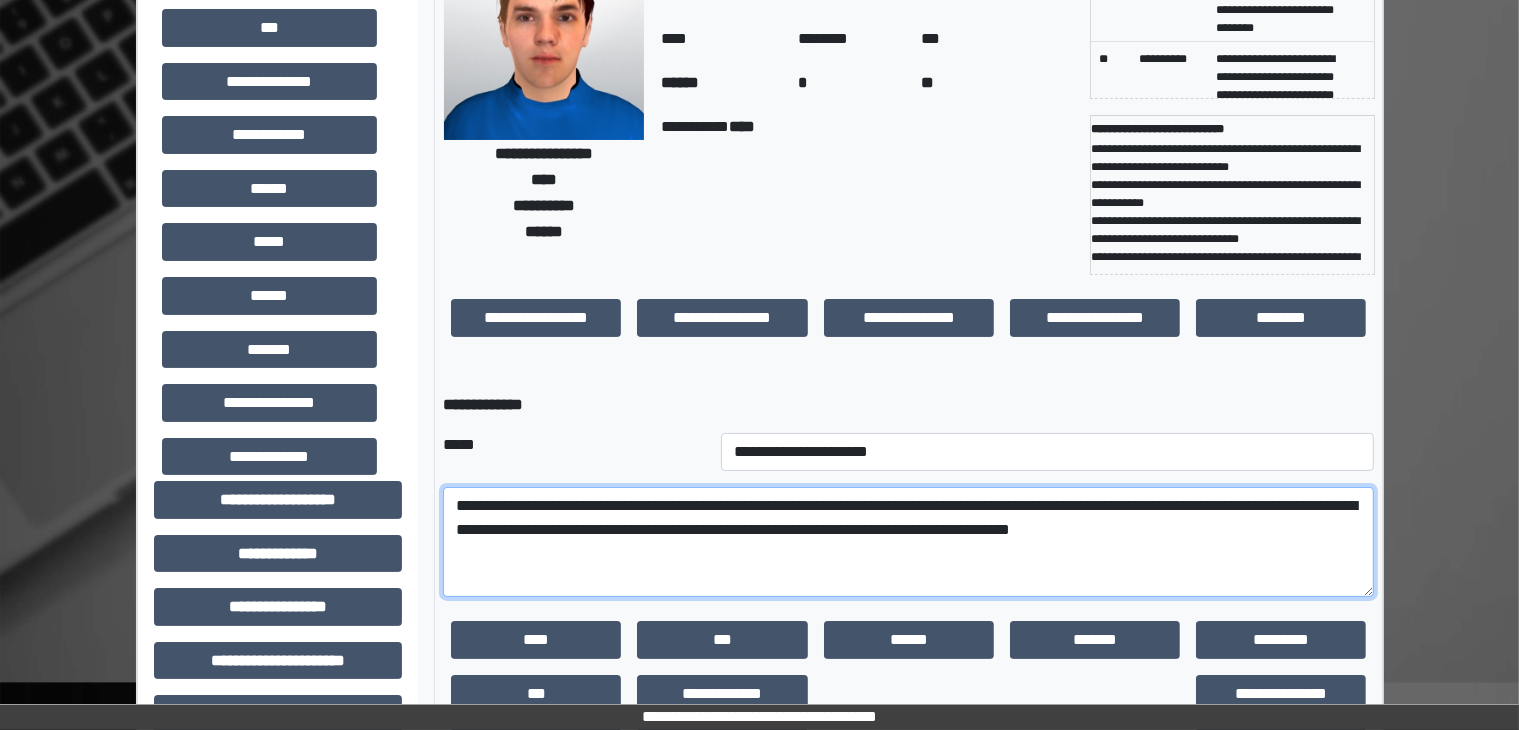 drag, startPoint x: 1369, startPoint y: 529, endPoint x: 455, endPoint y: 506, distance: 914.28937 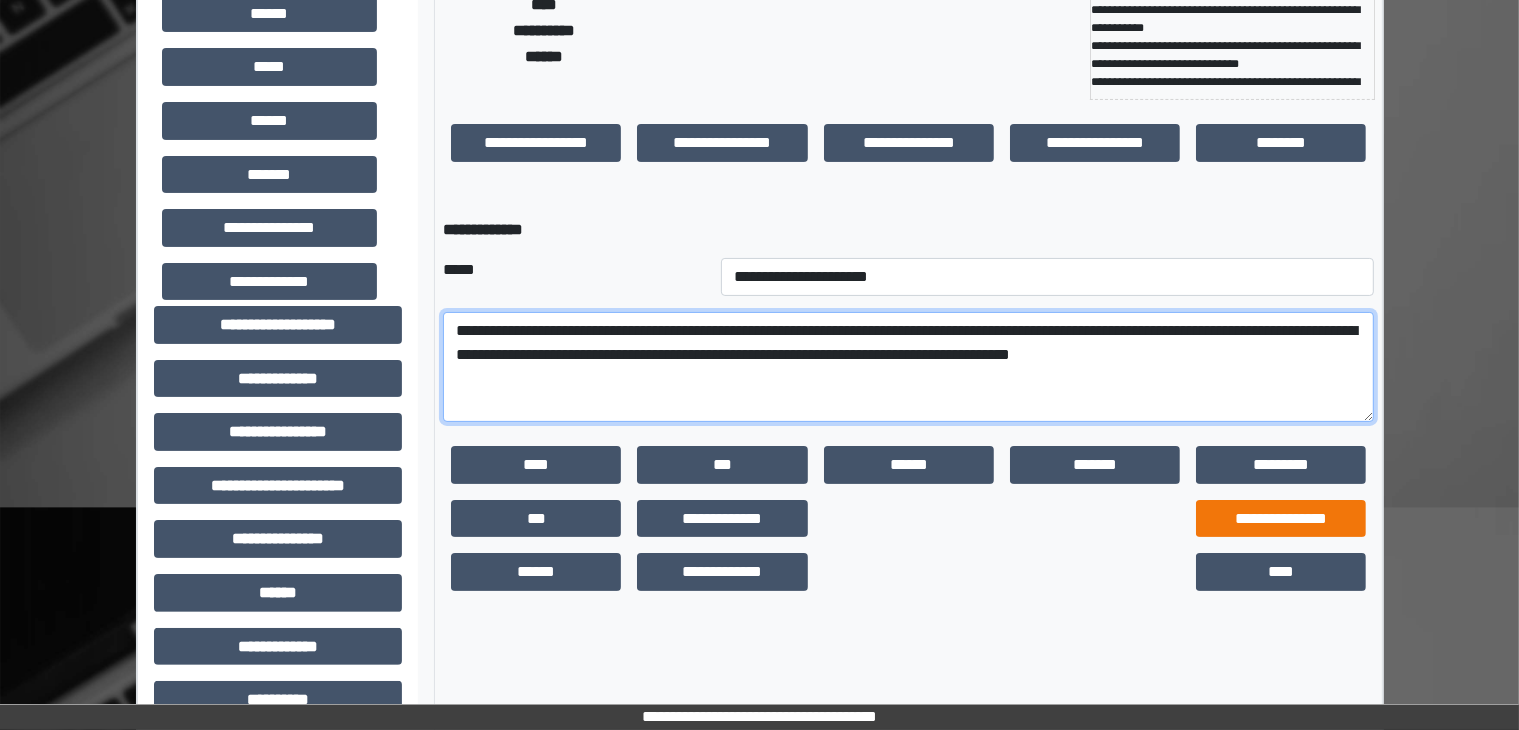 scroll, scrollTop: 344, scrollLeft: 0, axis: vertical 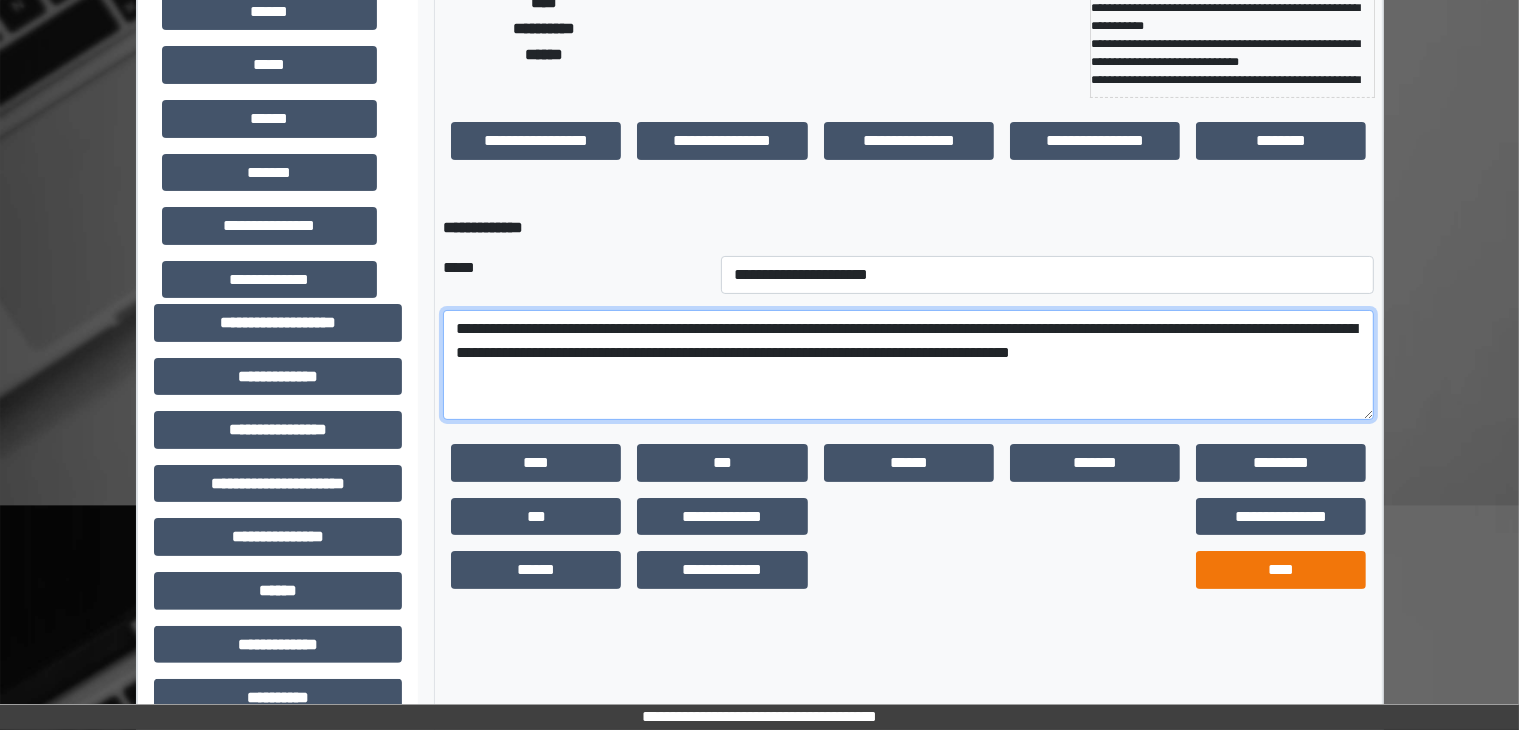 type on "**********" 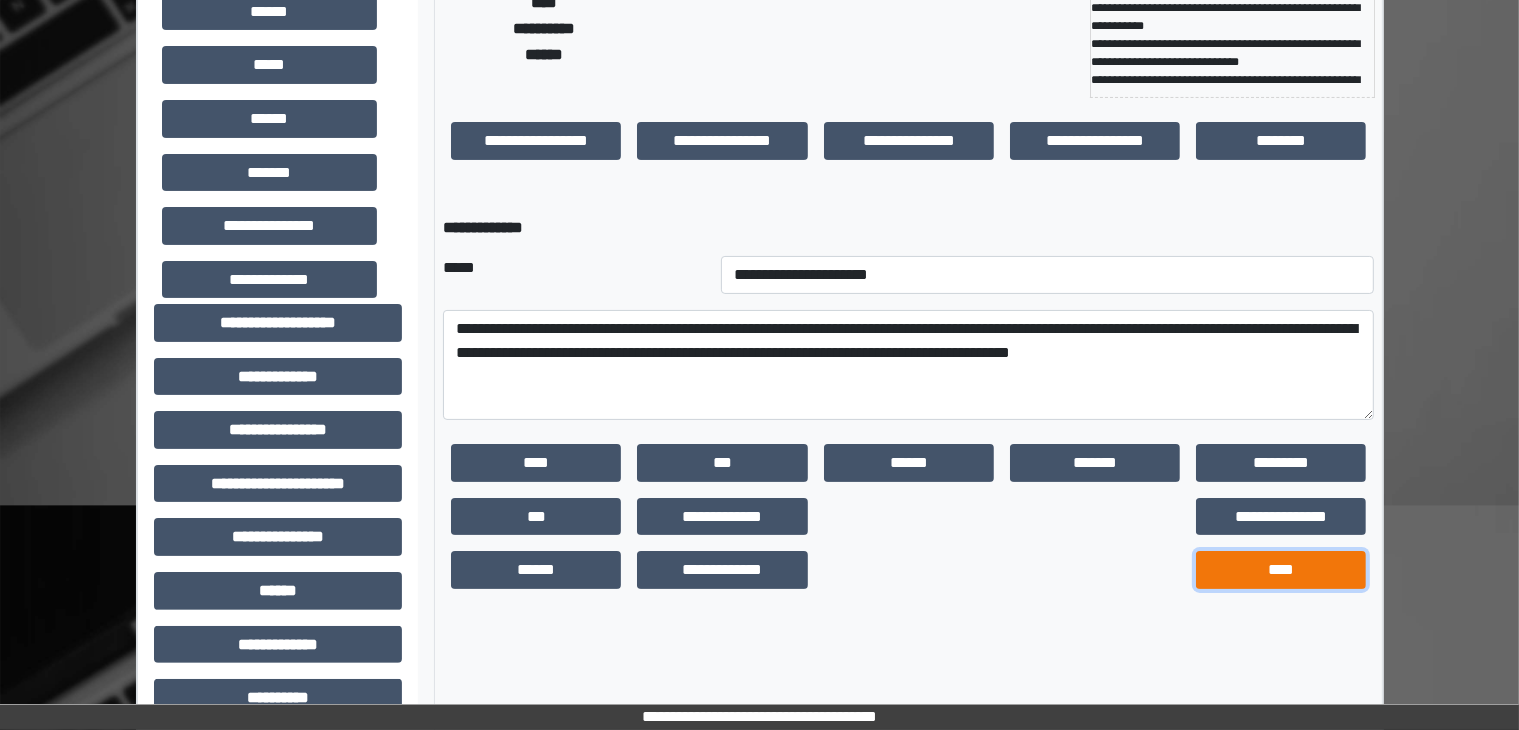 click on "****" at bounding box center [536, 463] 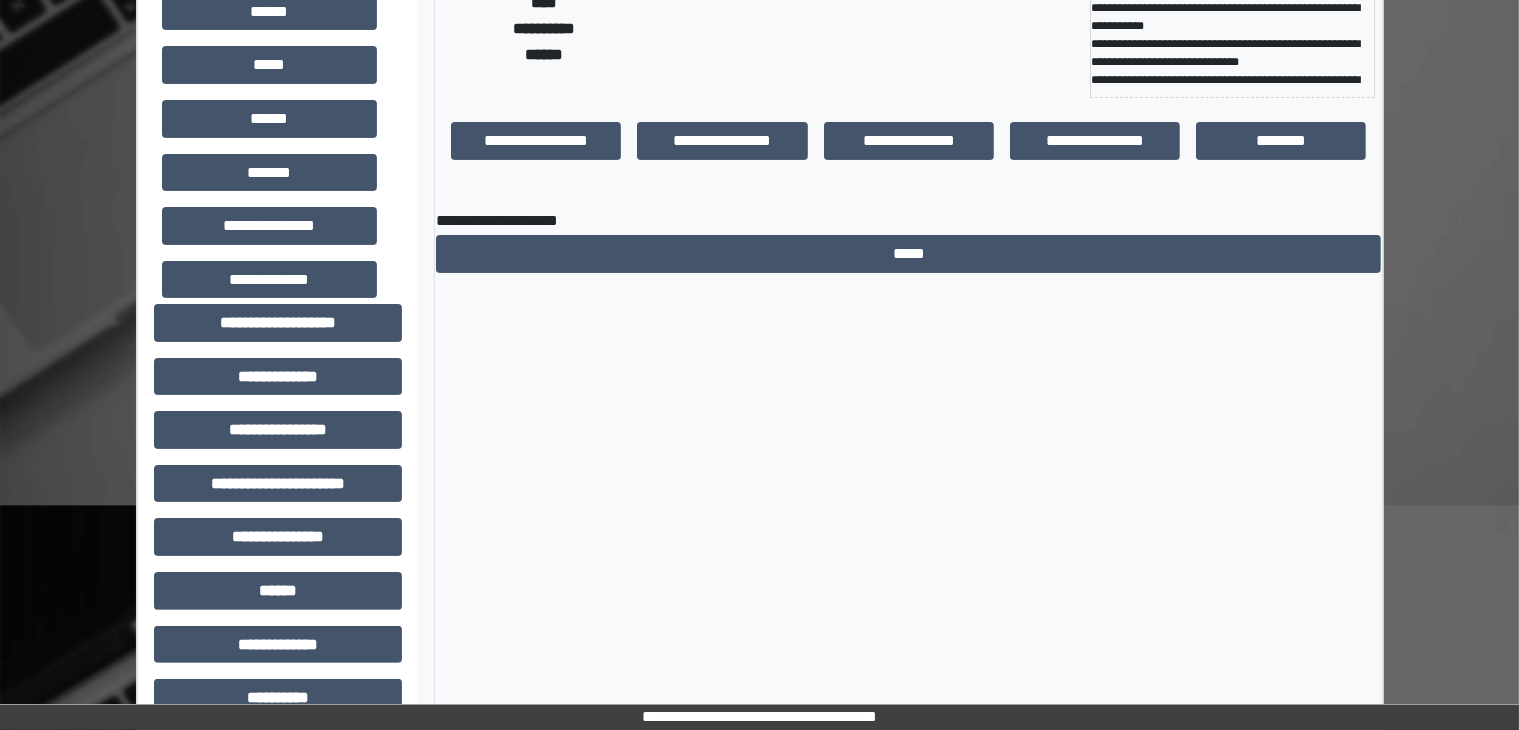 scroll, scrollTop: 0, scrollLeft: 0, axis: both 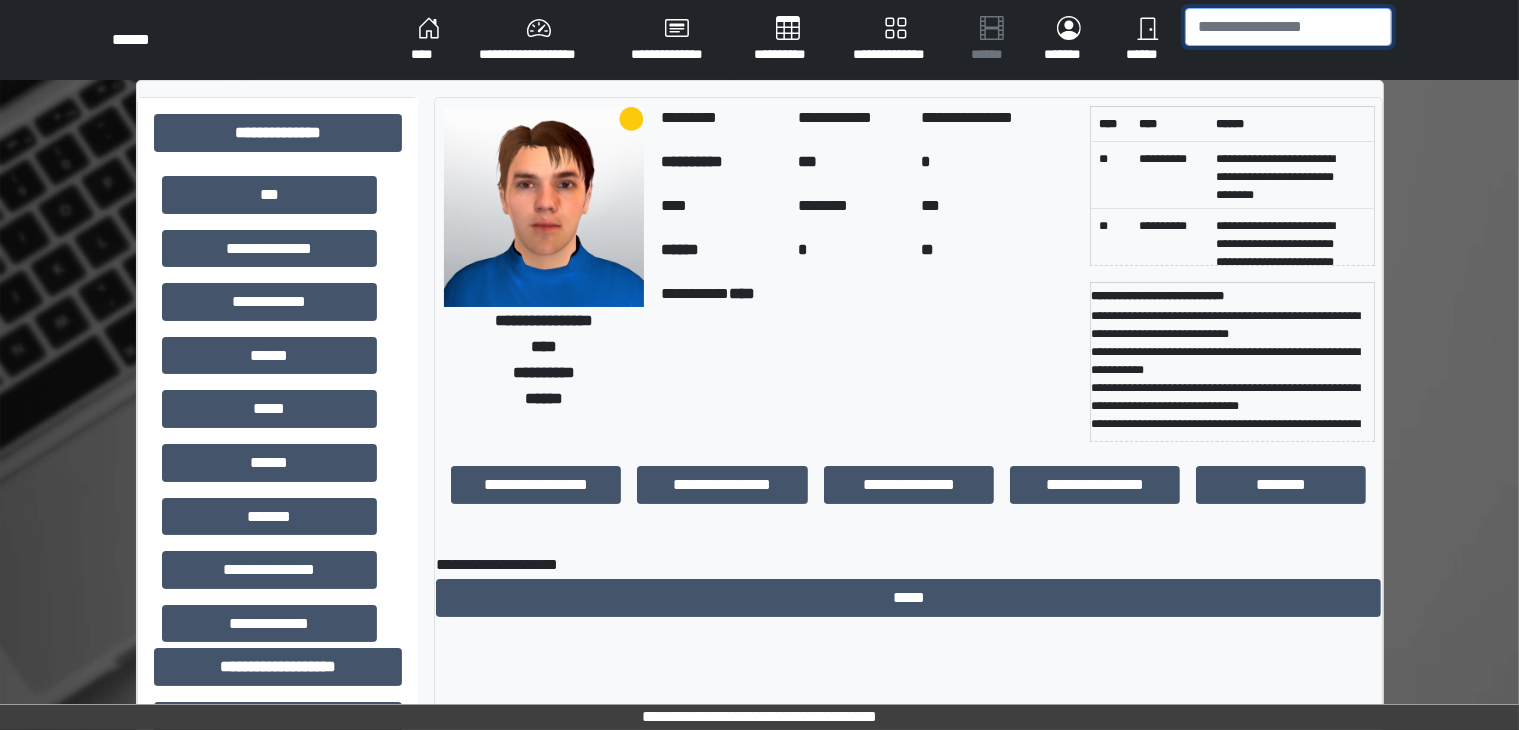 click at bounding box center [1288, 27] 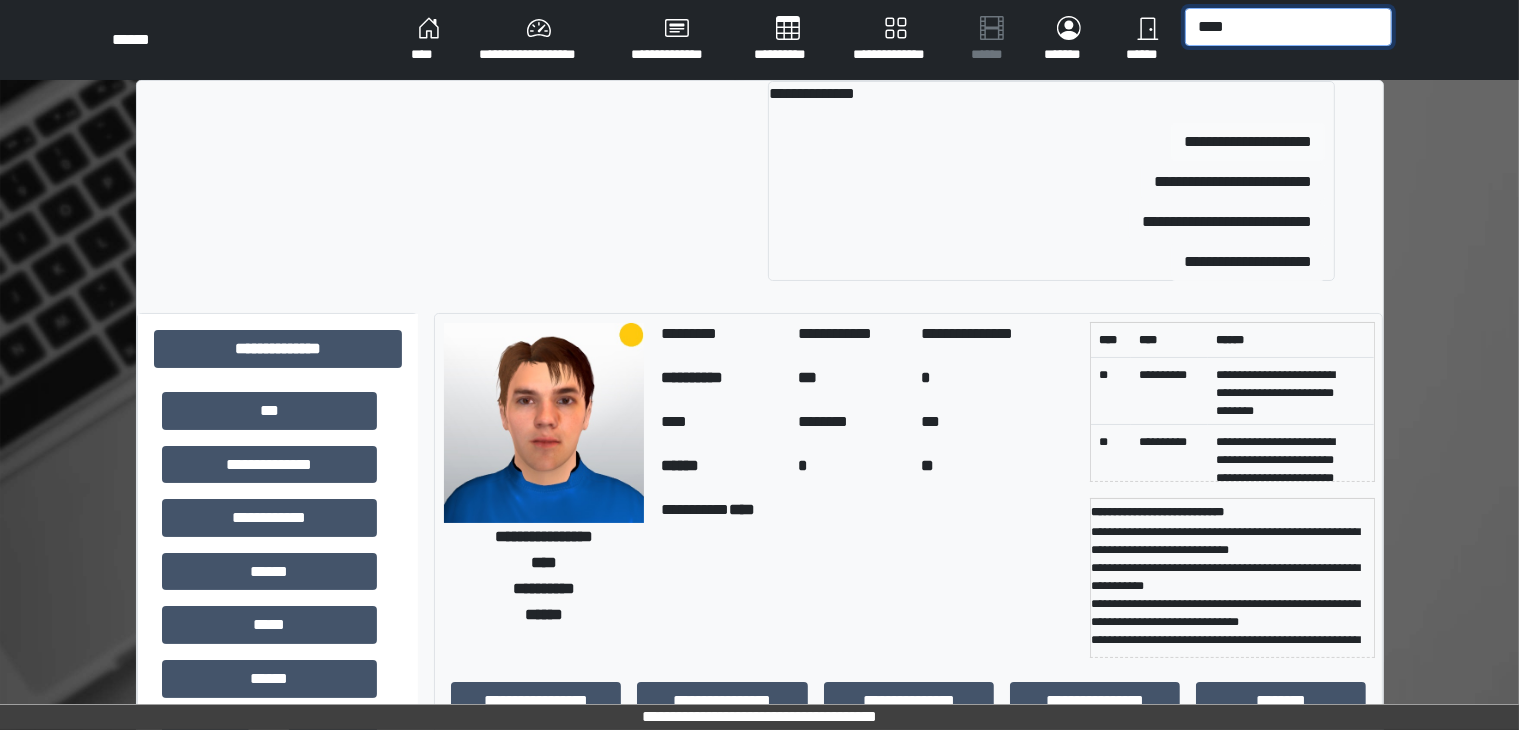 type on "****" 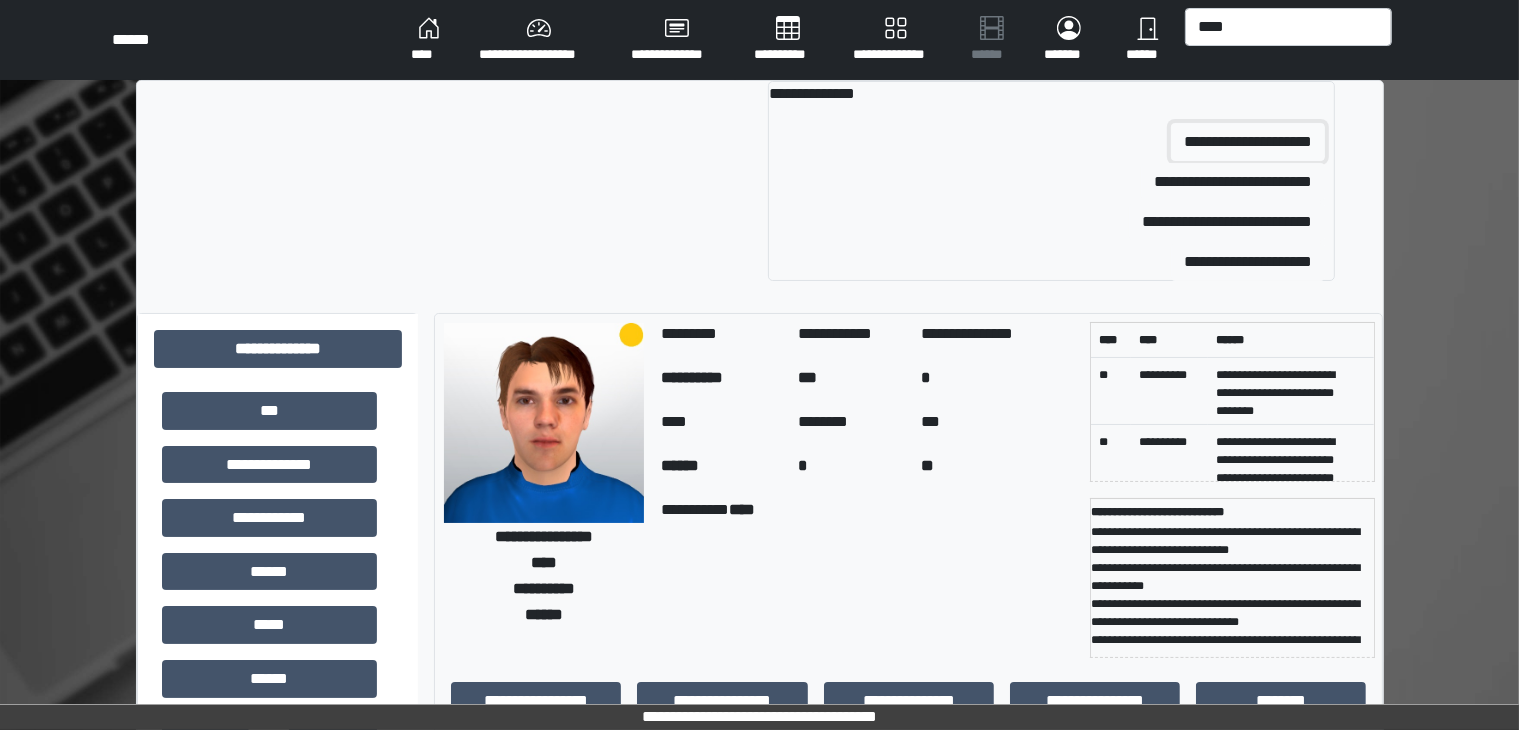 click on "**********" at bounding box center [1248, 142] 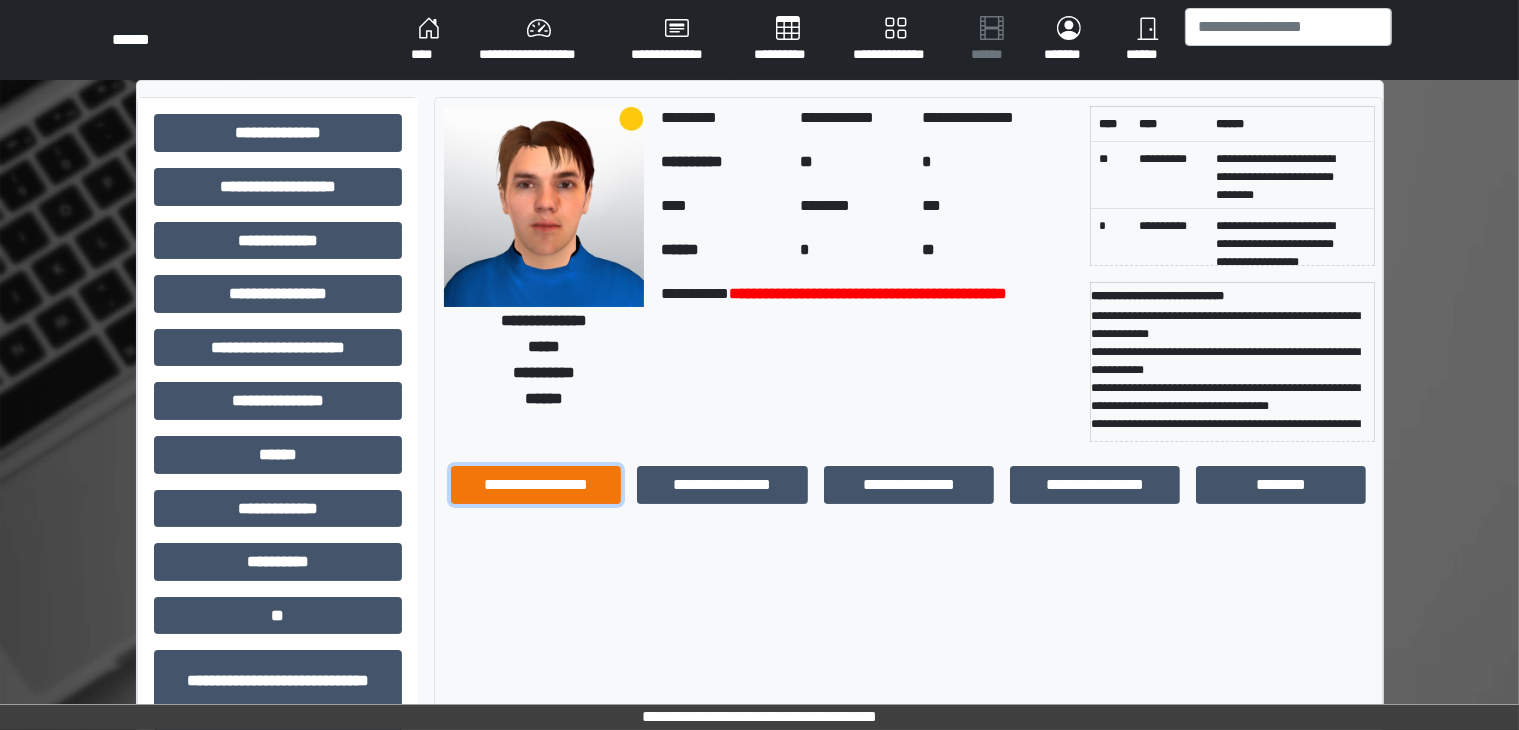 click on "**********" at bounding box center [536, 485] 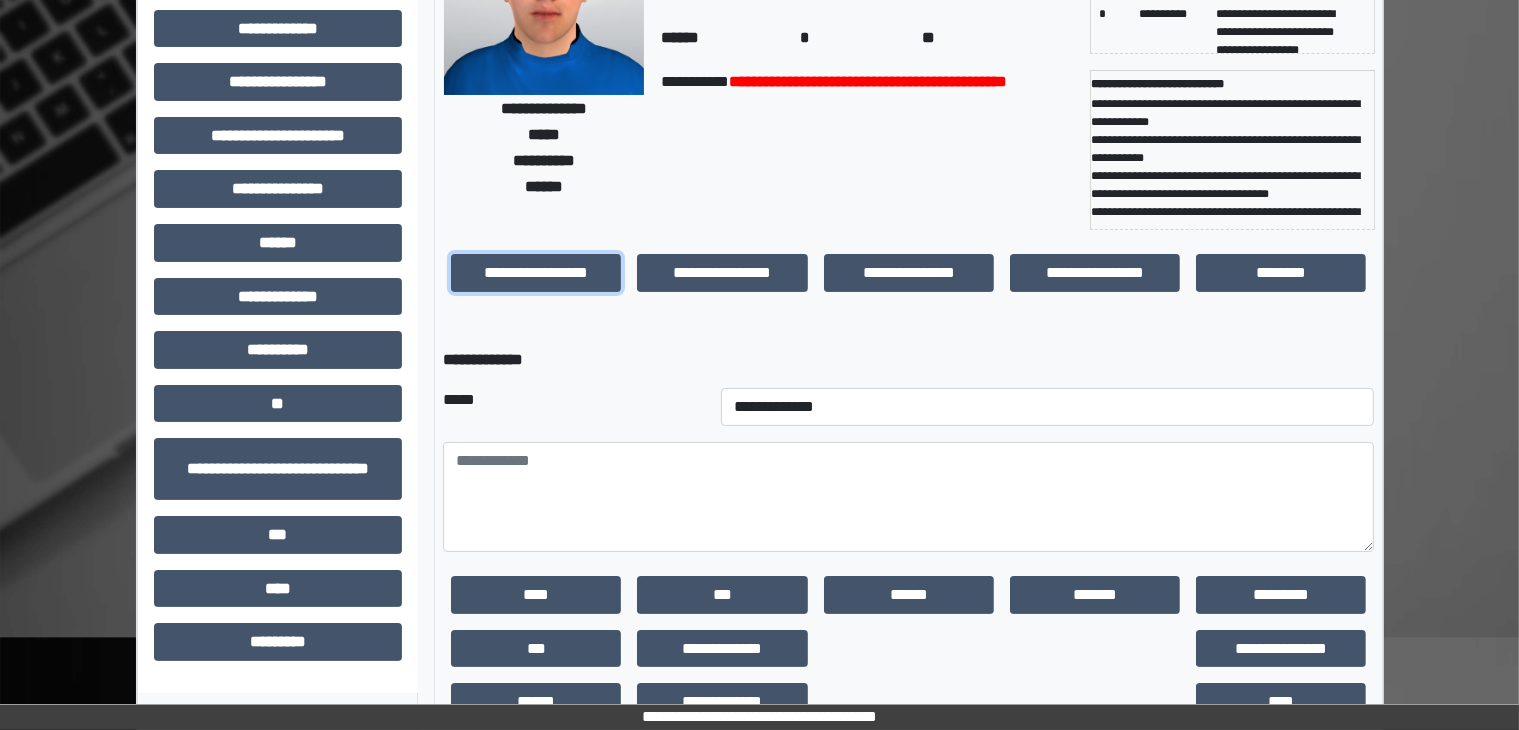 scroll, scrollTop: 214, scrollLeft: 0, axis: vertical 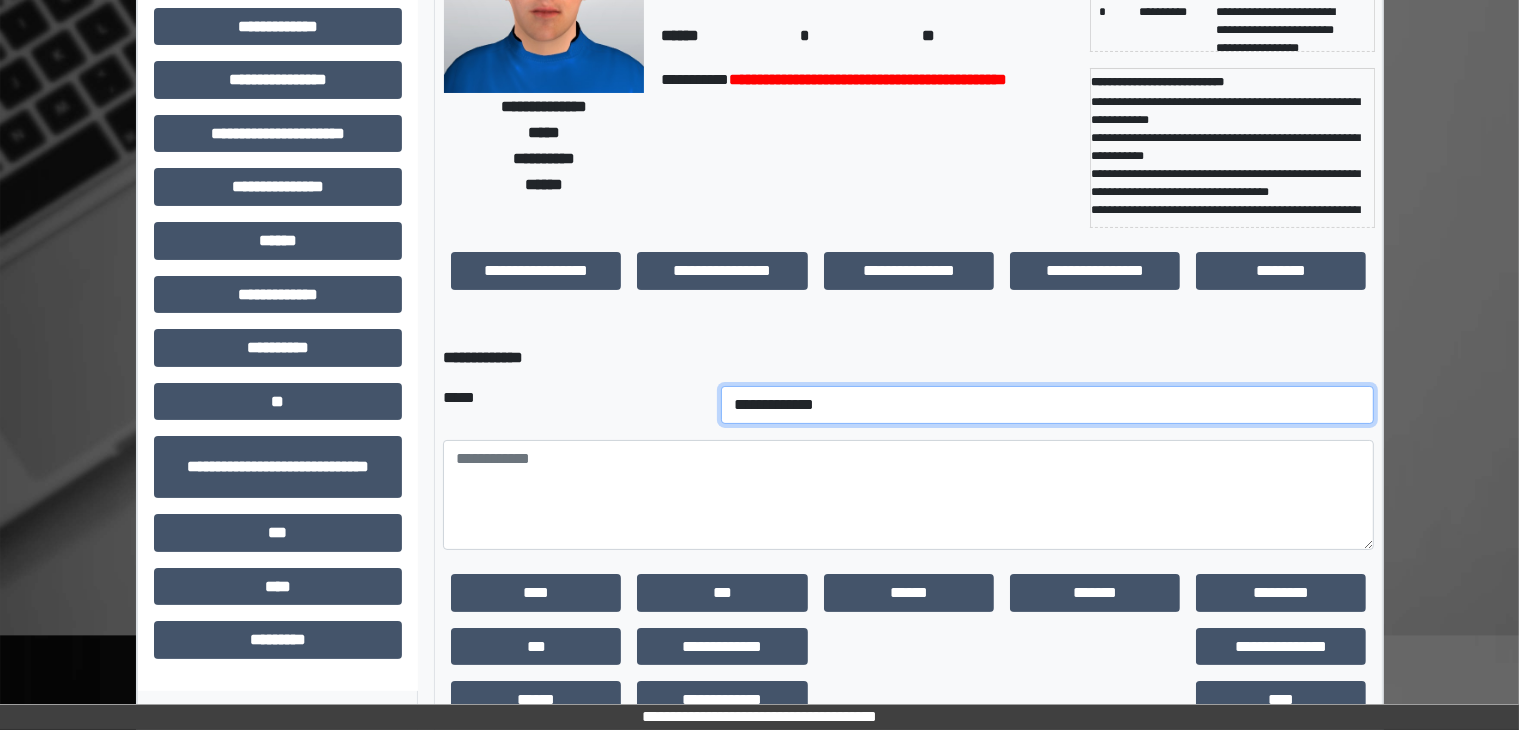 click on "**********" at bounding box center [1048, 405] 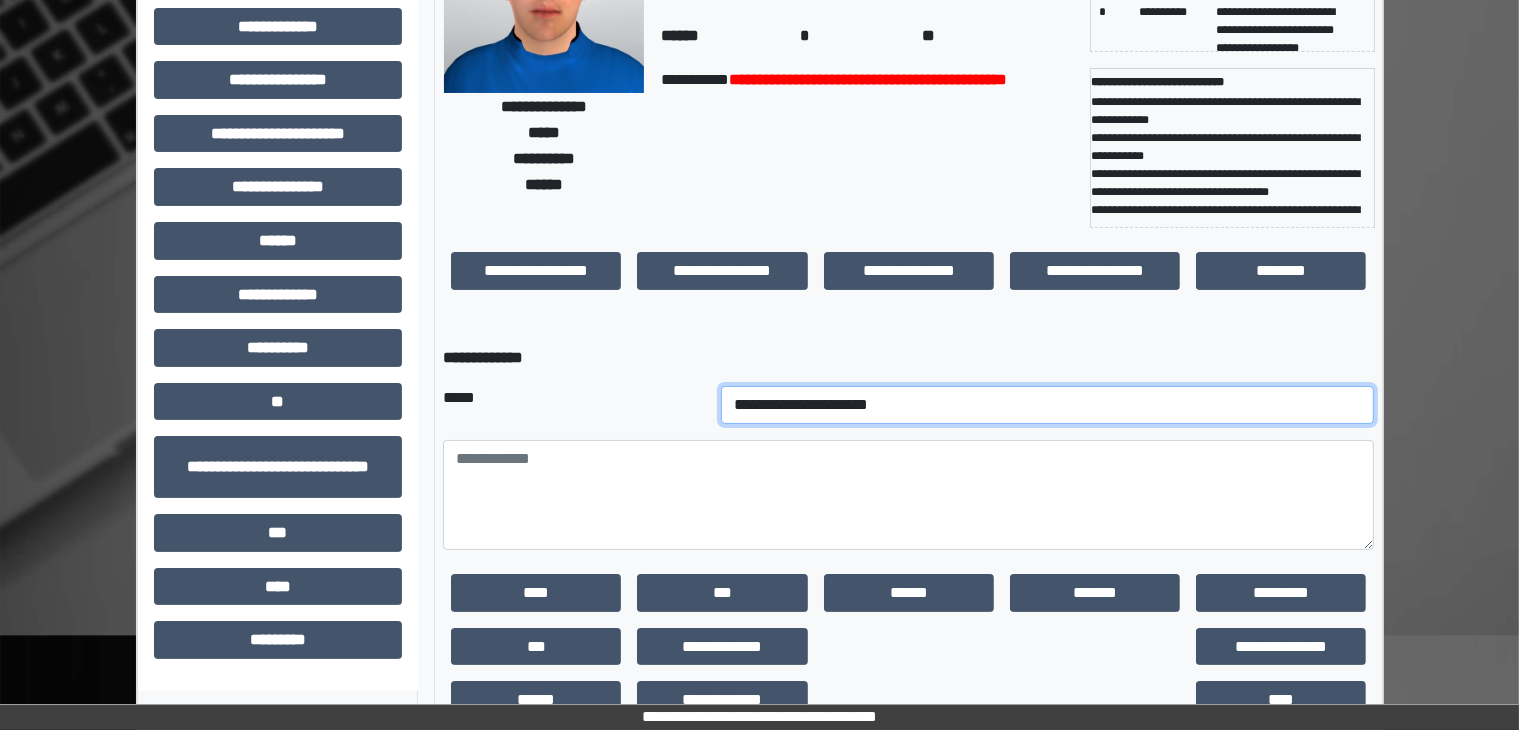 click on "**********" at bounding box center (1048, 405) 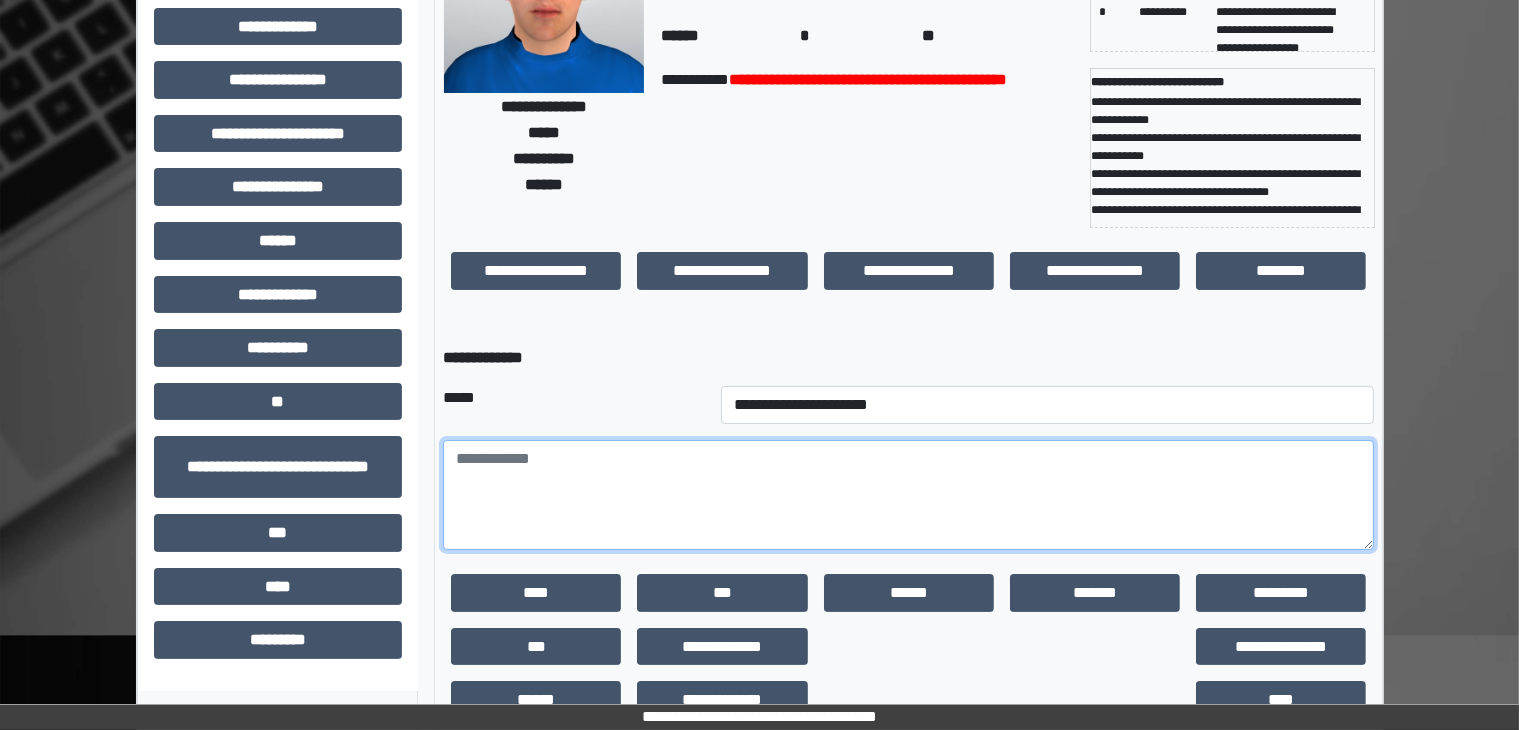 click at bounding box center [908, 495] 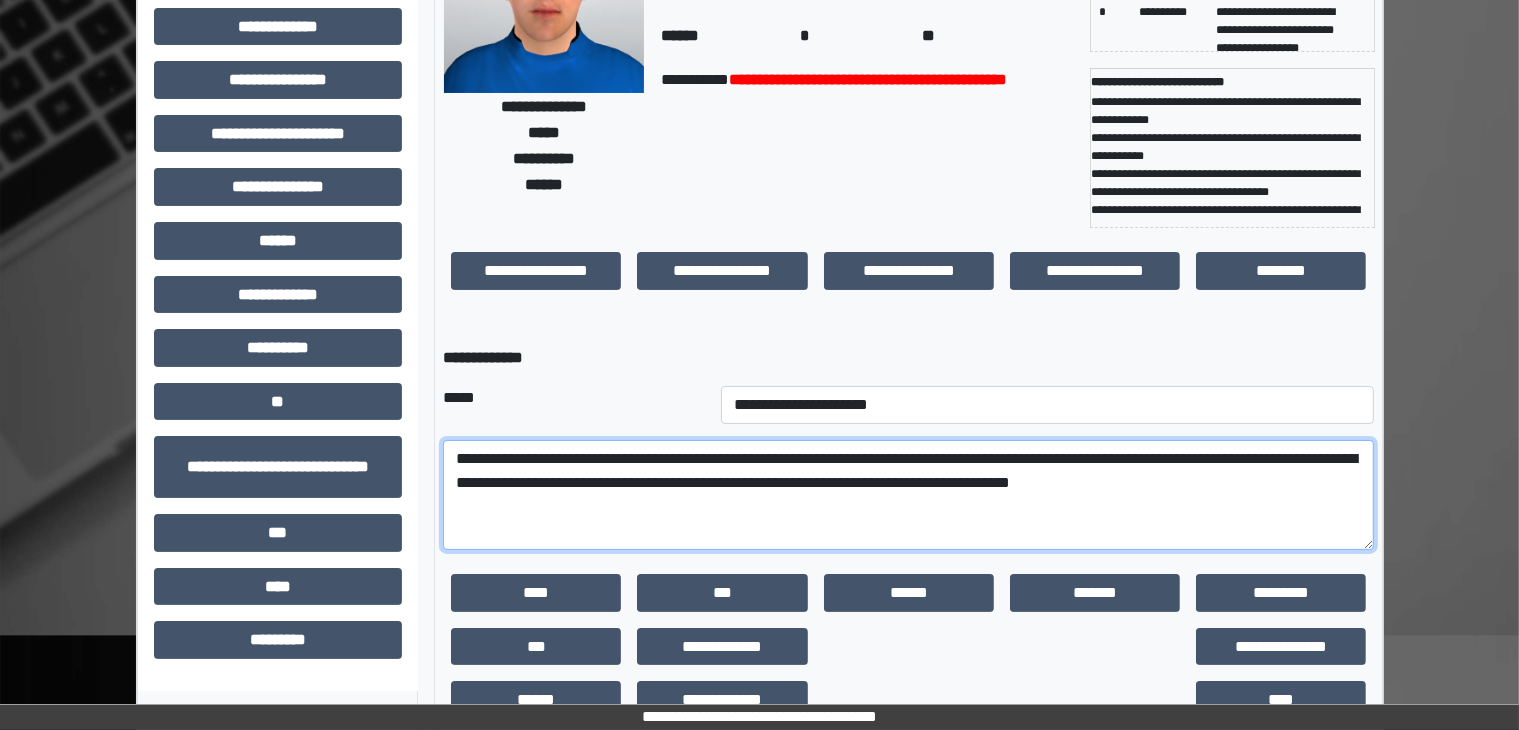 click on "**********" at bounding box center (908, 495) 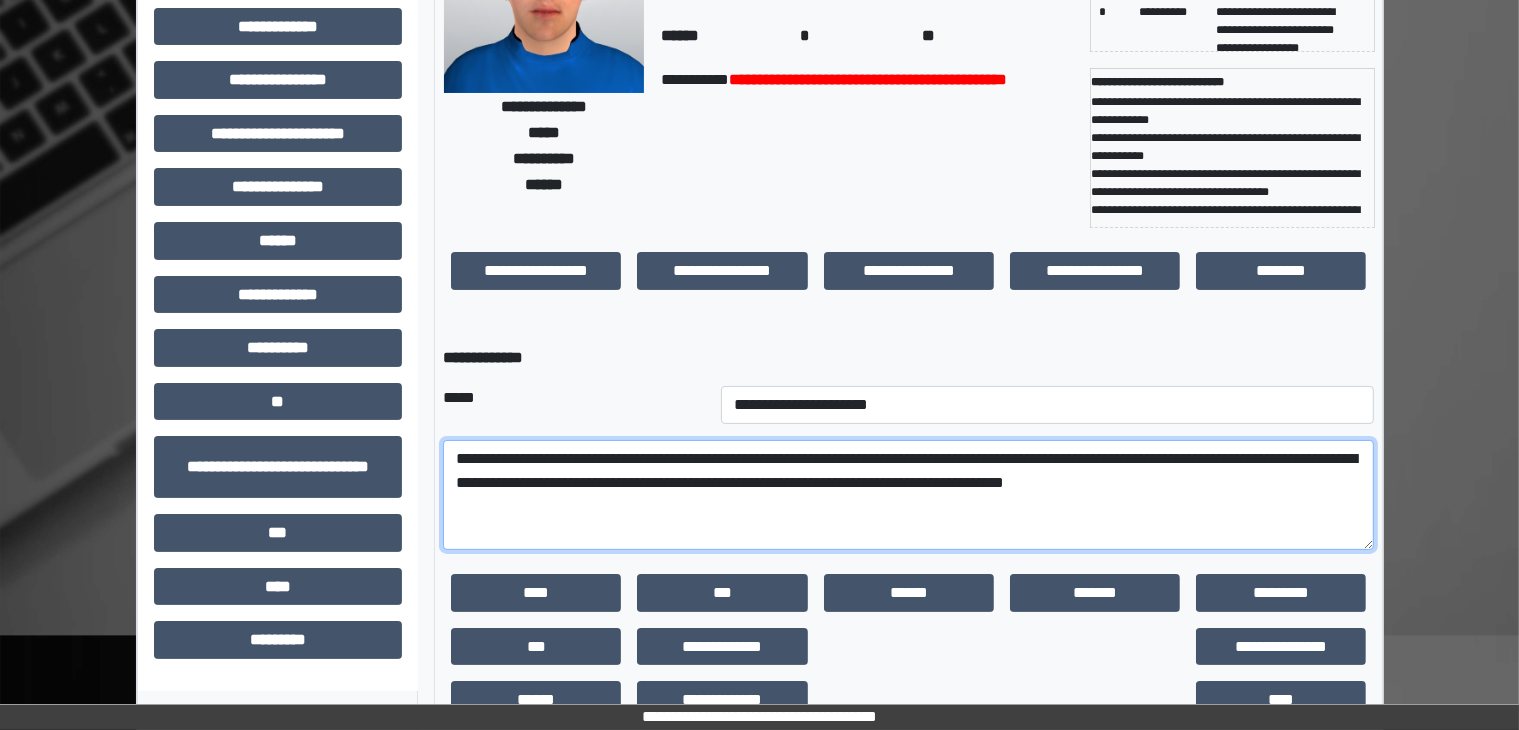 click on "**********" at bounding box center [908, 495] 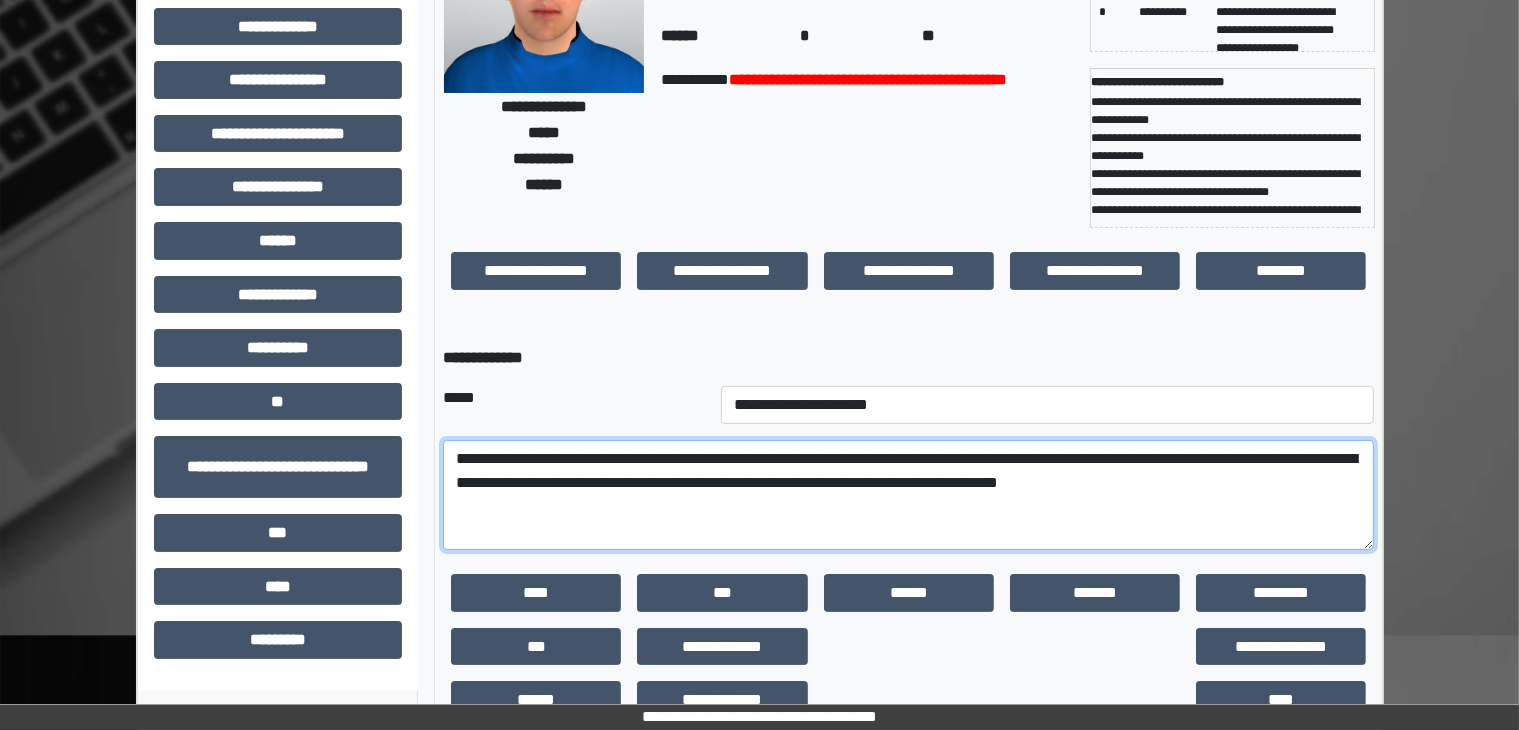 scroll, scrollTop: 268, scrollLeft: 0, axis: vertical 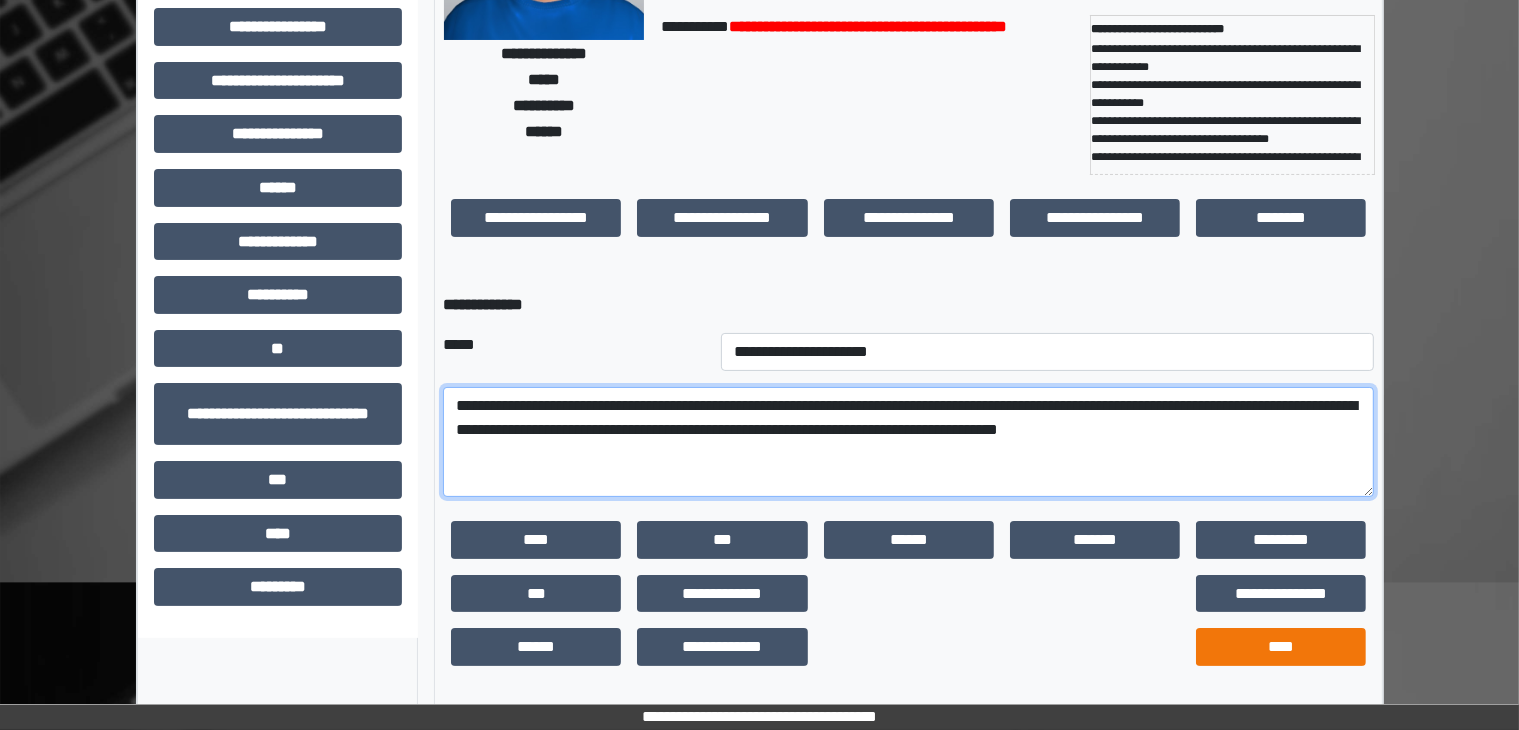 type on "**********" 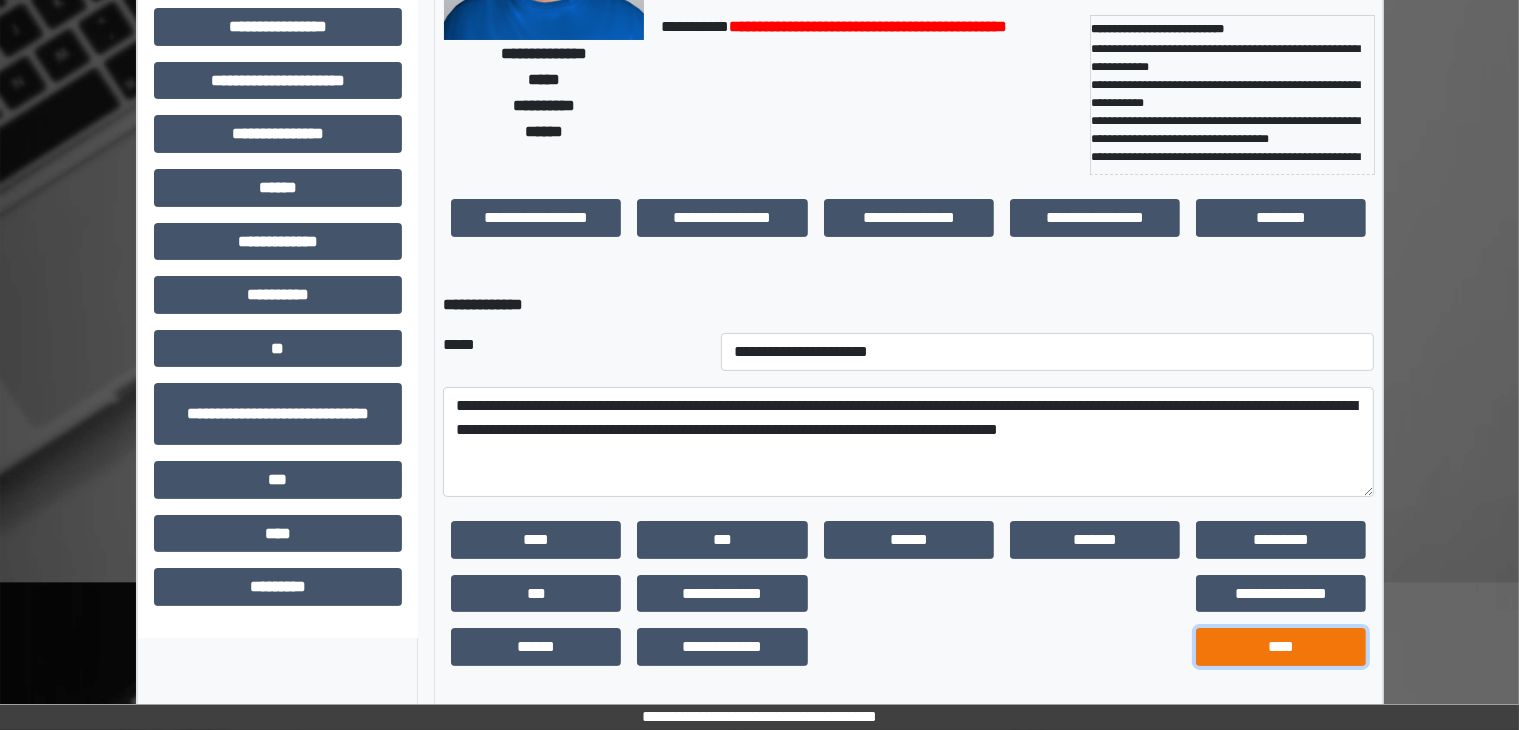 click on "****" at bounding box center [536, 540] 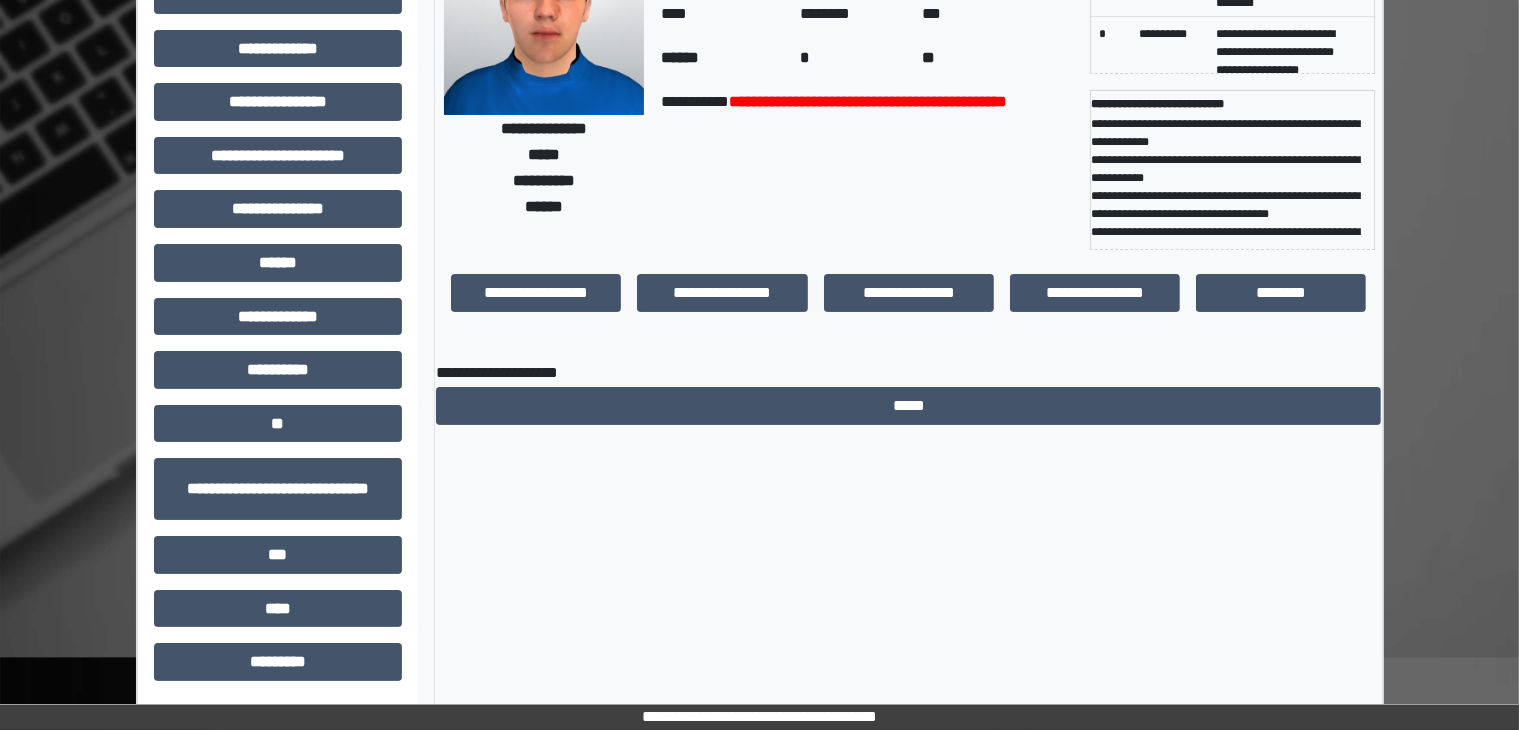 scroll, scrollTop: 0, scrollLeft: 0, axis: both 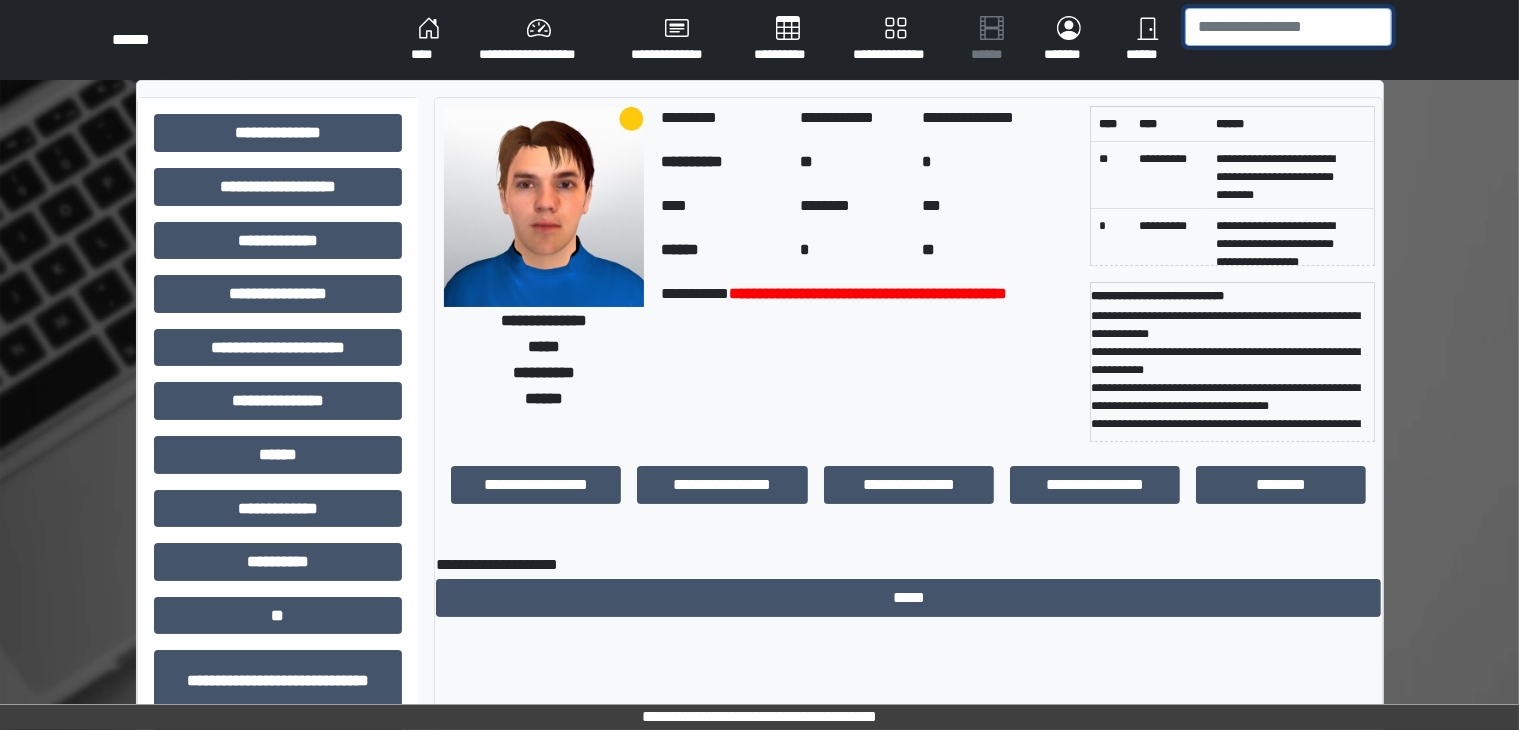 click at bounding box center (1288, 27) 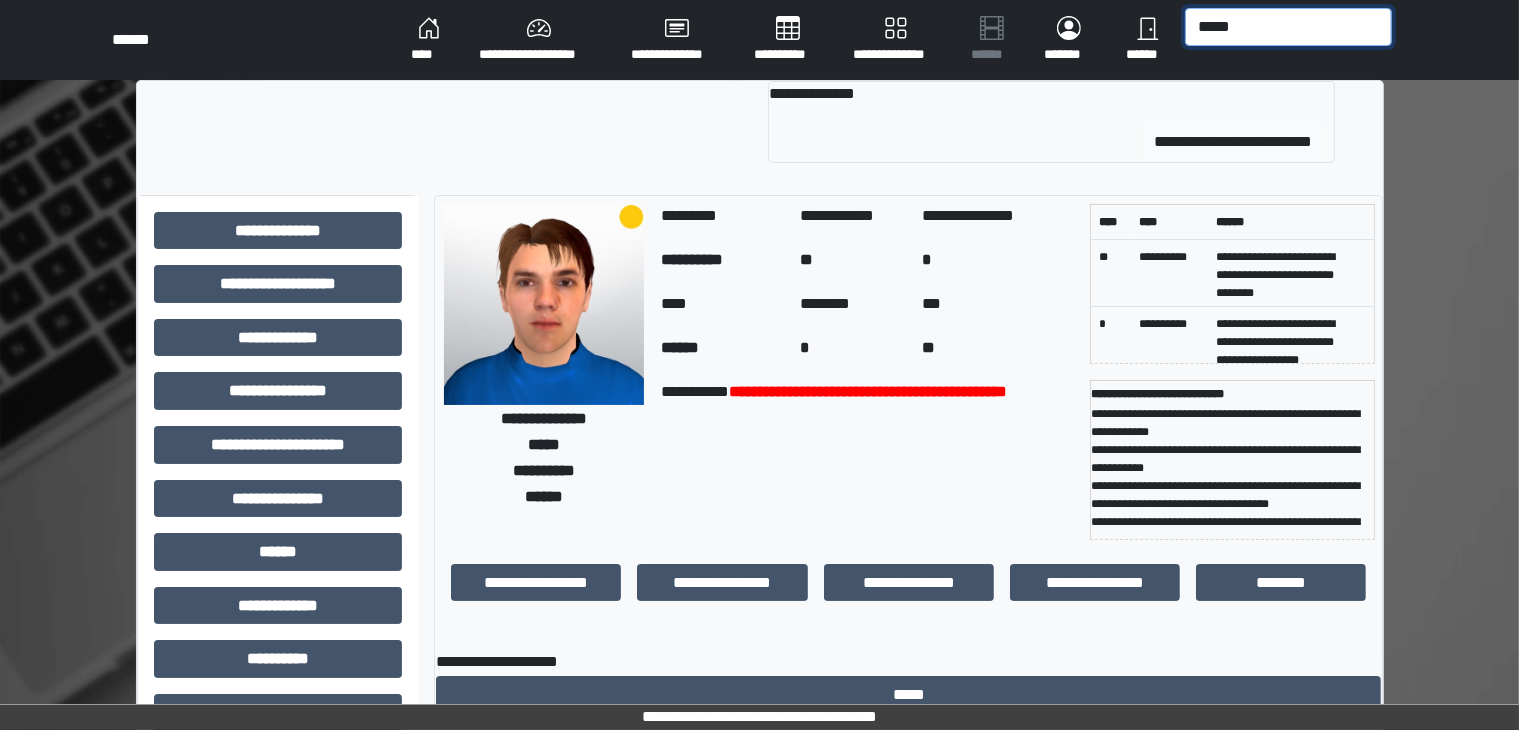 type on "*****" 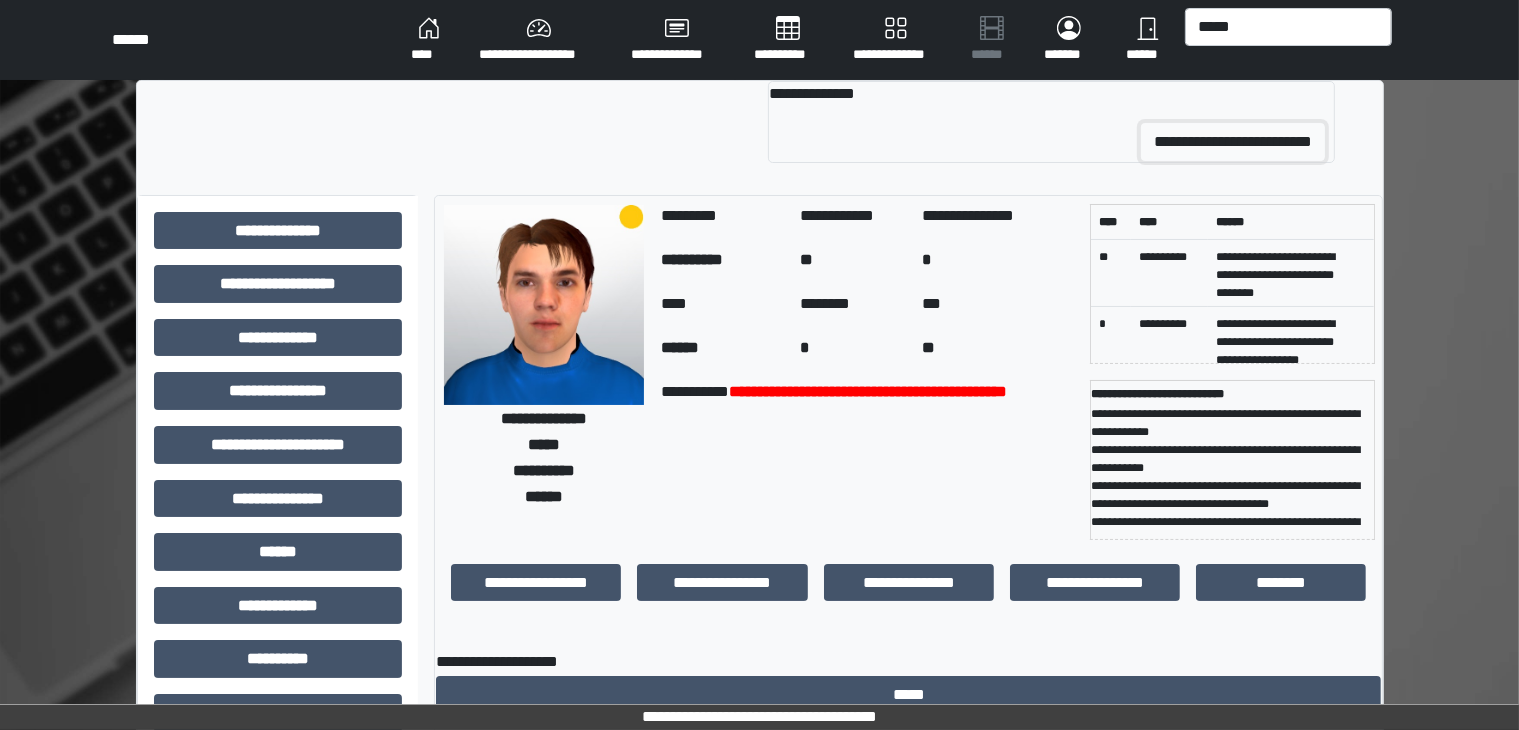 click on "**********" at bounding box center [1233, 142] 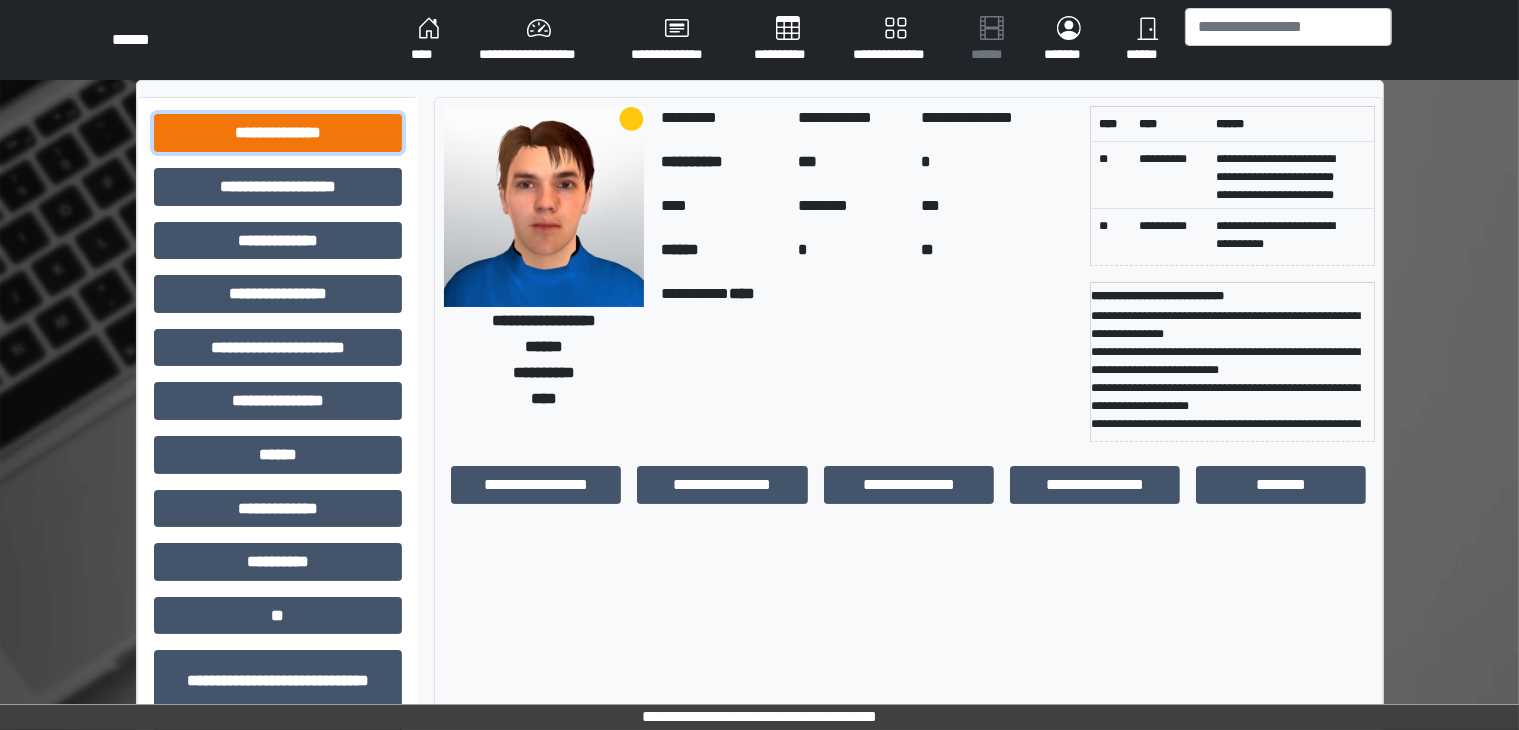 click on "**********" at bounding box center [278, 133] 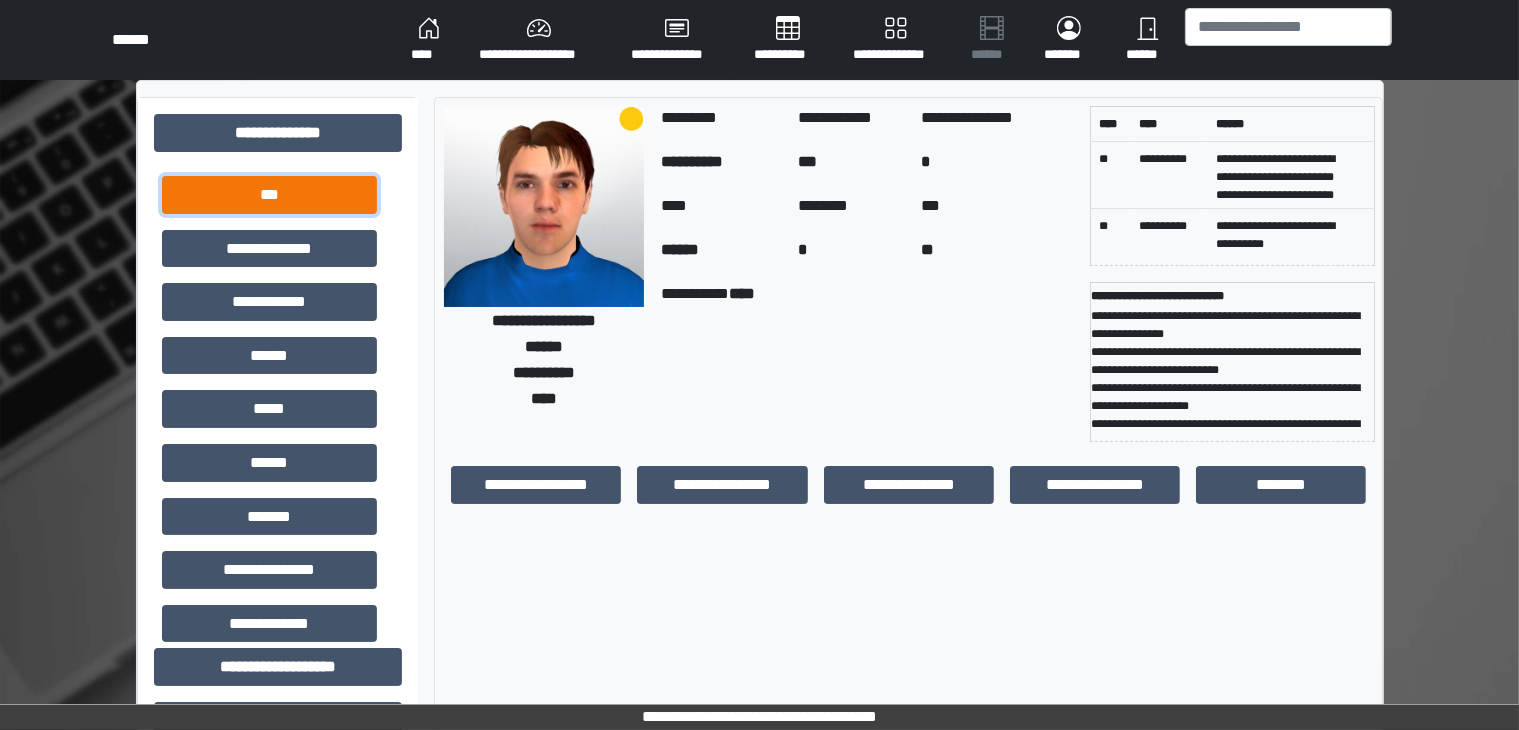 click on "***" at bounding box center (269, 195) 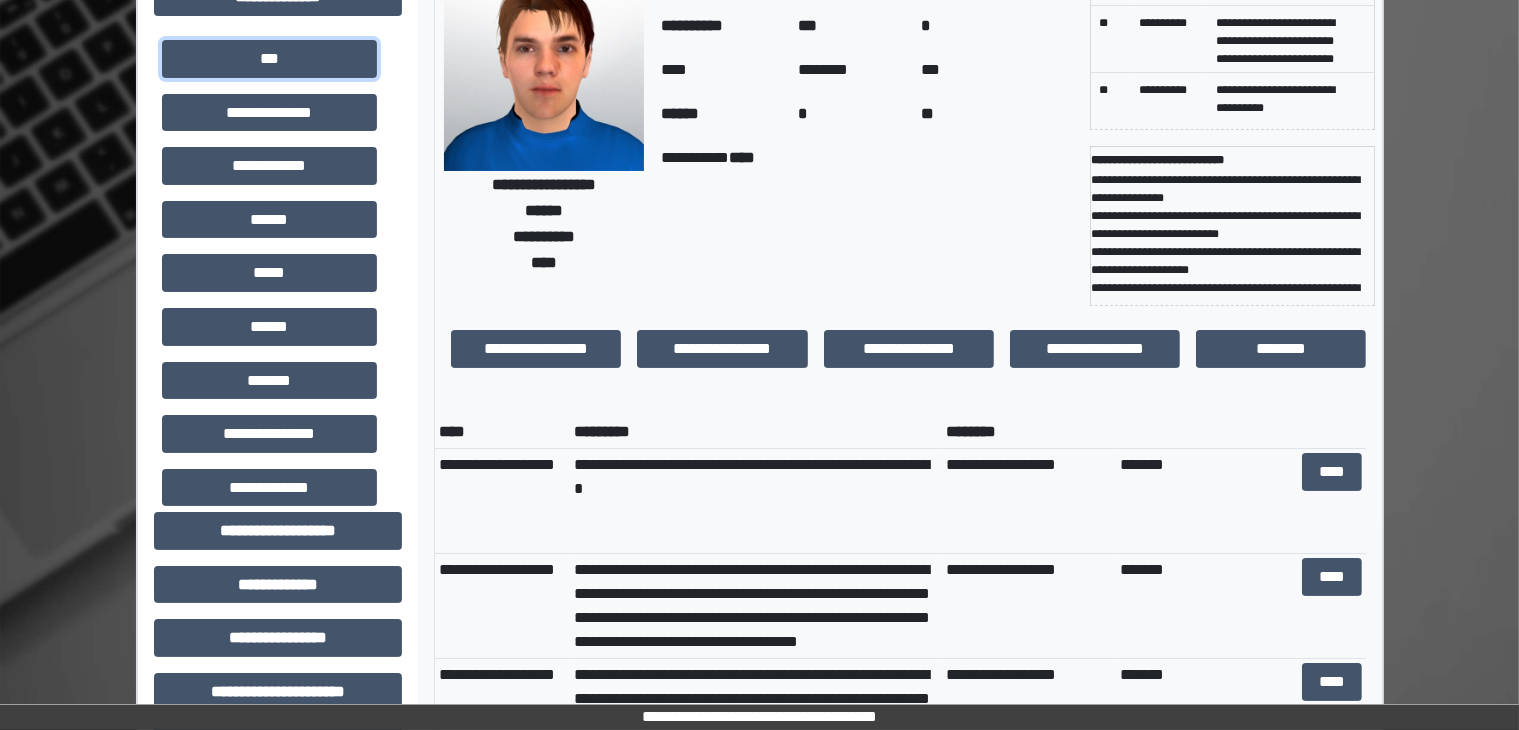 scroll, scrollTop: 135, scrollLeft: 0, axis: vertical 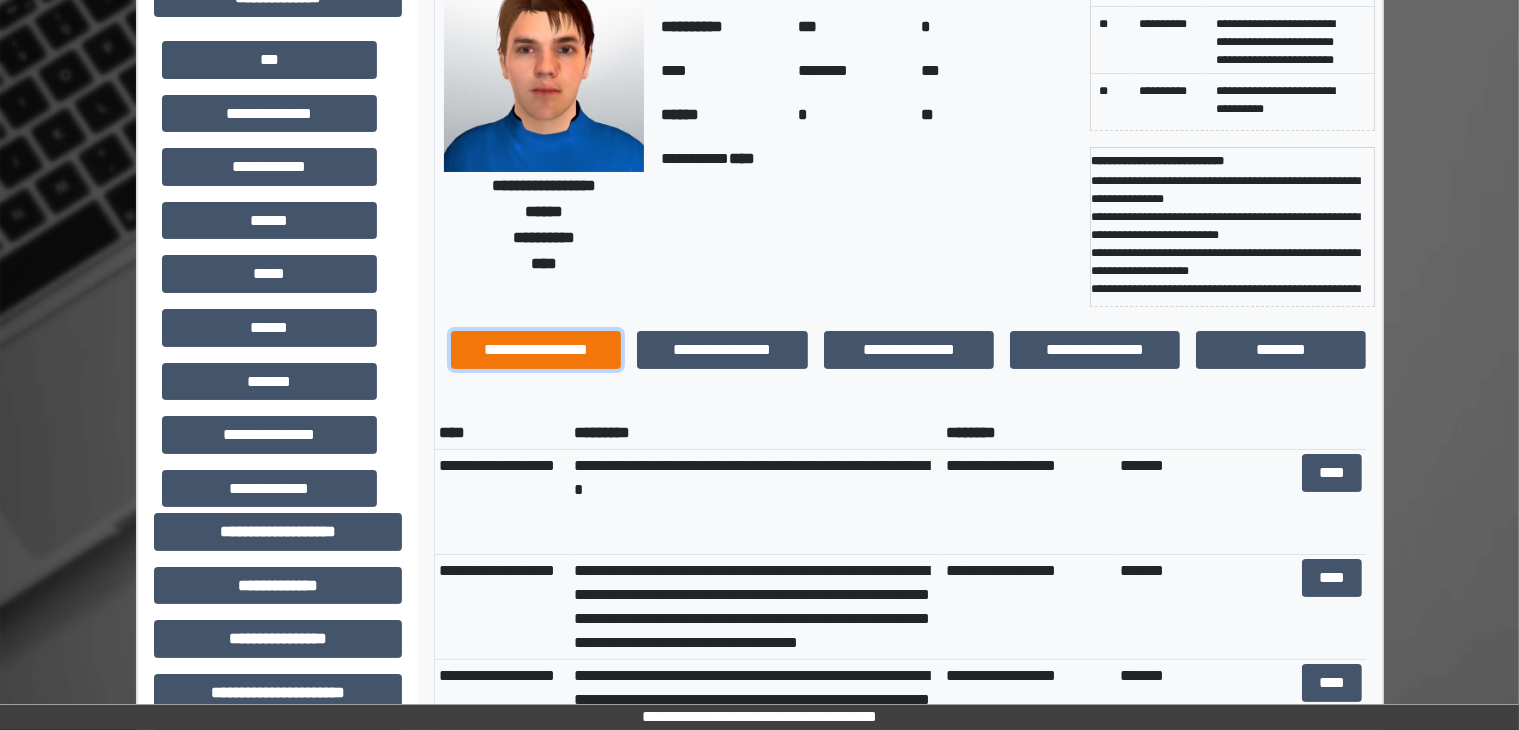 click on "**********" at bounding box center (536, 350) 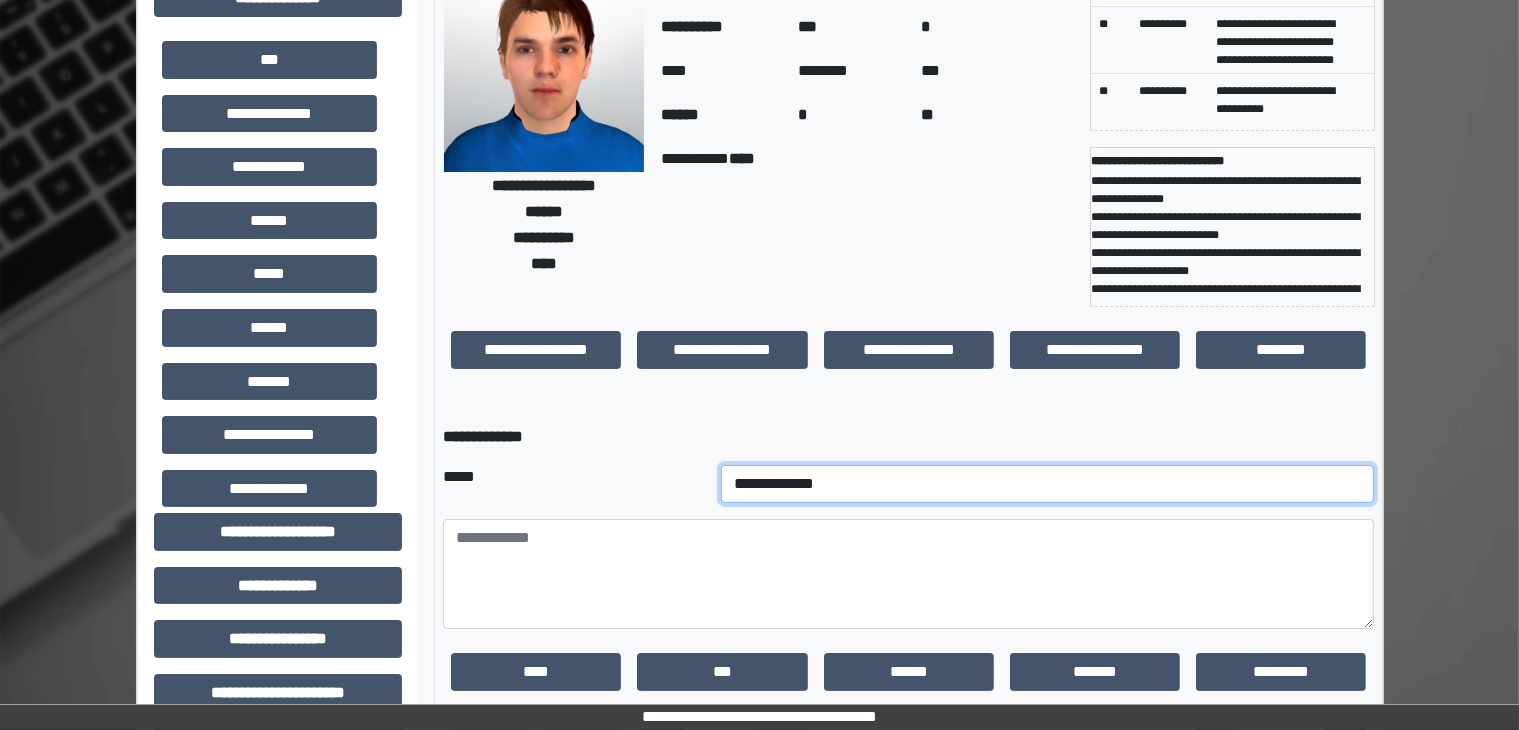 click on "**********" at bounding box center (1048, 484) 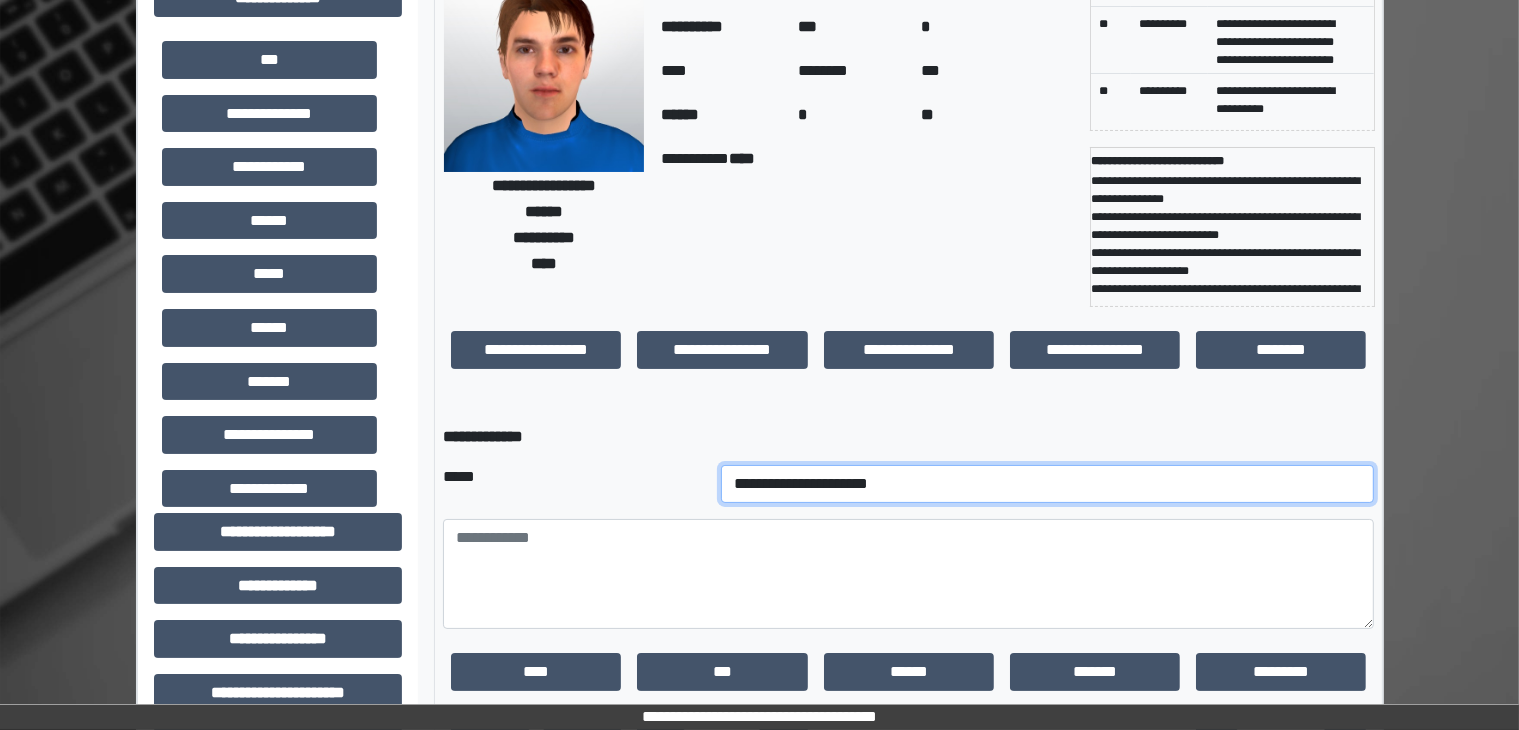 click on "**********" at bounding box center (1048, 484) 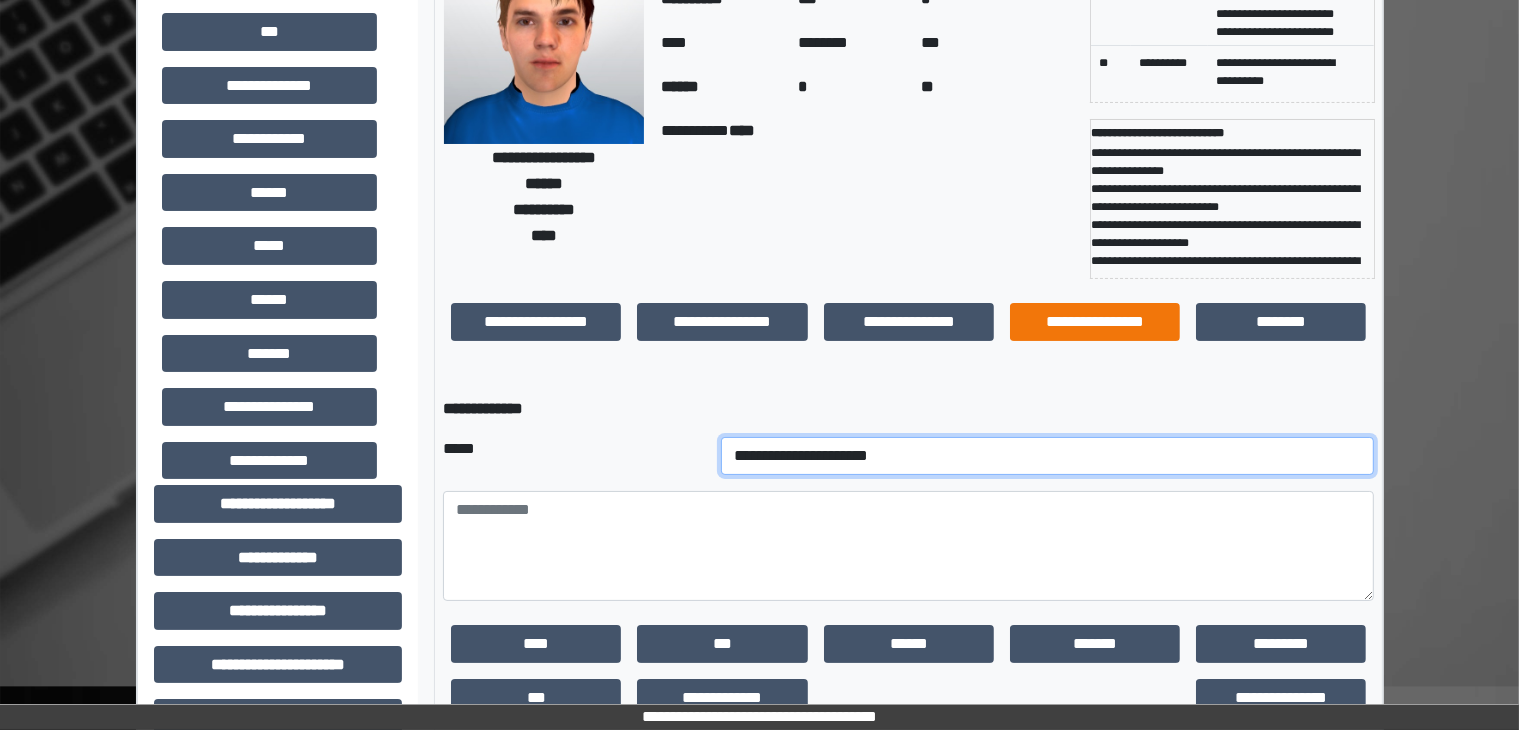 scroll, scrollTop: 167, scrollLeft: 0, axis: vertical 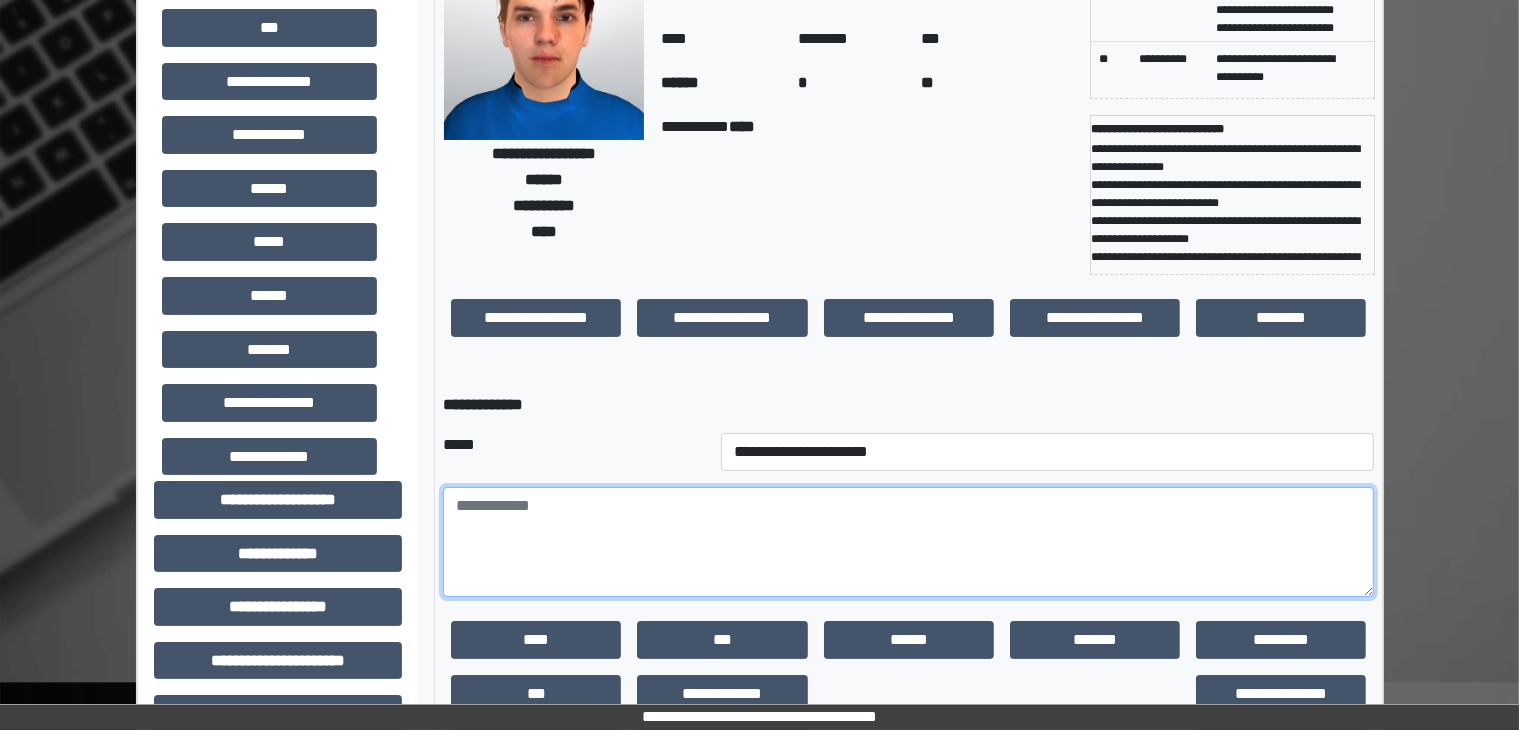 click at bounding box center [908, 542] 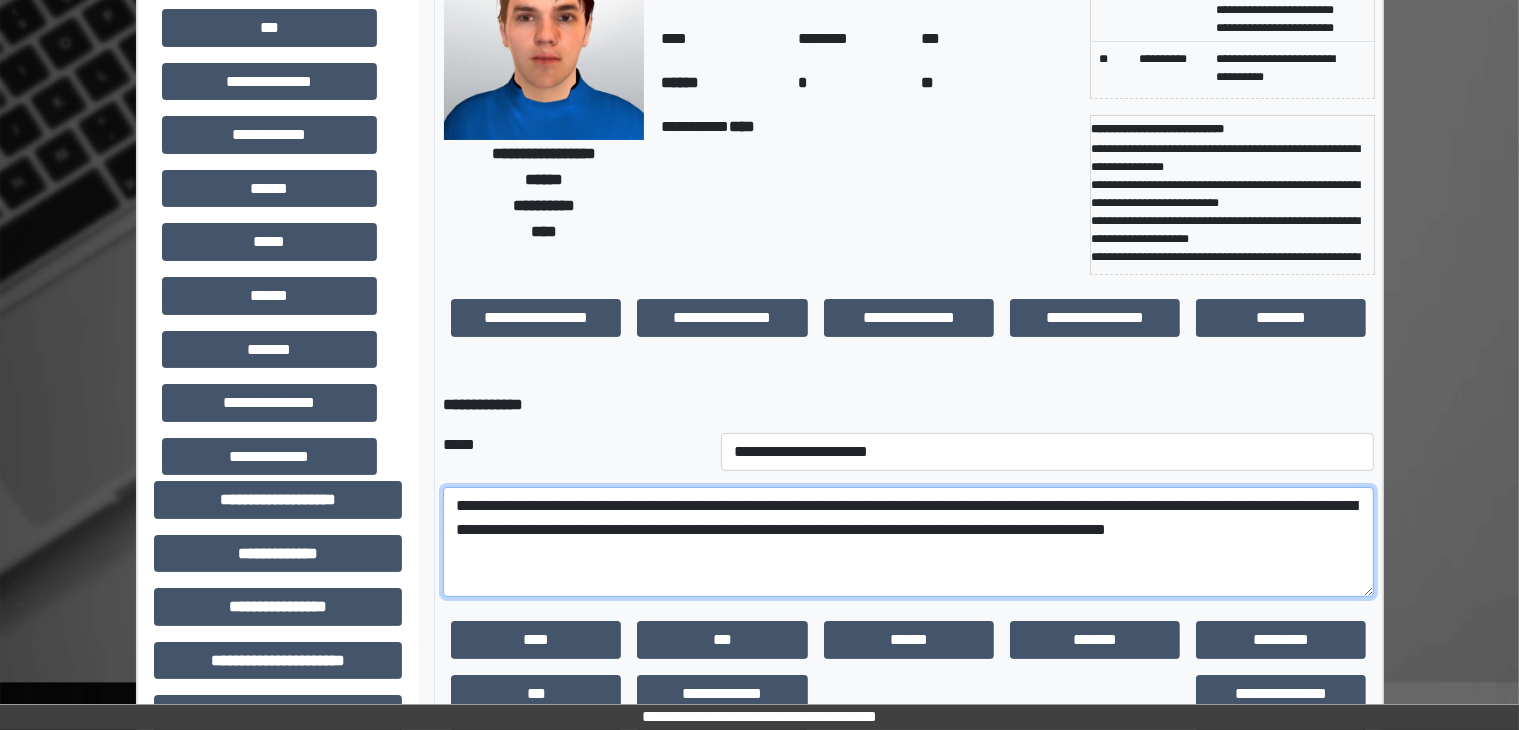 drag, startPoint x: 611, startPoint y: 561, endPoint x: 407, endPoint y: 515, distance: 209.12198 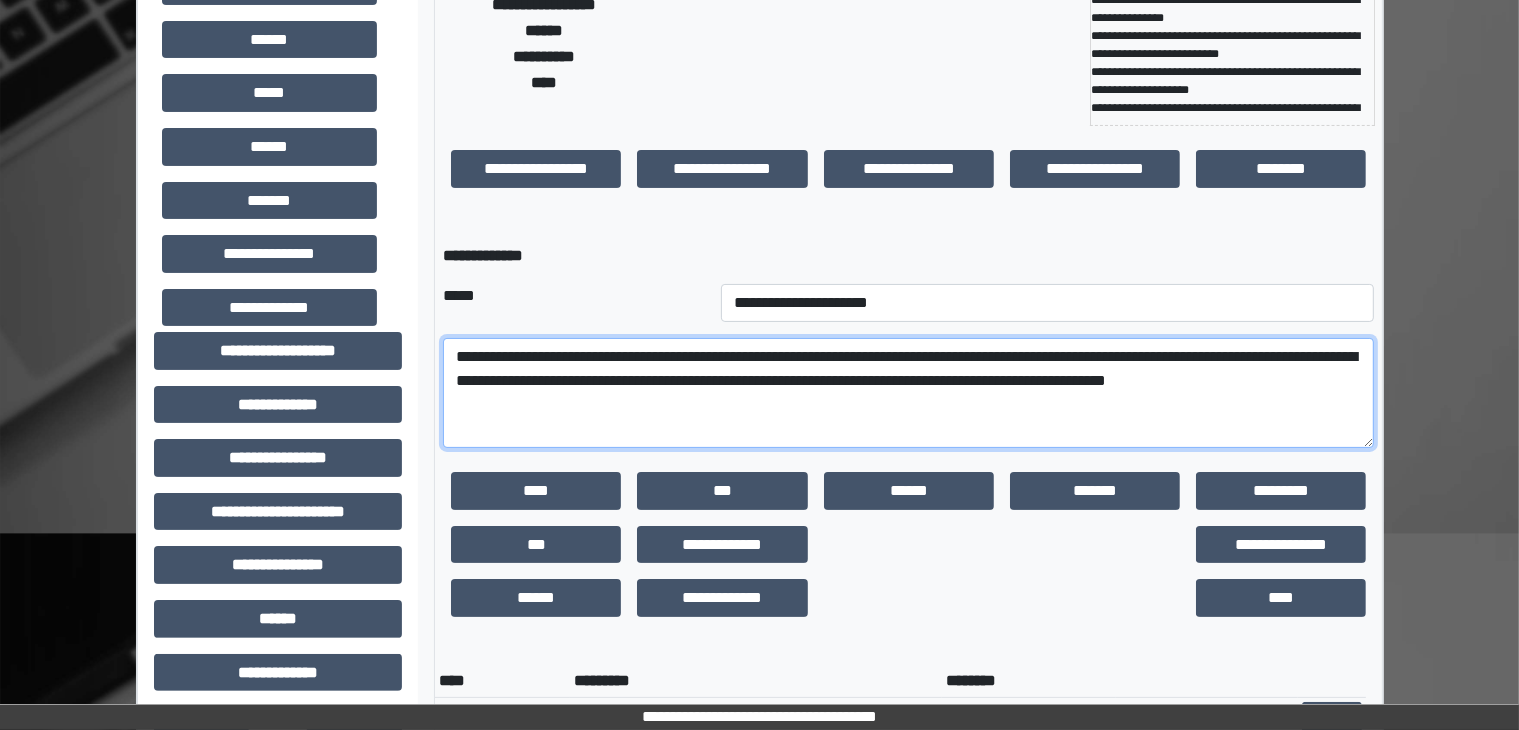scroll, scrollTop: 318, scrollLeft: 0, axis: vertical 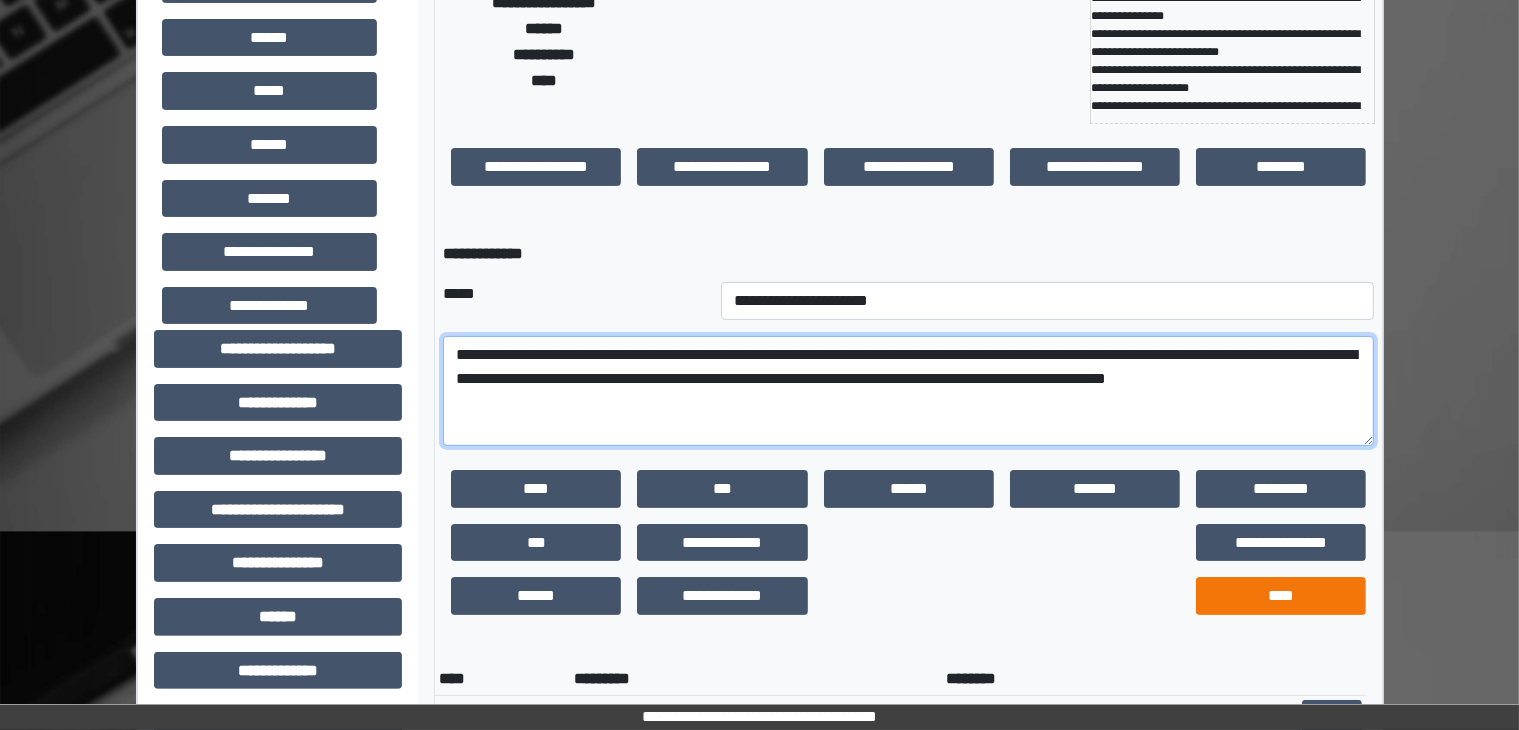 type on "**********" 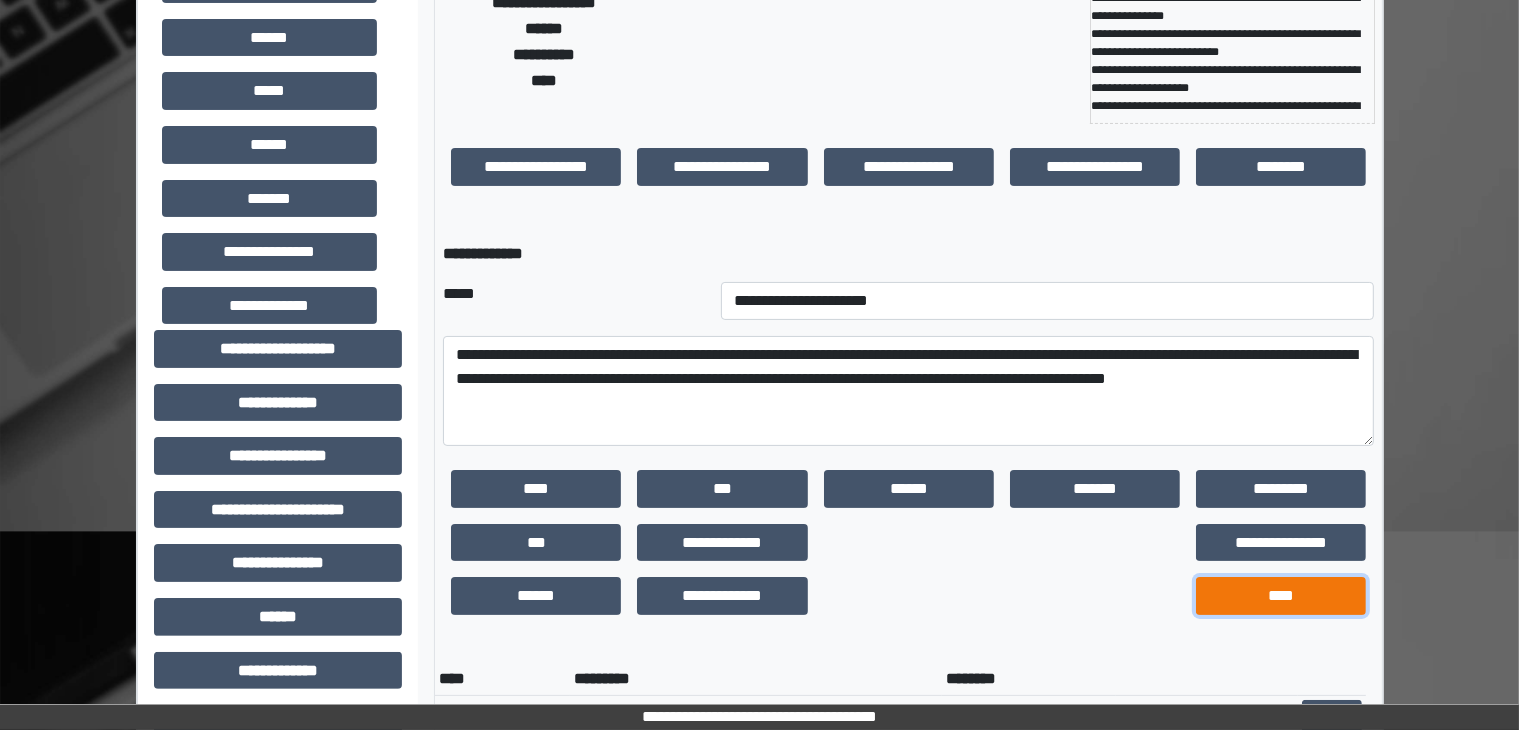 click on "****" at bounding box center (536, 489) 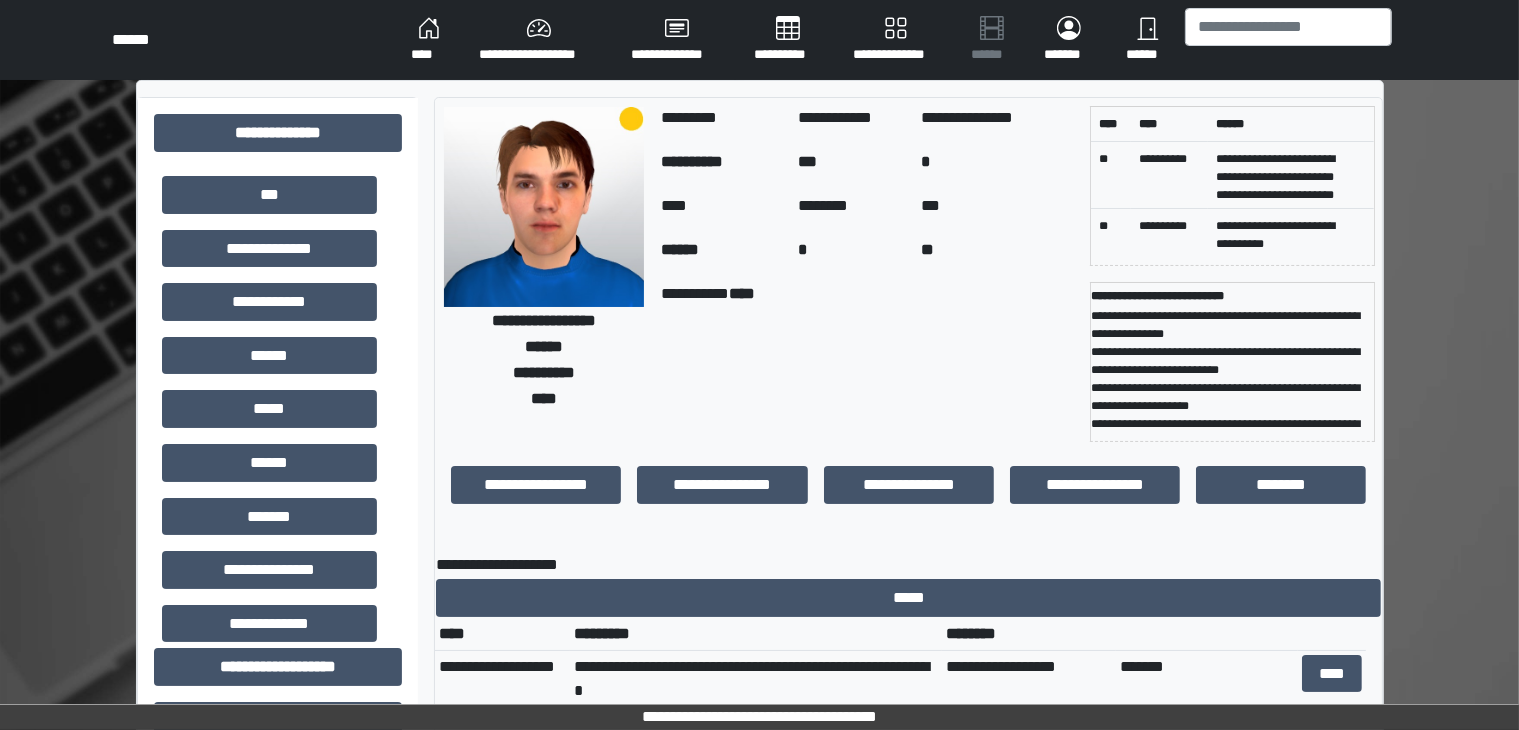scroll, scrollTop: 0, scrollLeft: 0, axis: both 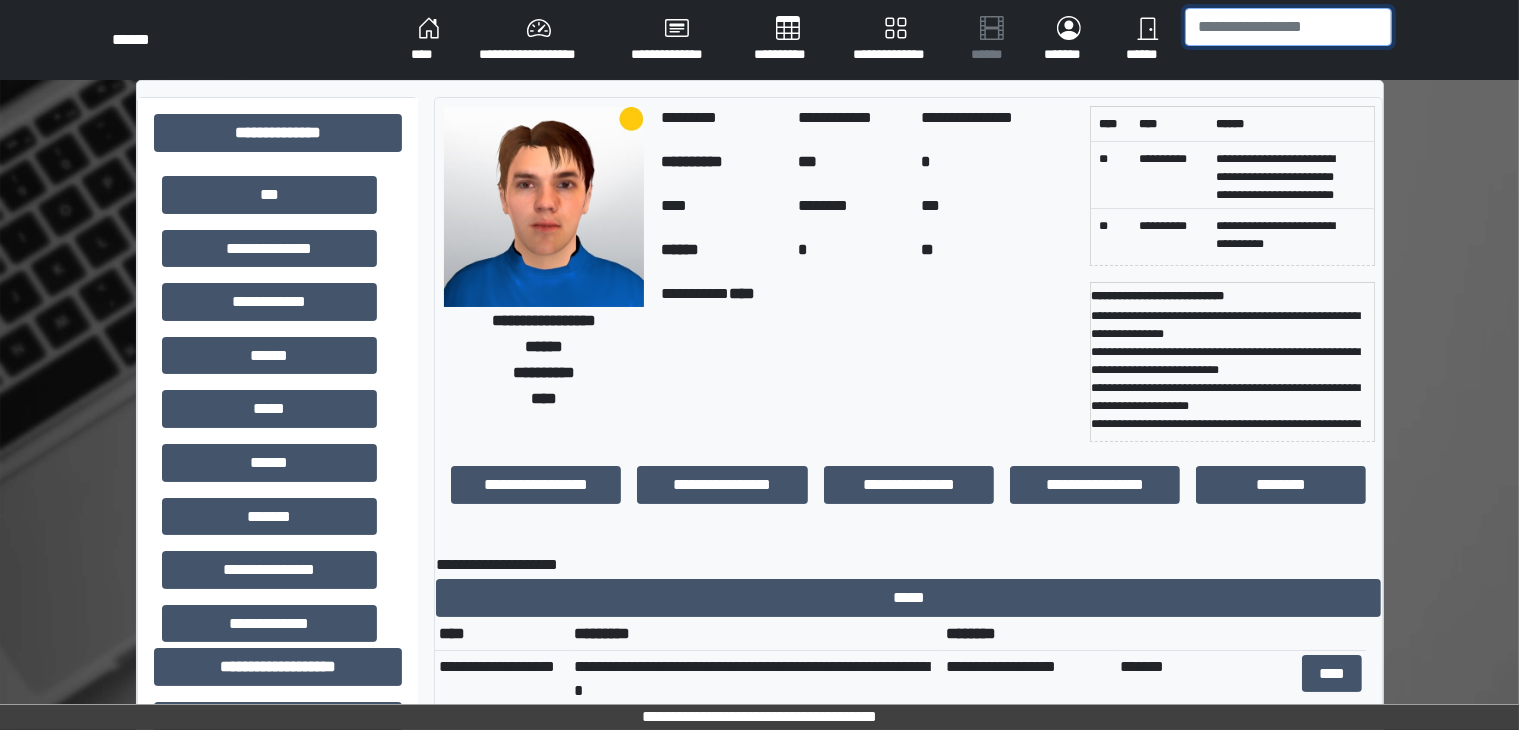 click at bounding box center (1288, 27) 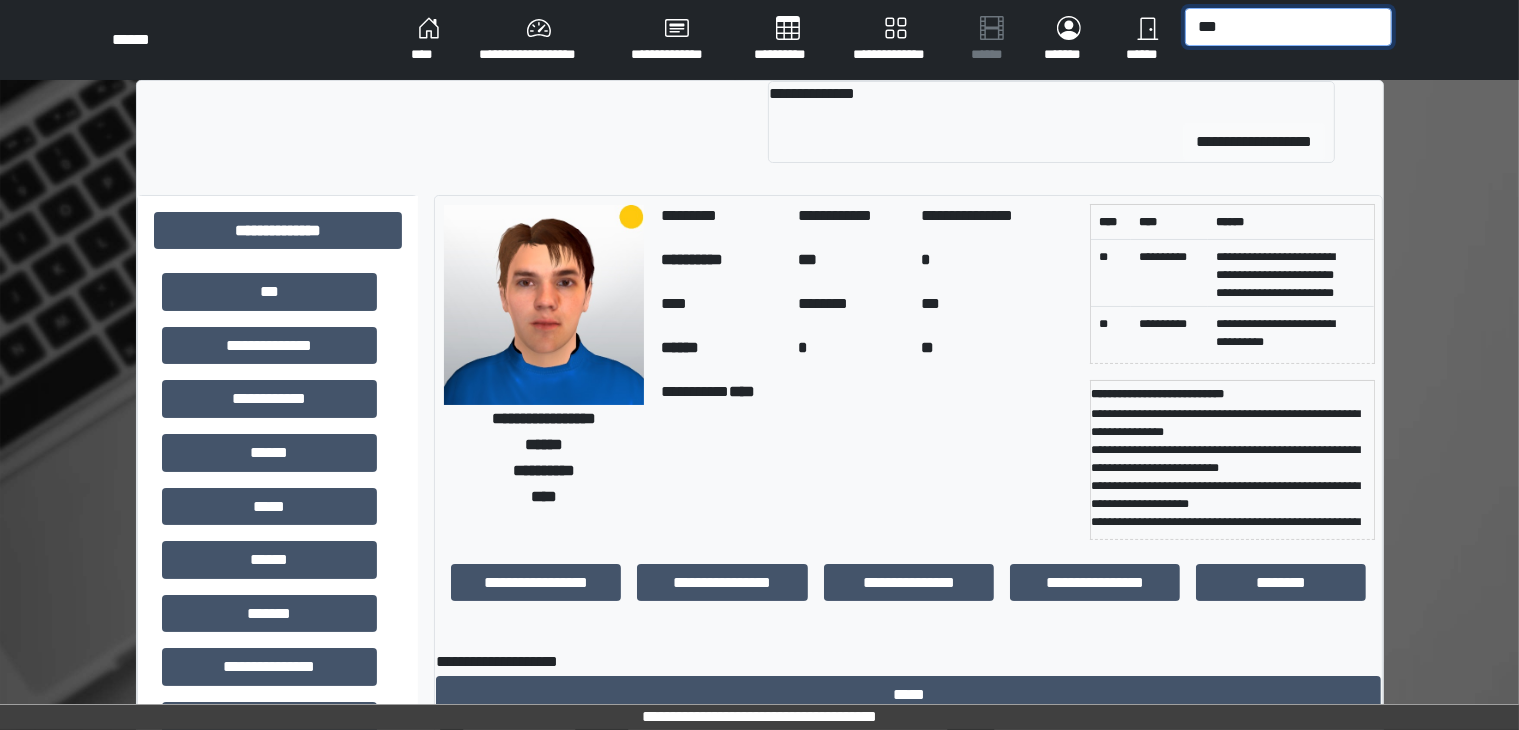 type on "***" 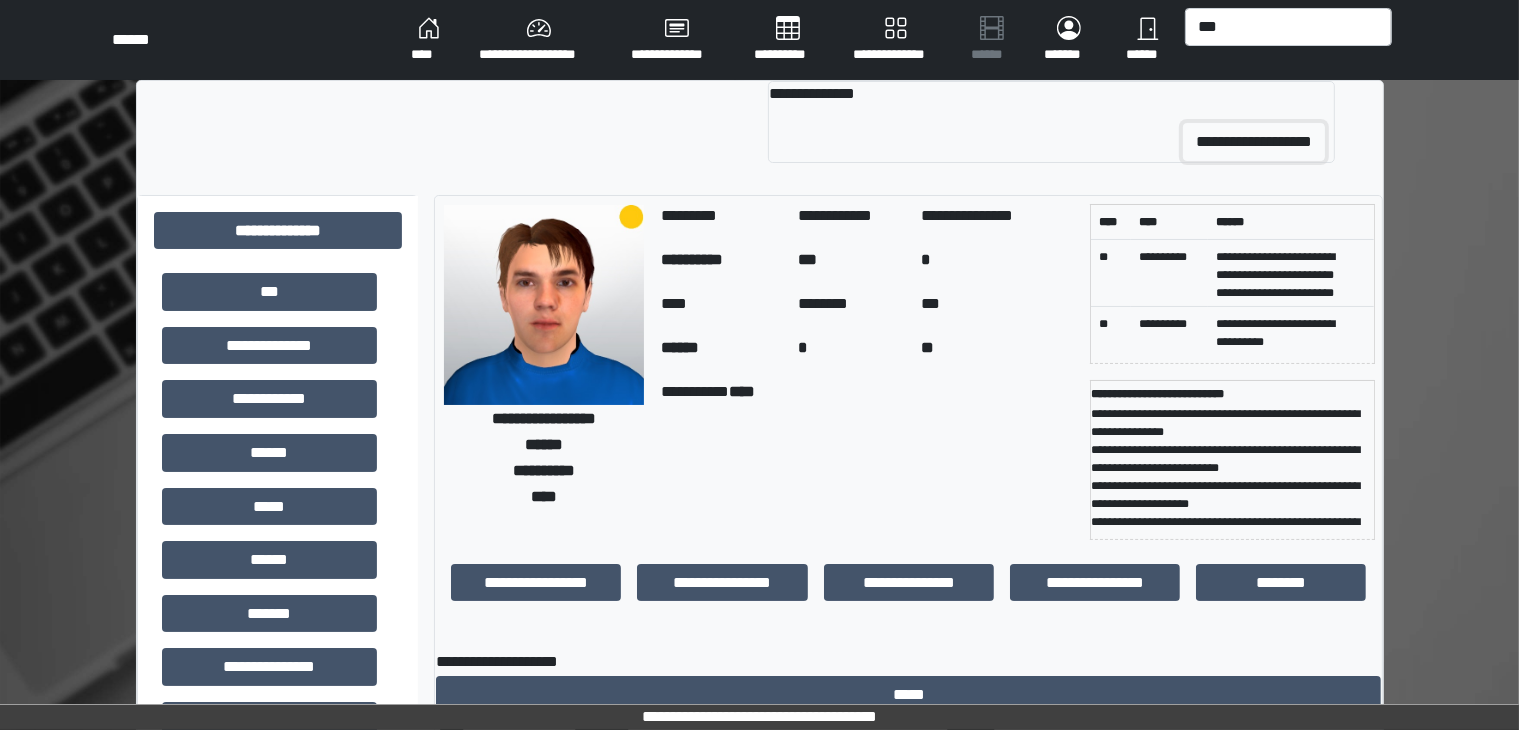 click on "**********" at bounding box center [1254, 142] 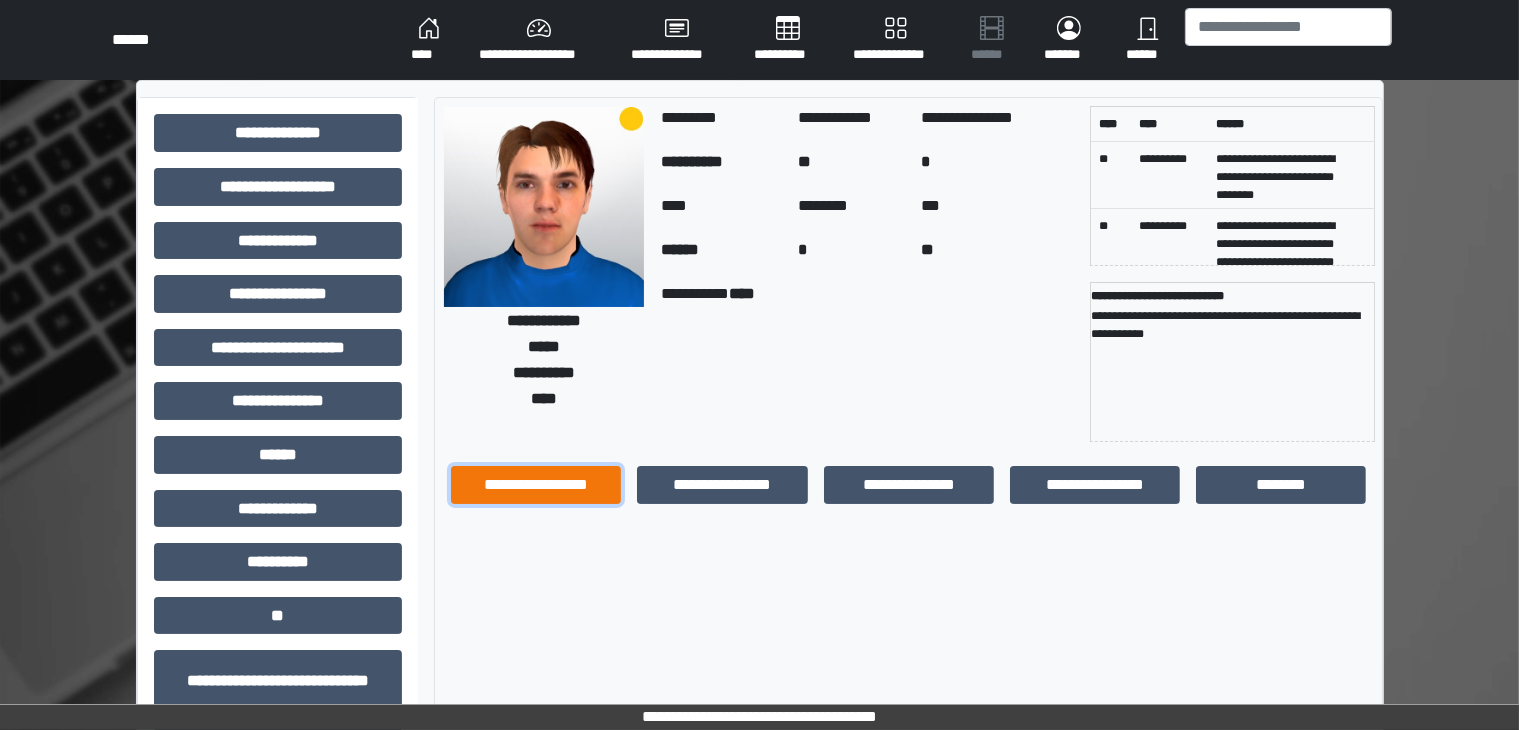 click on "**********" at bounding box center (536, 485) 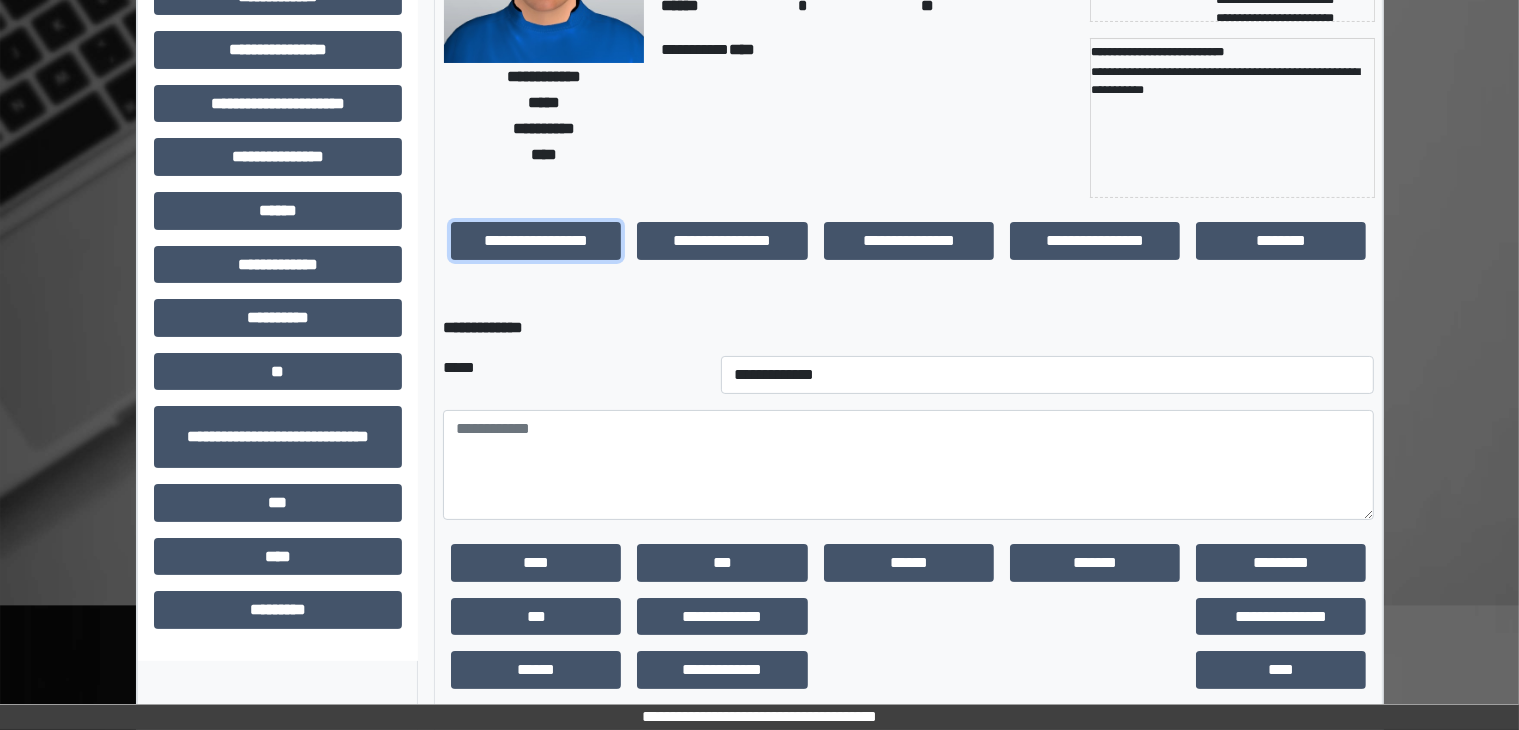 scroll, scrollTop: 244, scrollLeft: 0, axis: vertical 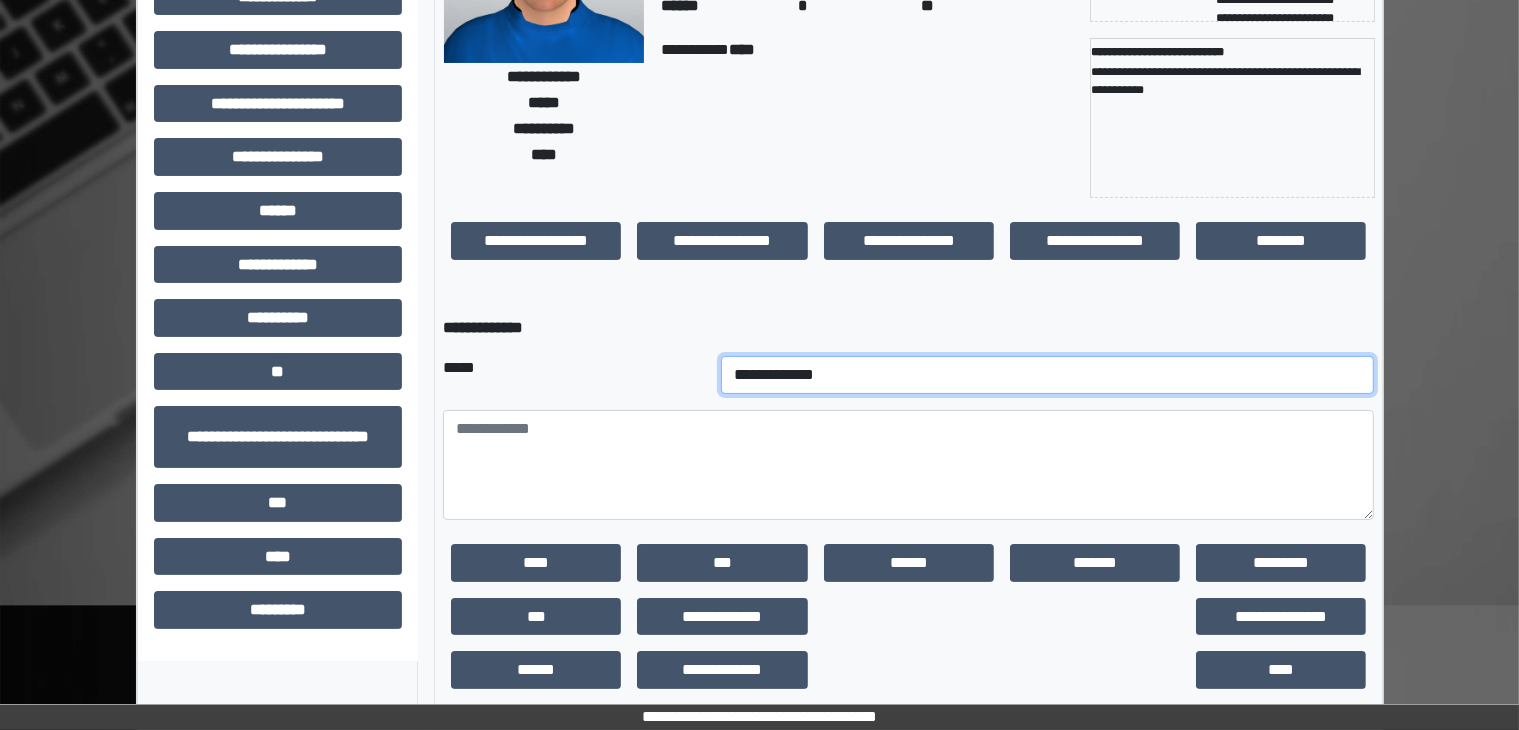 click on "**********" at bounding box center [1048, 375] 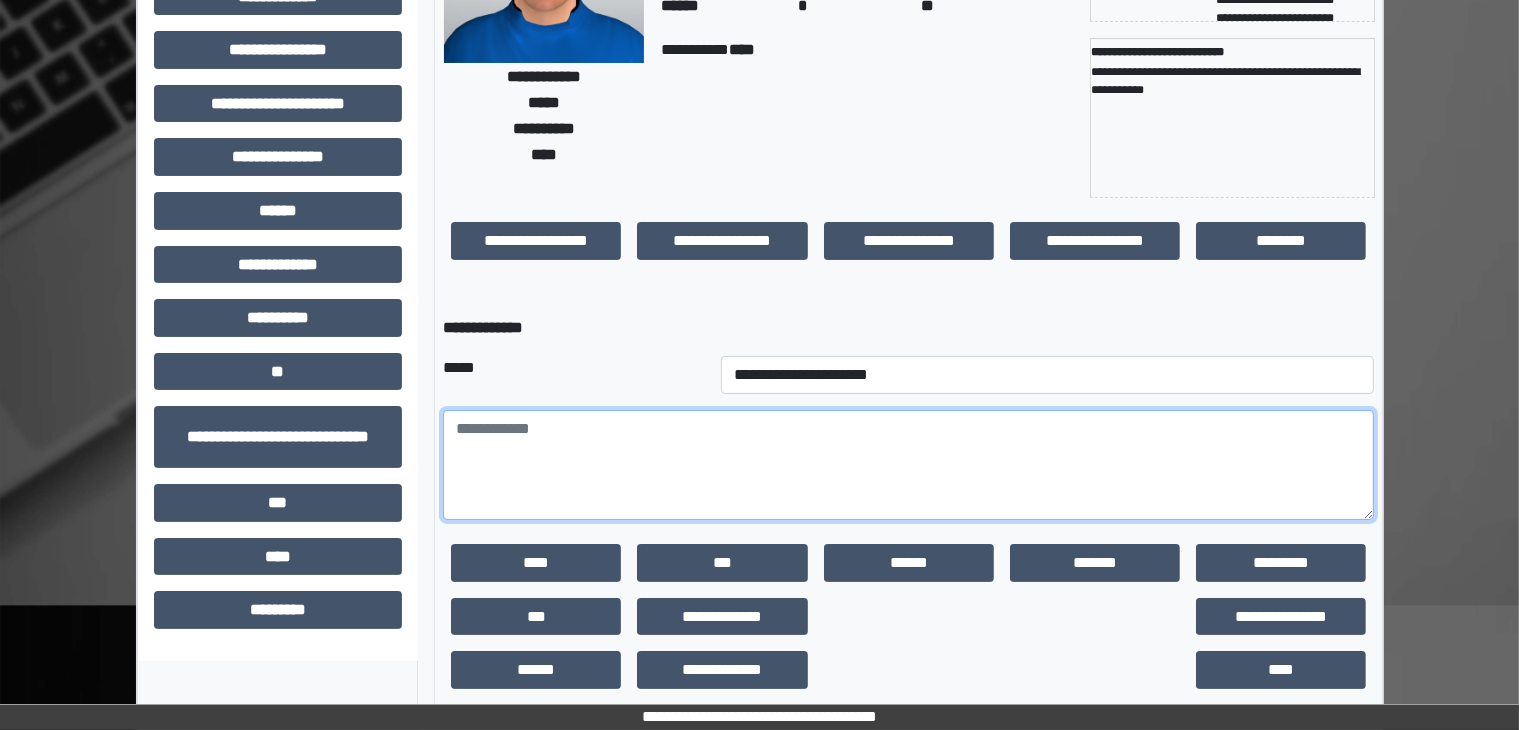 click at bounding box center [908, 465] 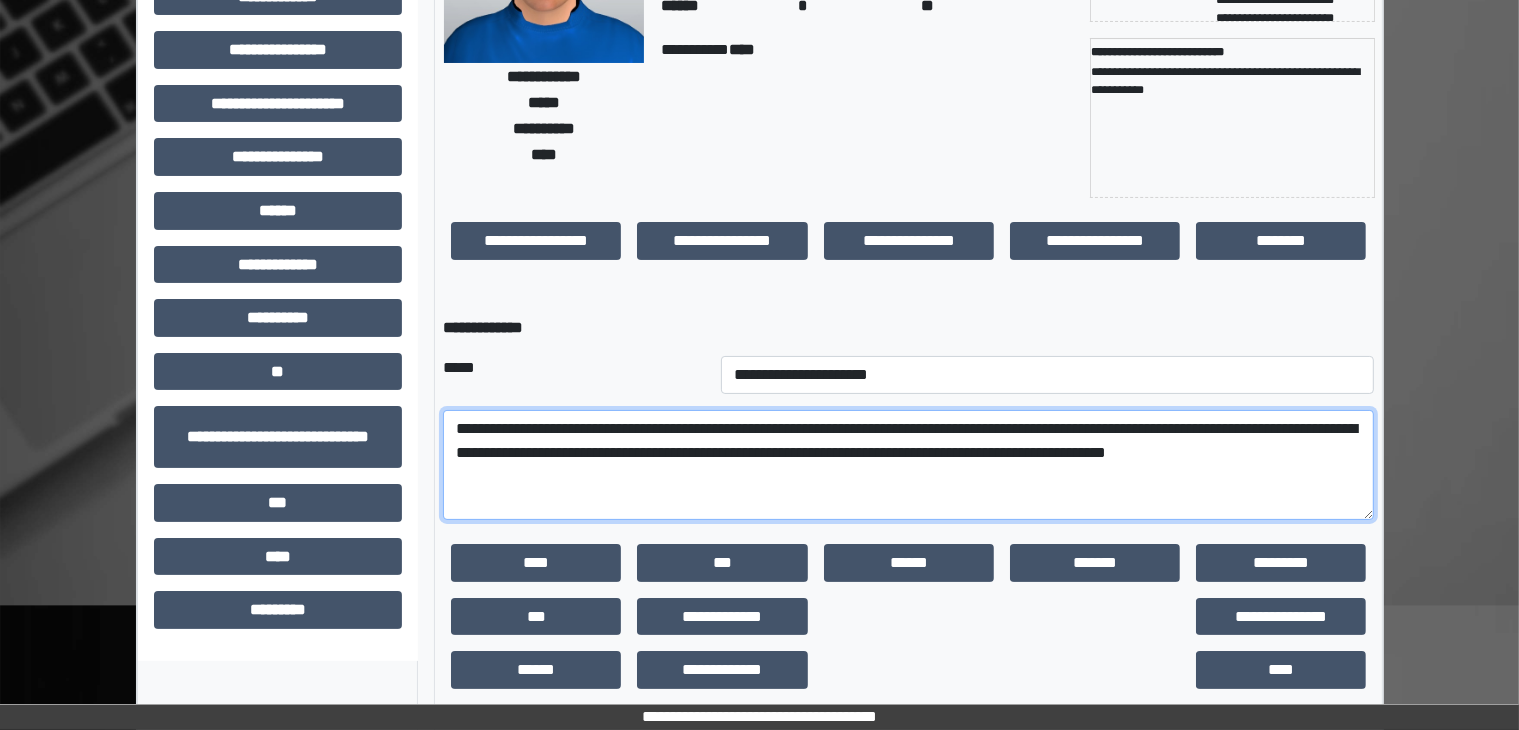 click on "**********" at bounding box center (908, 465) 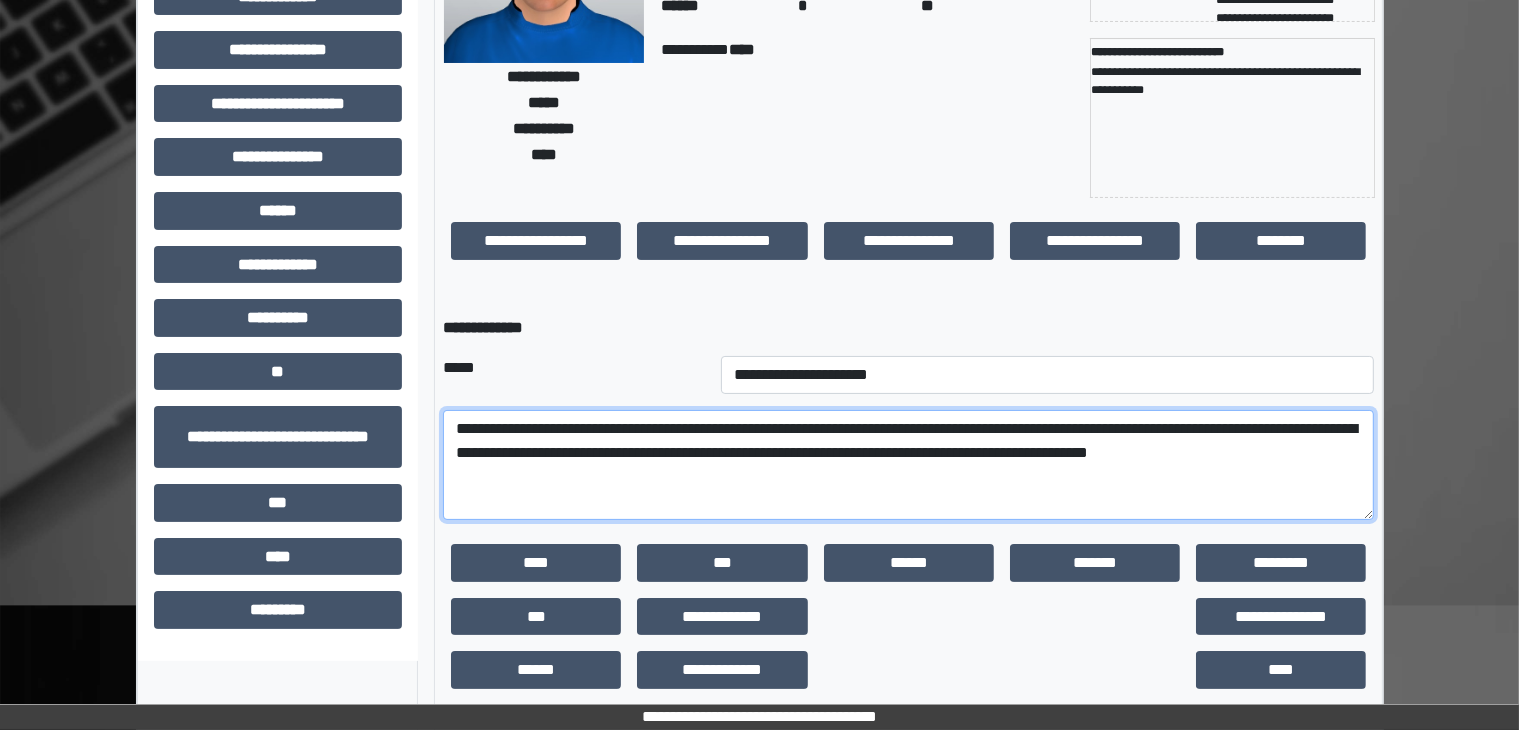 click on "**********" at bounding box center (908, 465) 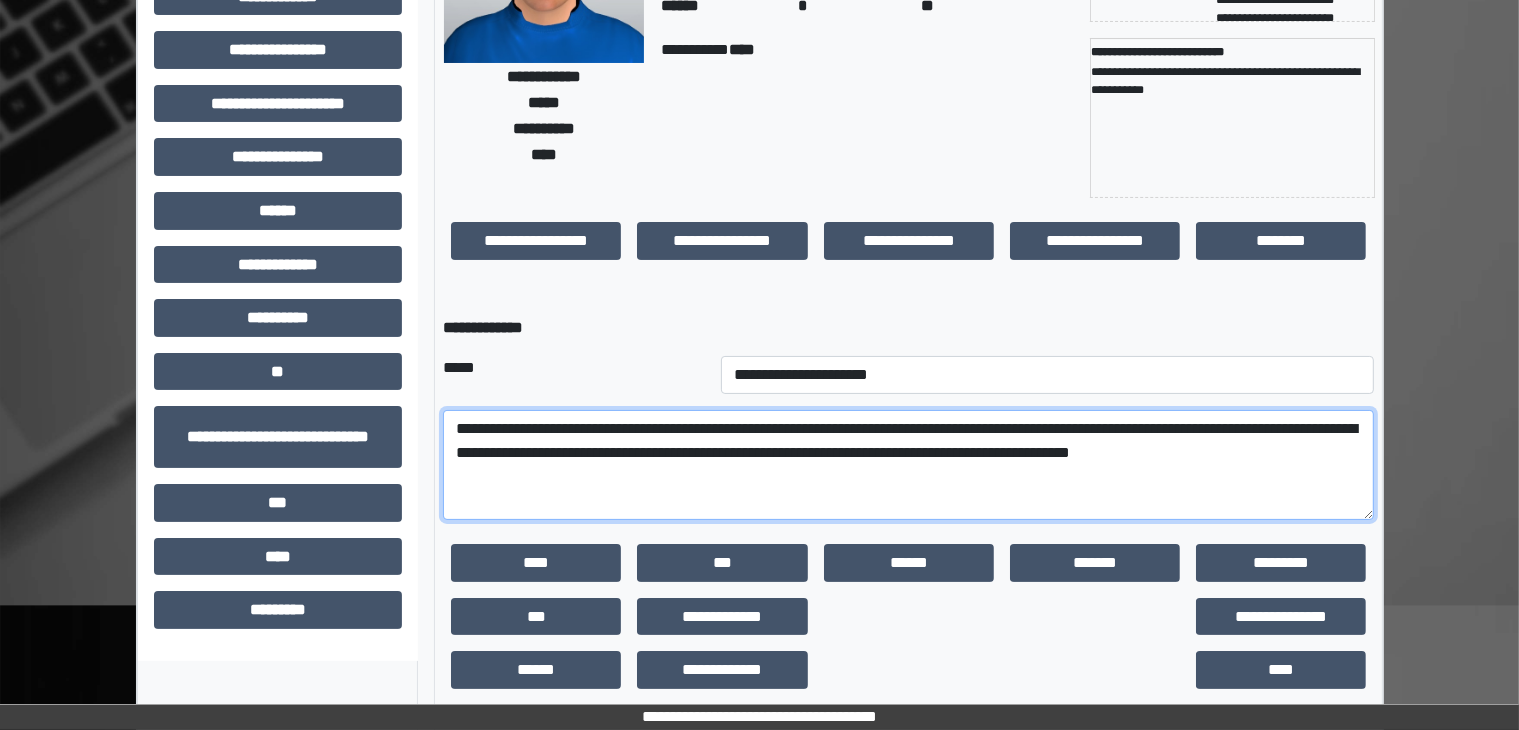 click on "**********" at bounding box center (908, 465) 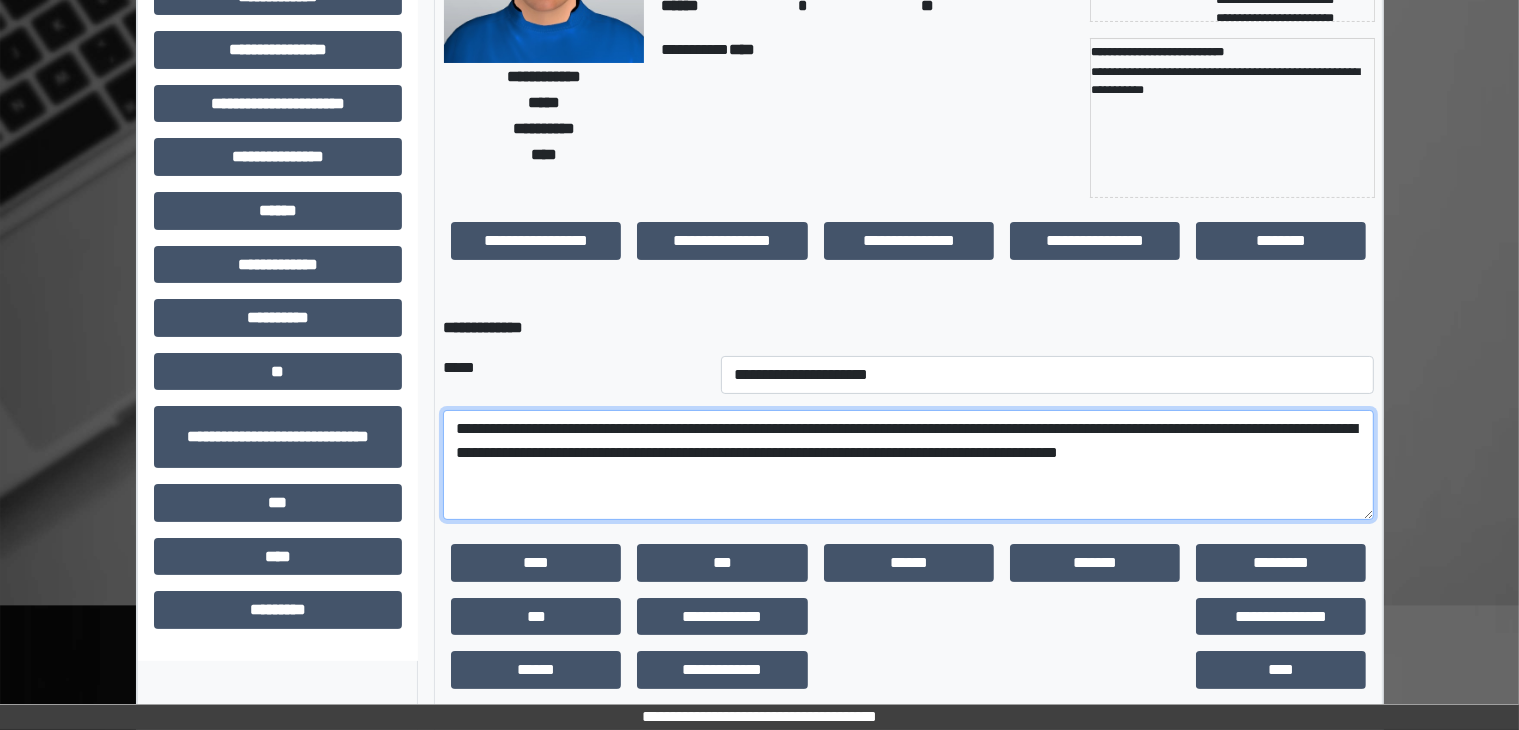 click on "**********" at bounding box center (908, 465) 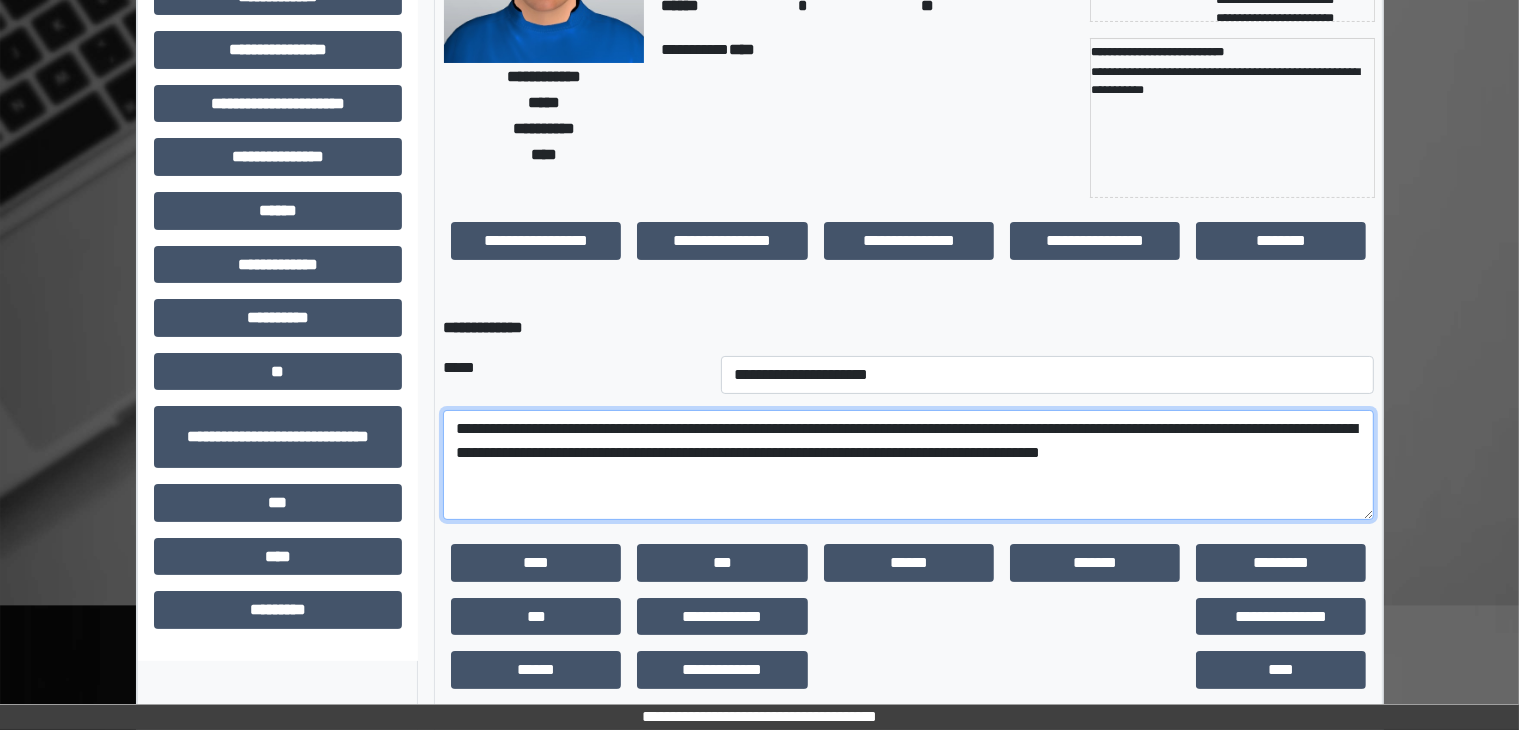 drag, startPoint x: 640, startPoint y: 474, endPoint x: 451, endPoint y: 422, distance: 196.02296 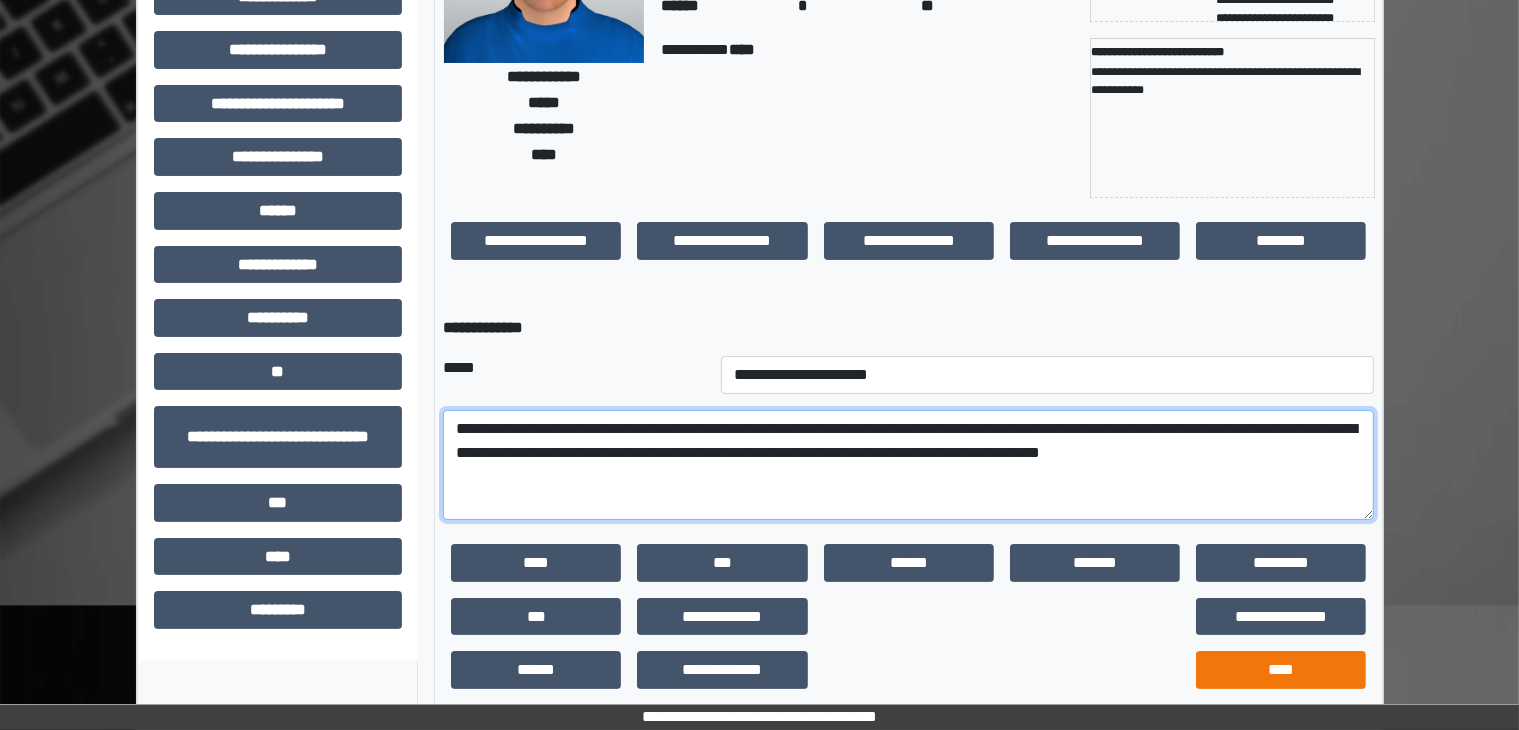 type on "**********" 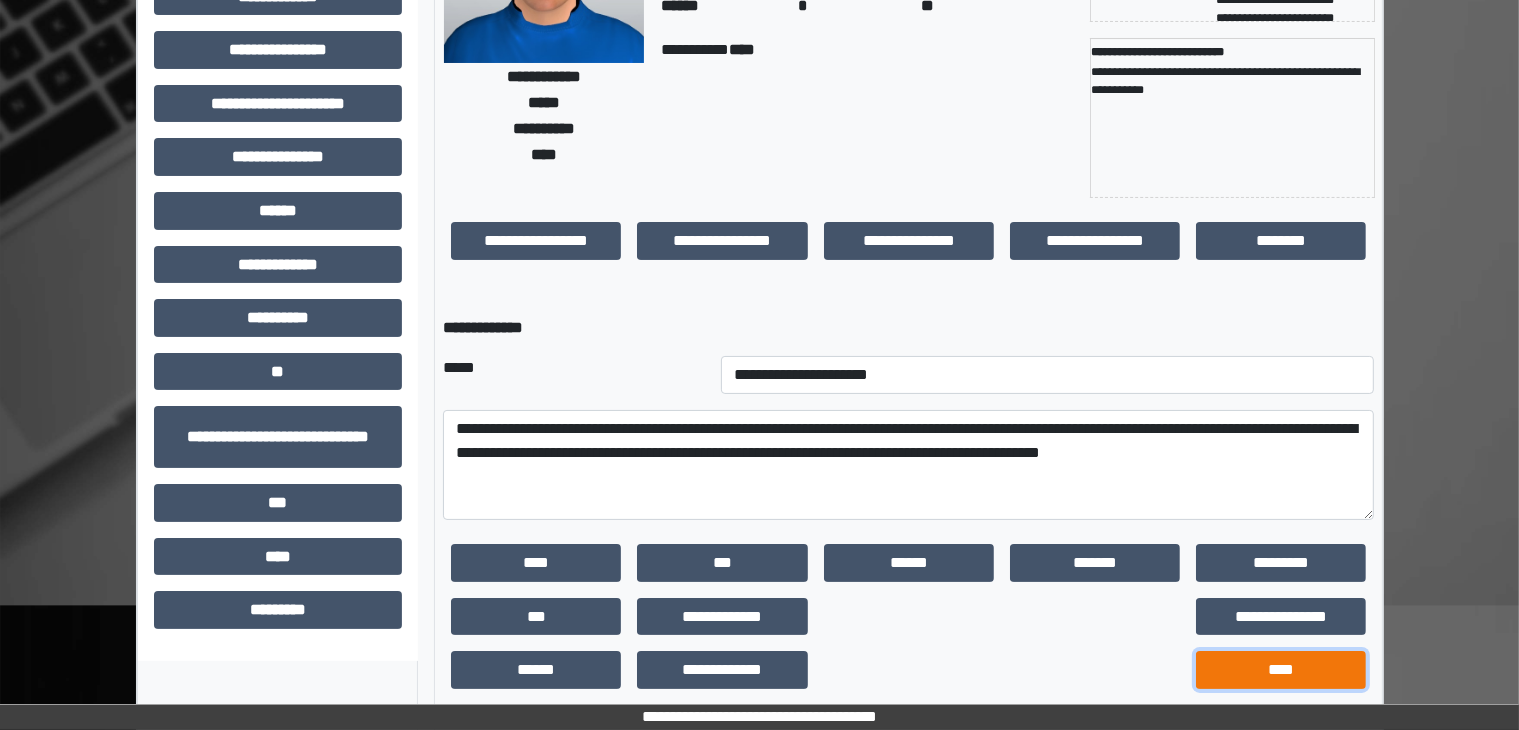 click on "****" at bounding box center (536, 563) 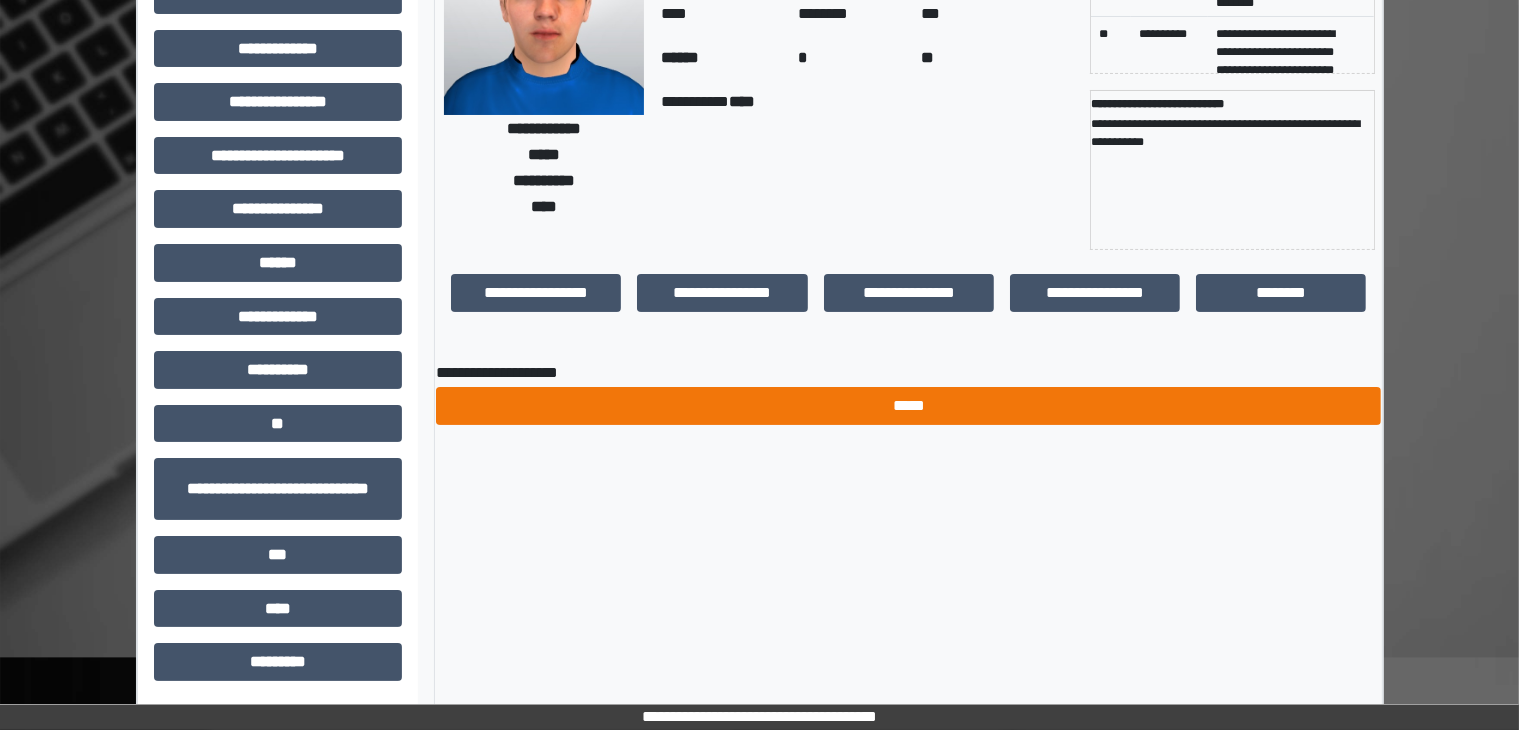 scroll, scrollTop: 0, scrollLeft: 0, axis: both 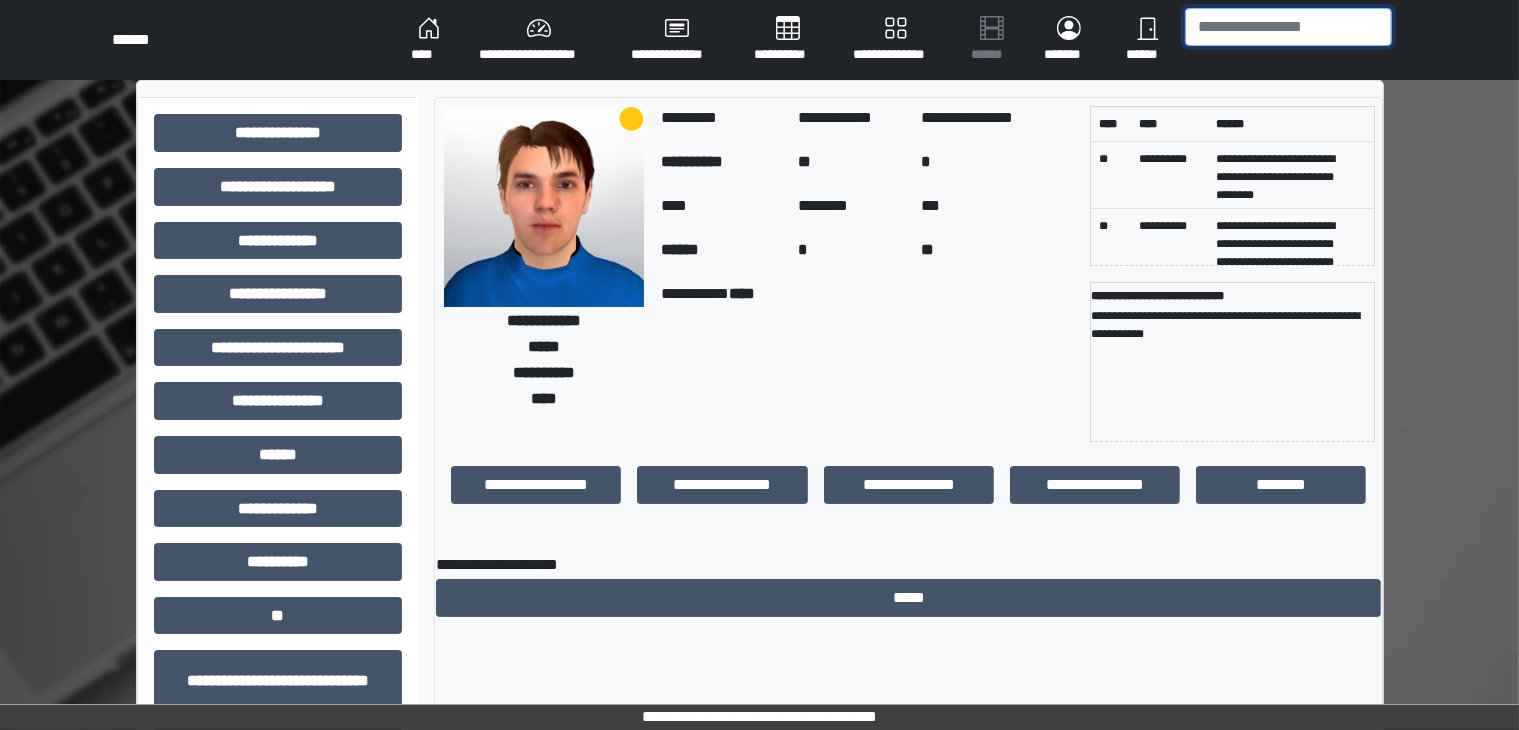 click at bounding box center [1288, 27] 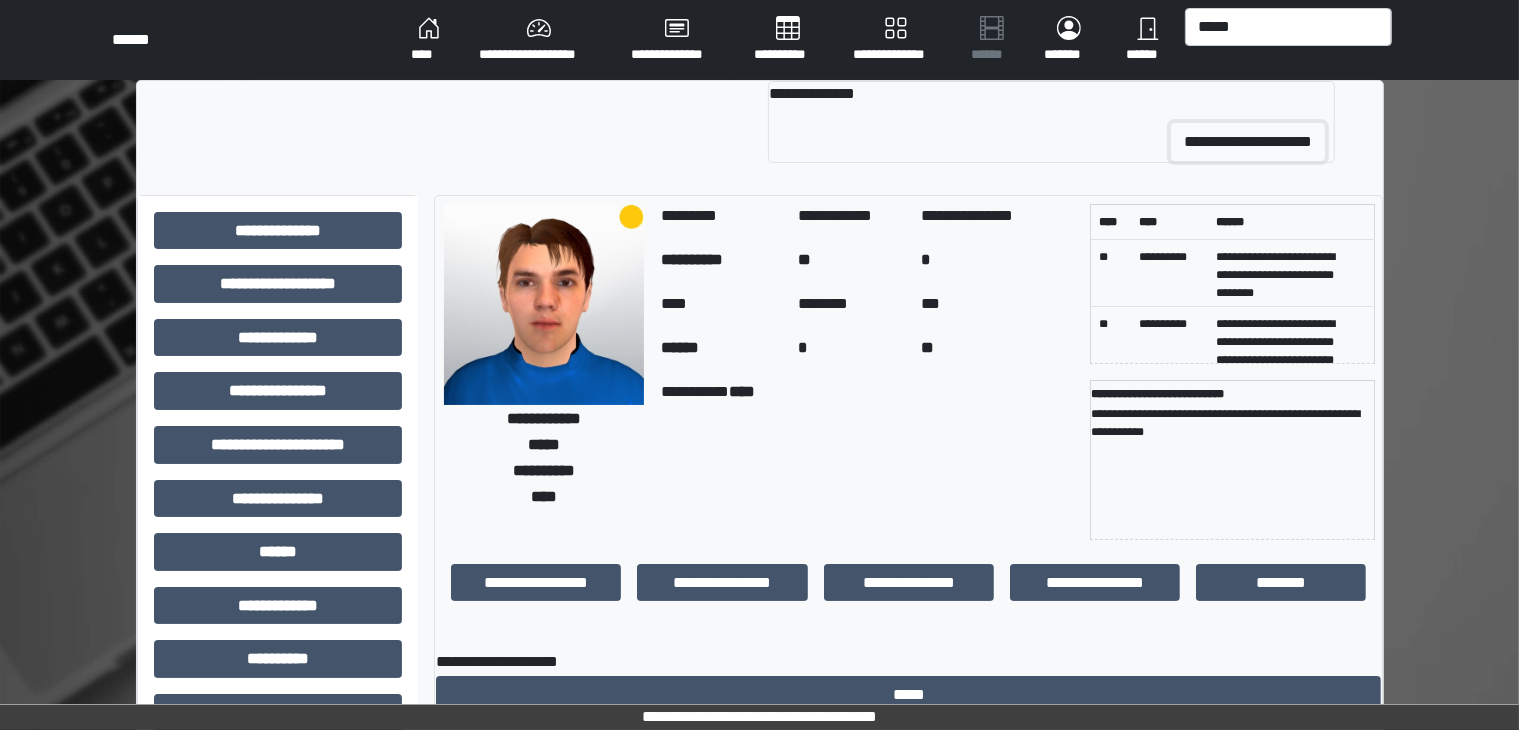 click on "**********" at bounding box center [1248, 142] 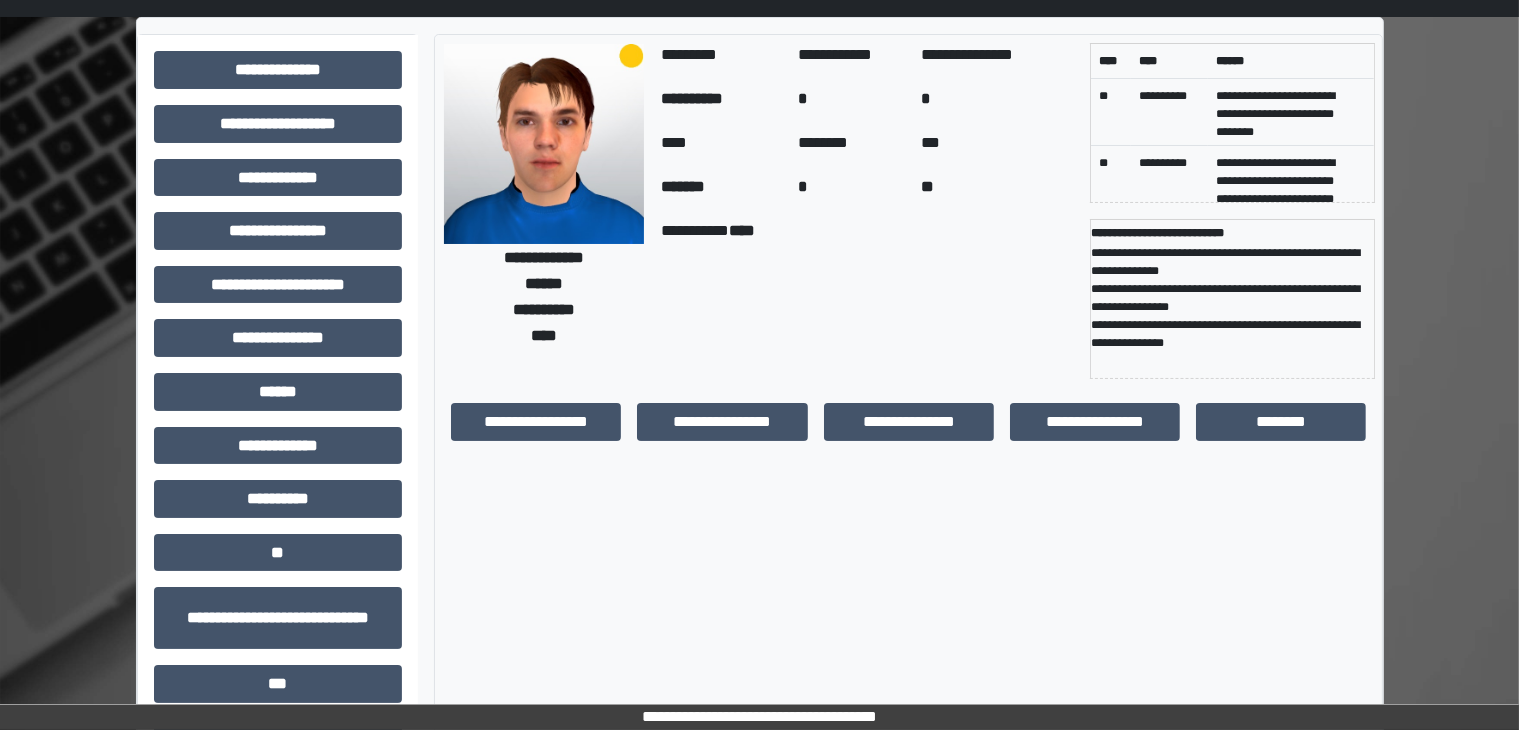 scroll, scrollTop: 74, scrollLeft: 0, axis: vertical 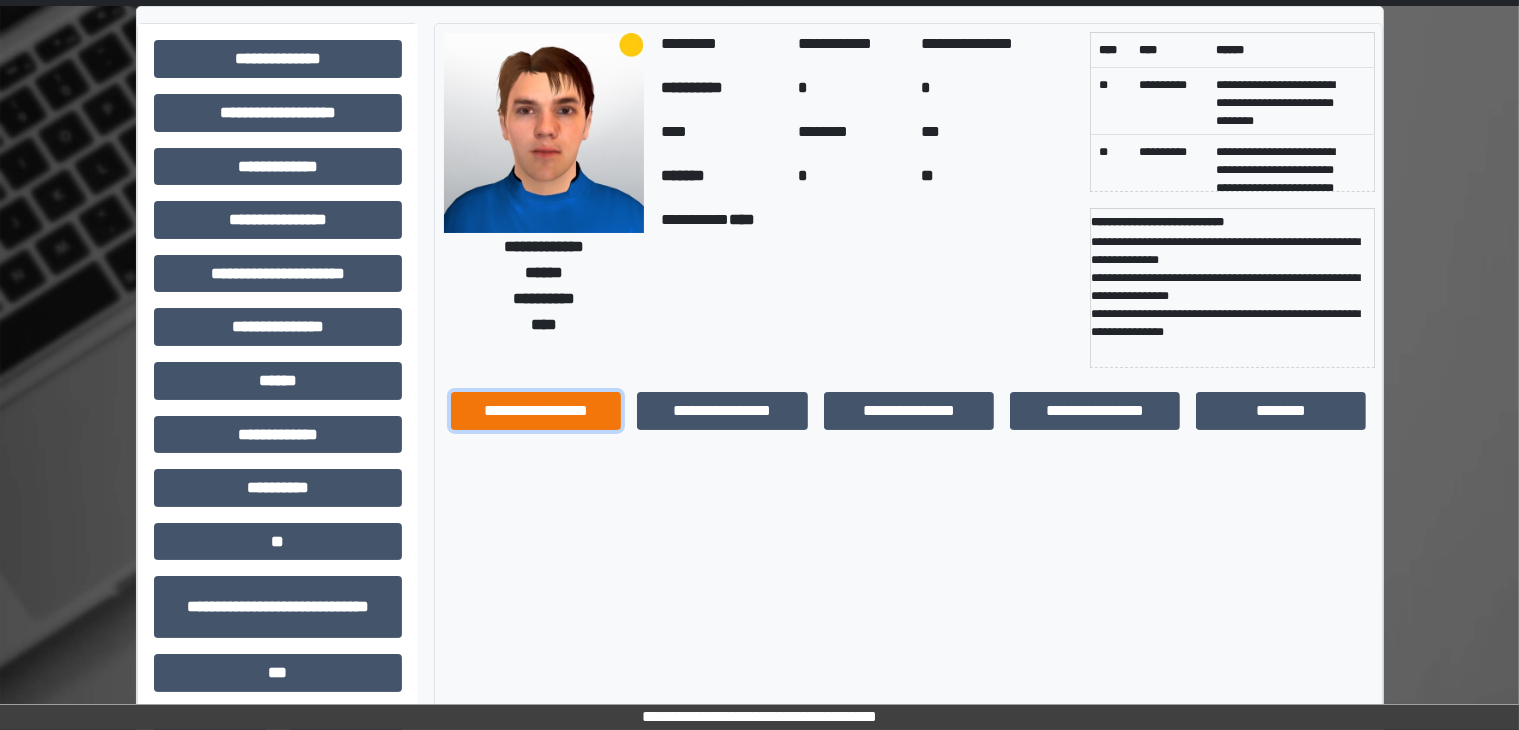 click on "**********" at bounding box center [536, 411] 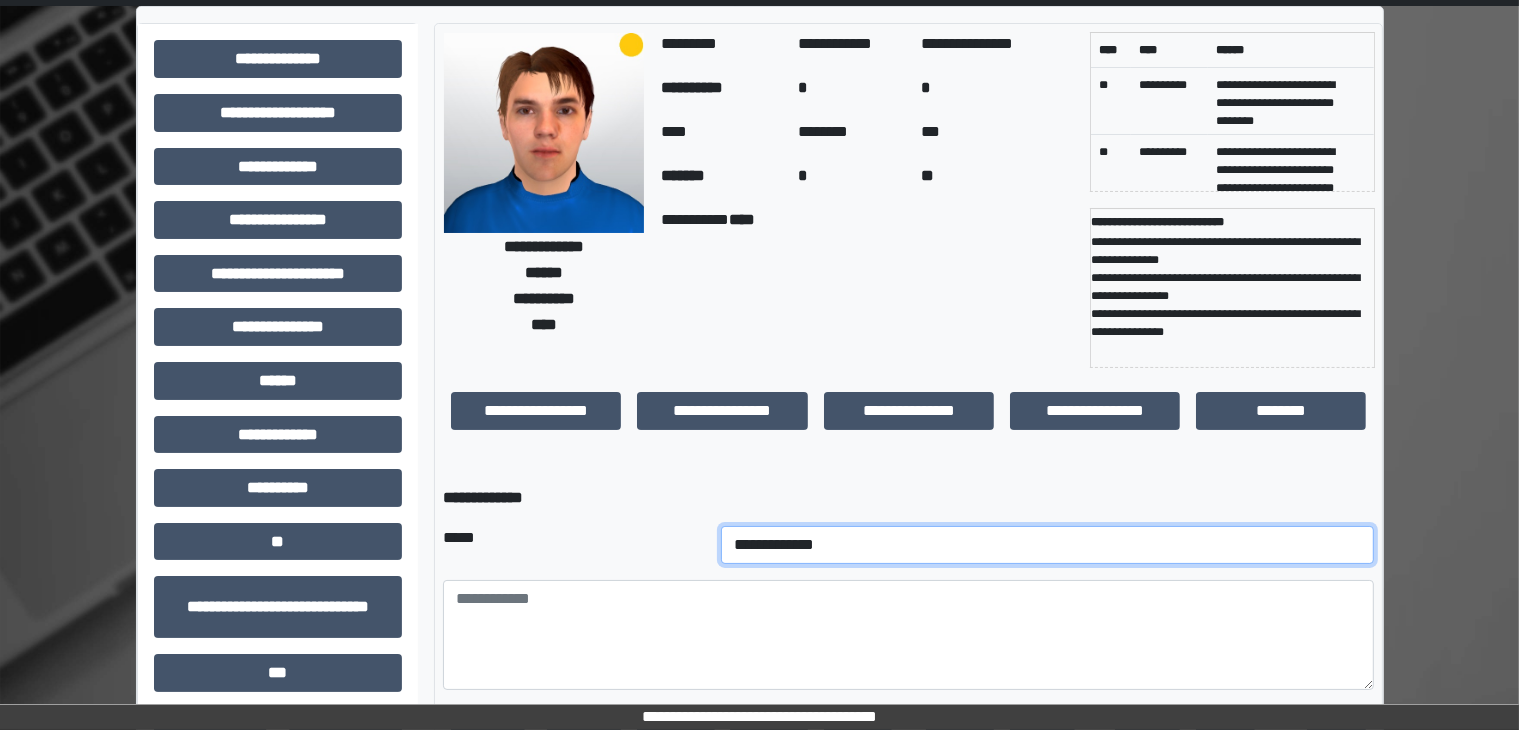 click on "**********" at bounding box center [1048, 545] 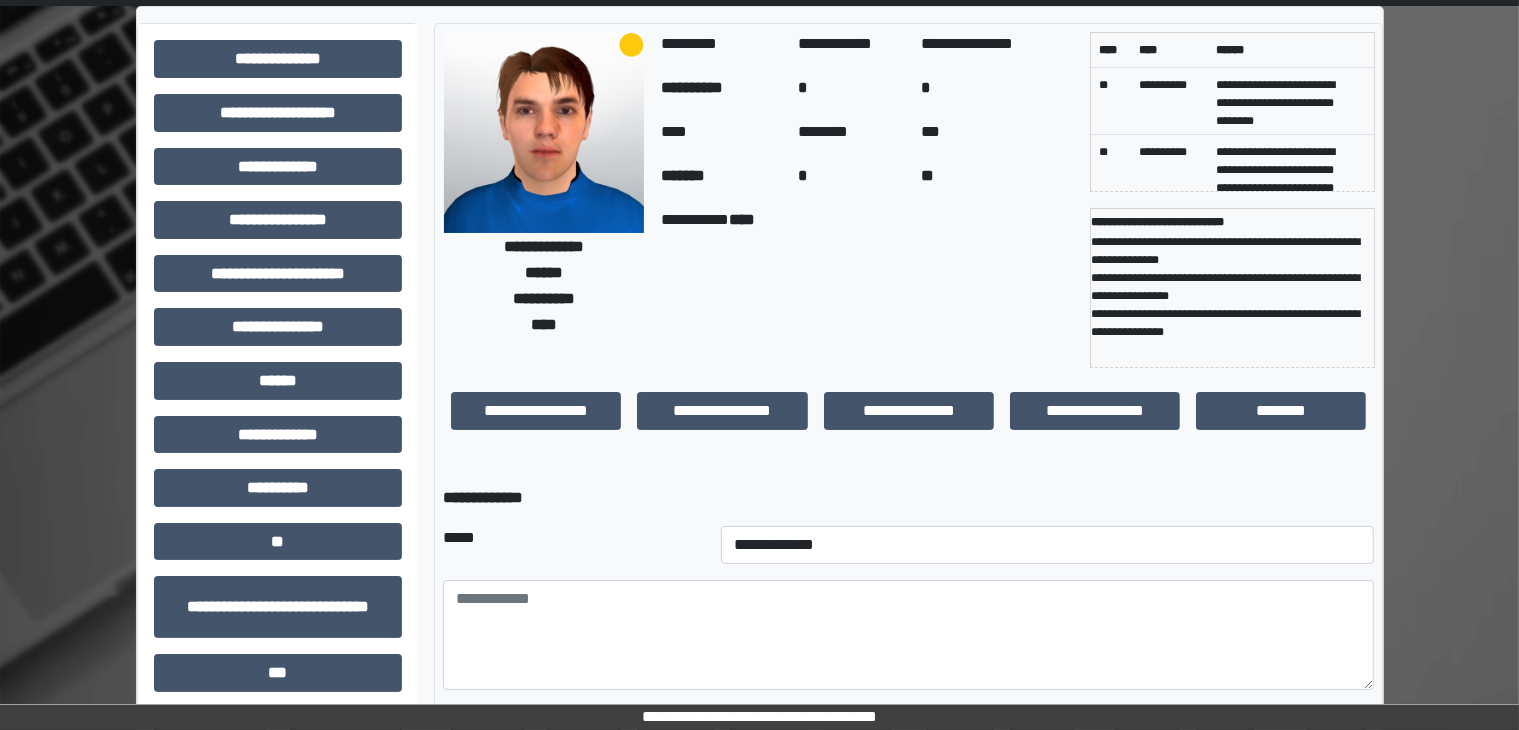 click at bounding box center (544, 133) 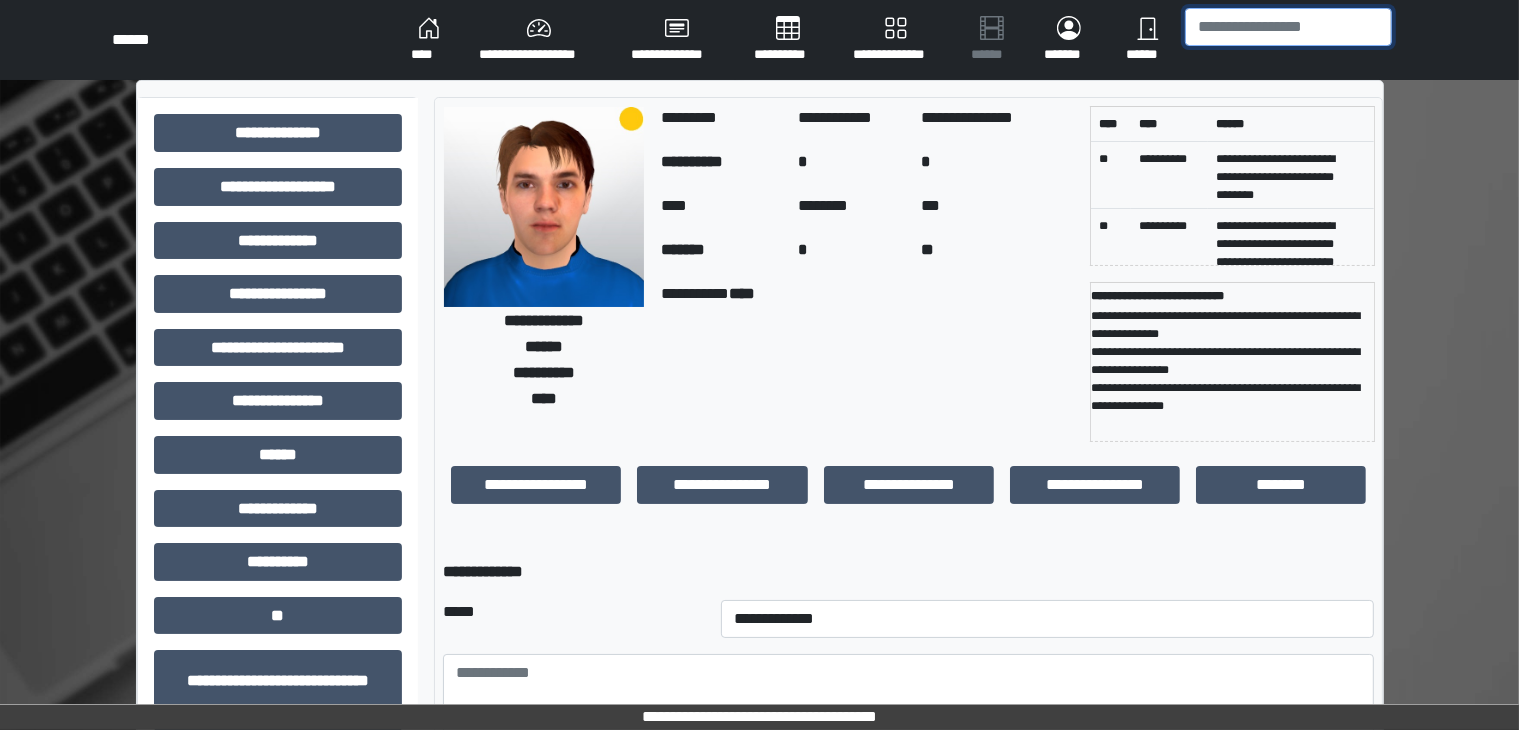 click at bounding box center (1288, 27) 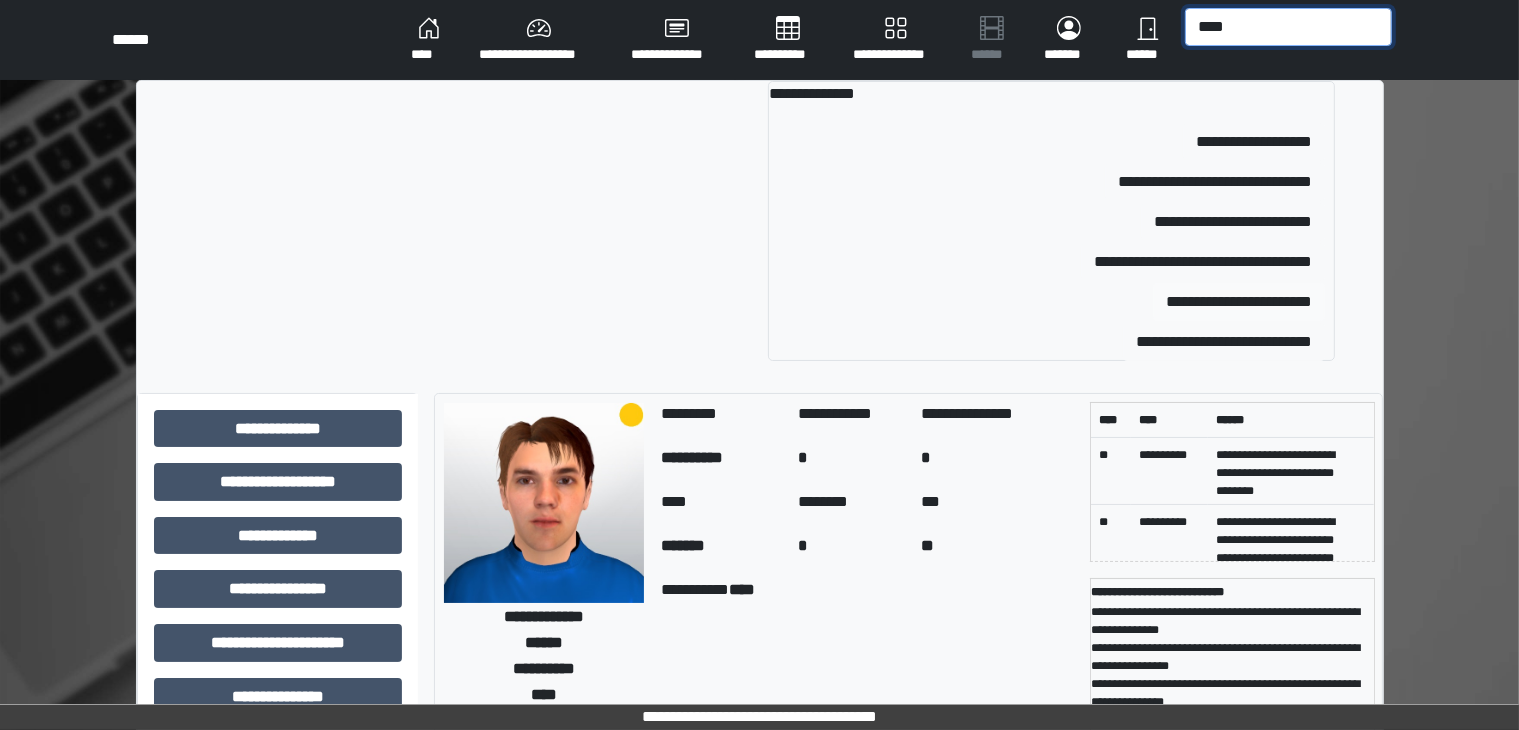 type on "****" 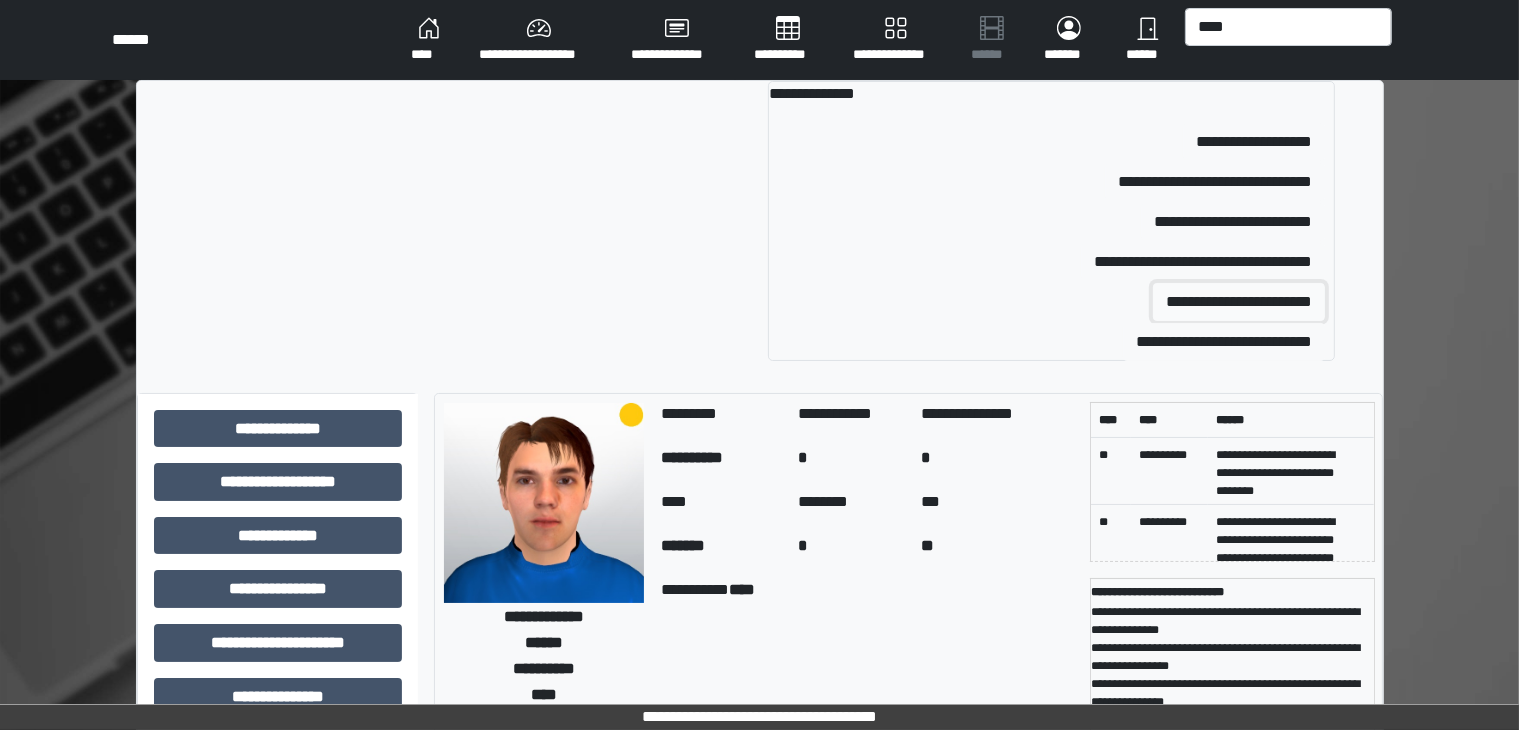 click on "**********" at bounding box center (1254, 142) 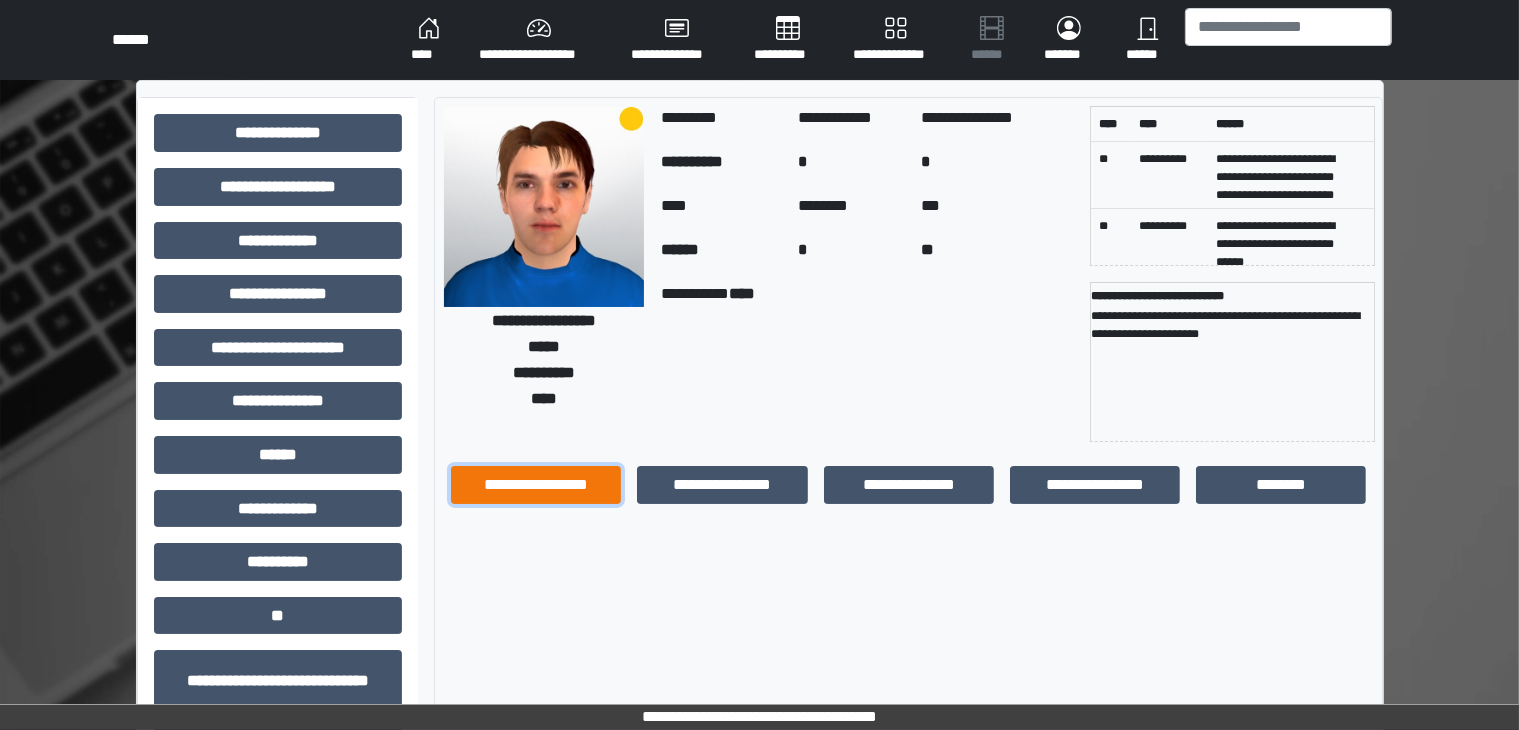 click on "**********" at bounding box center (536, 485) 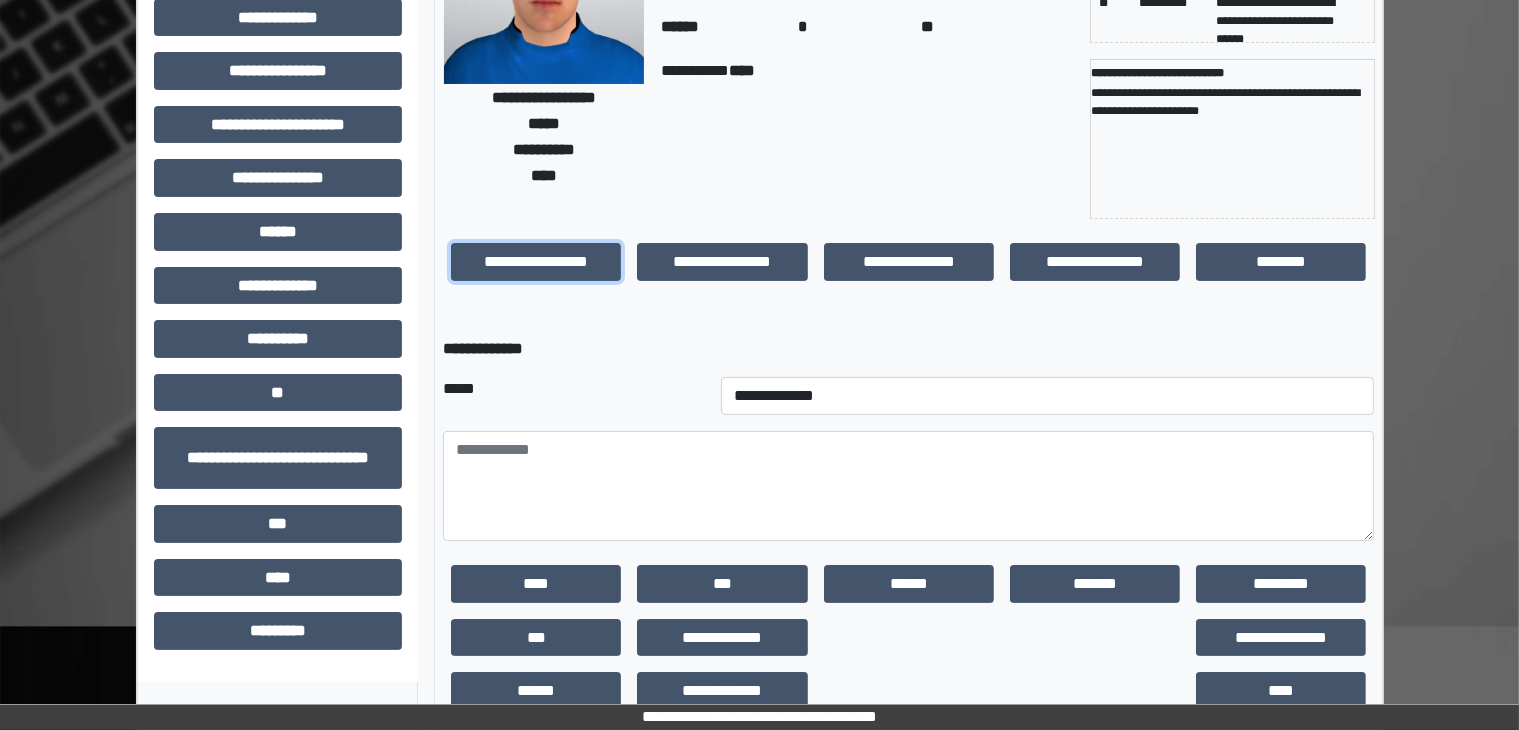 scroll, scrollTop: 226, scrollLeft: 0, axis: vertical 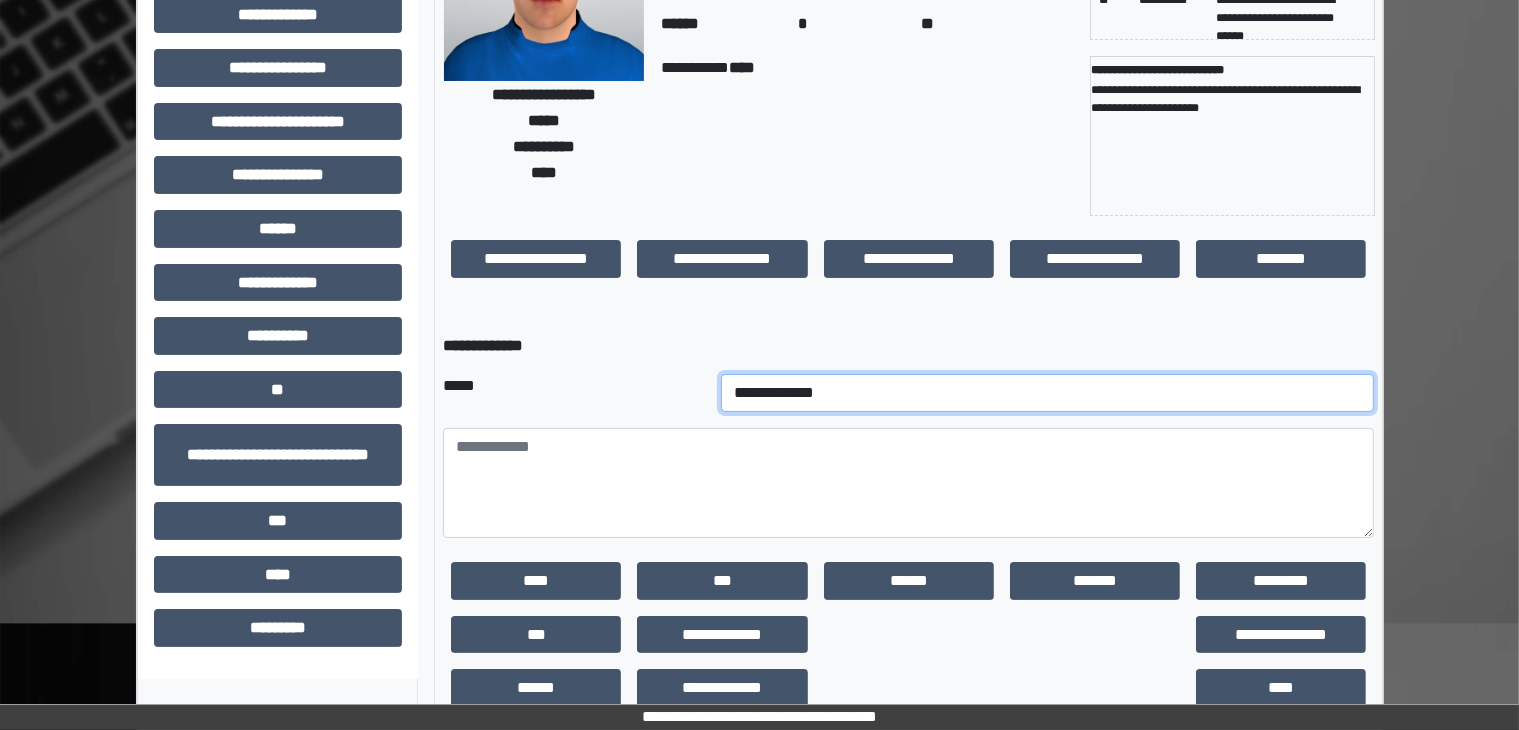 click on "**********" at bounding box center (1048, 393) 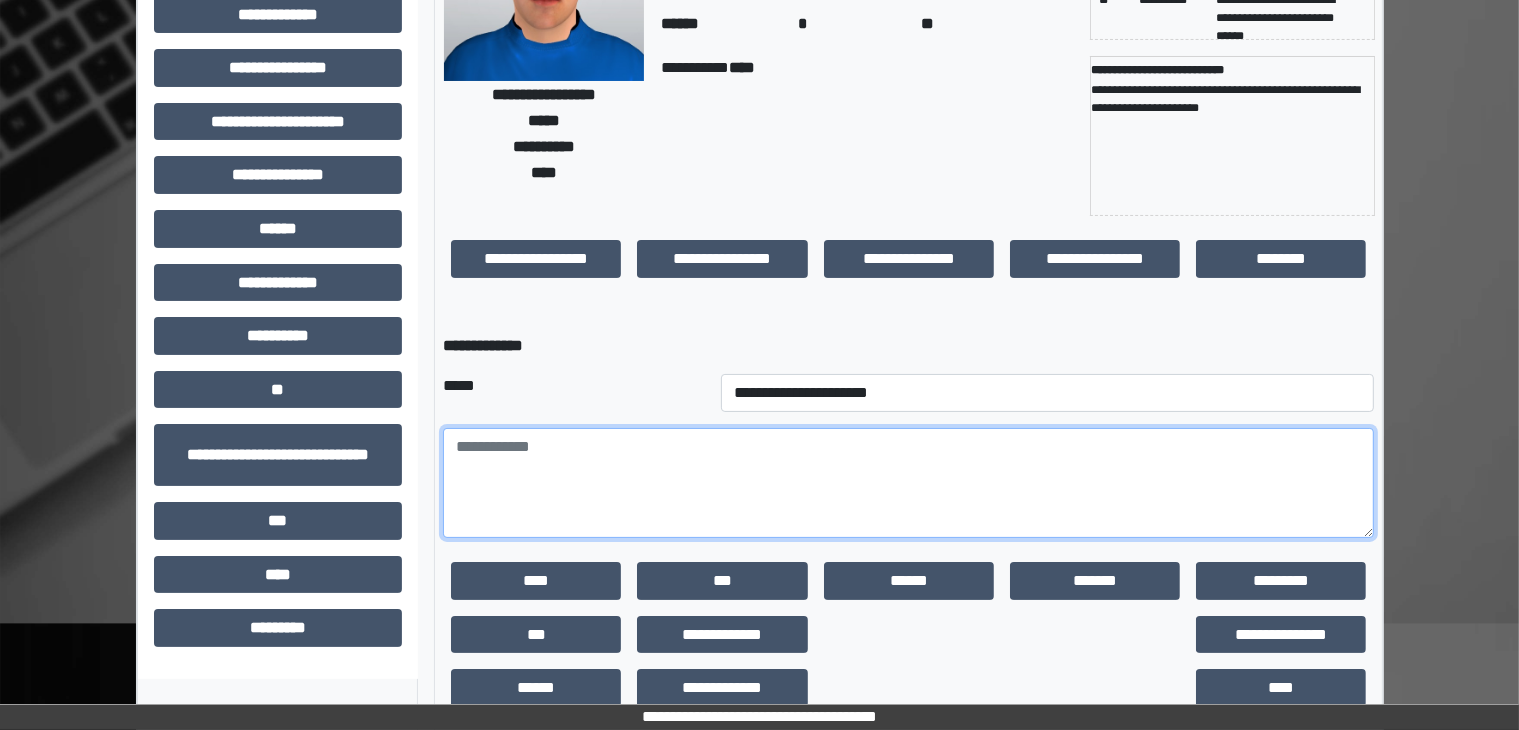 click at bounding box center (908, 483) 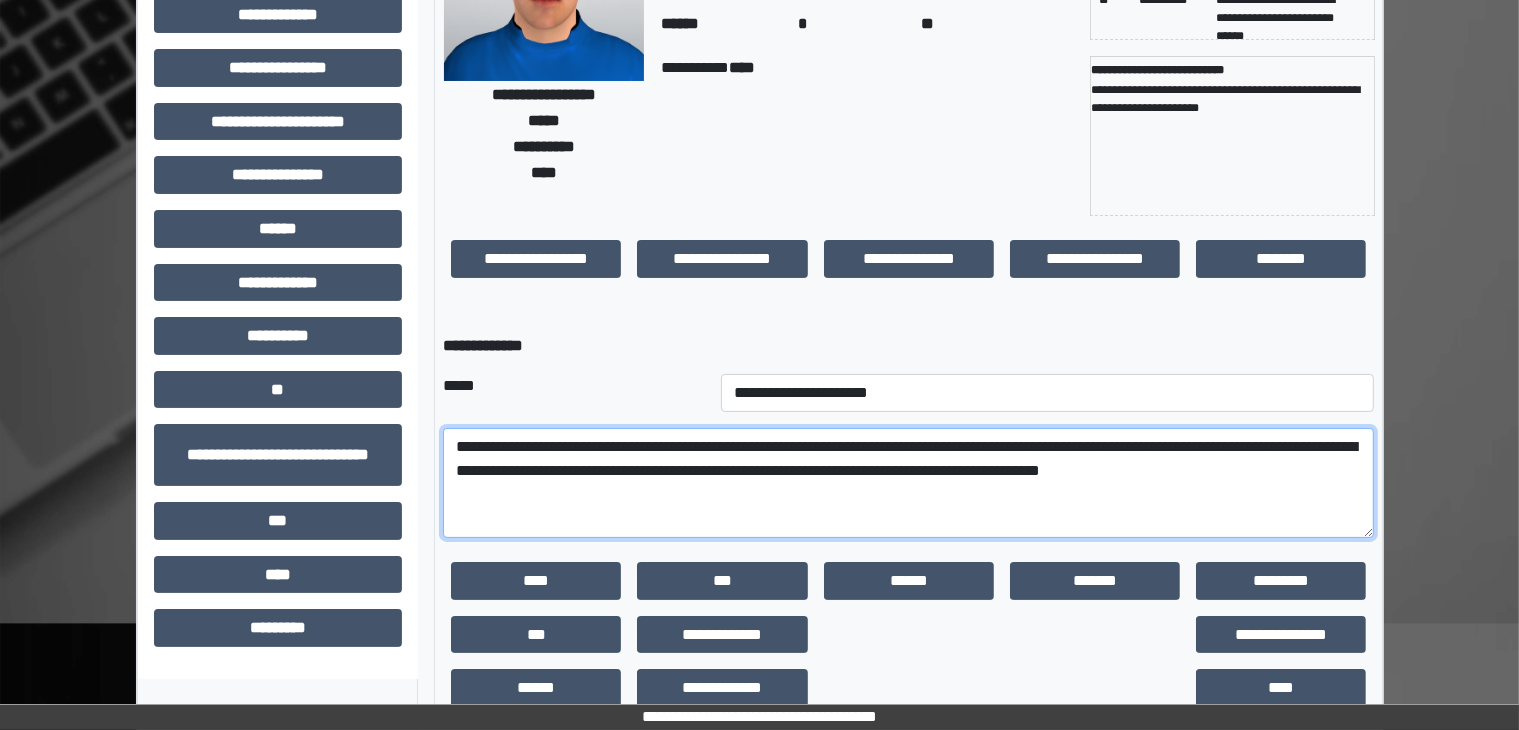 click on "**********" at bounding box center [908, 483] 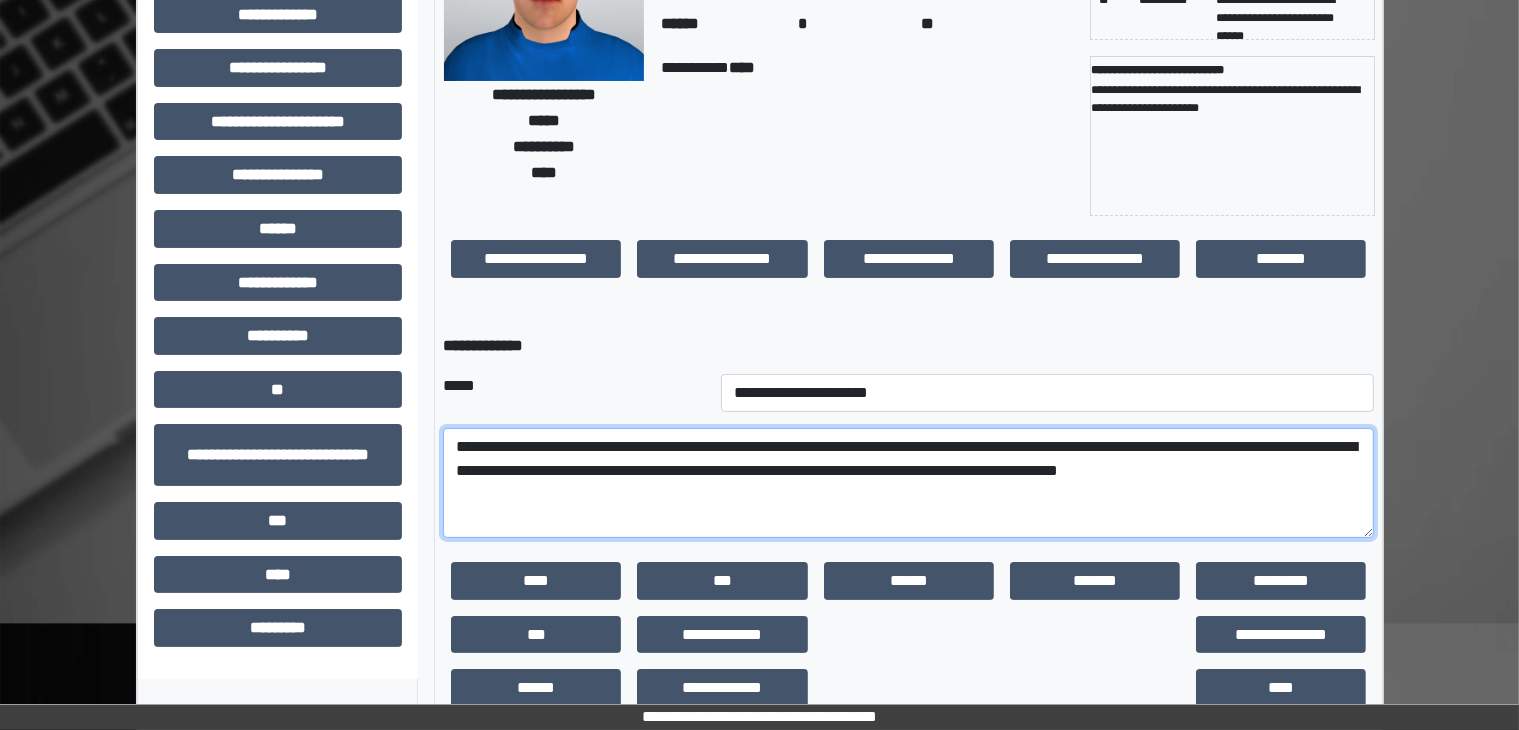 click on "**********" at bounding box center (908, 483) 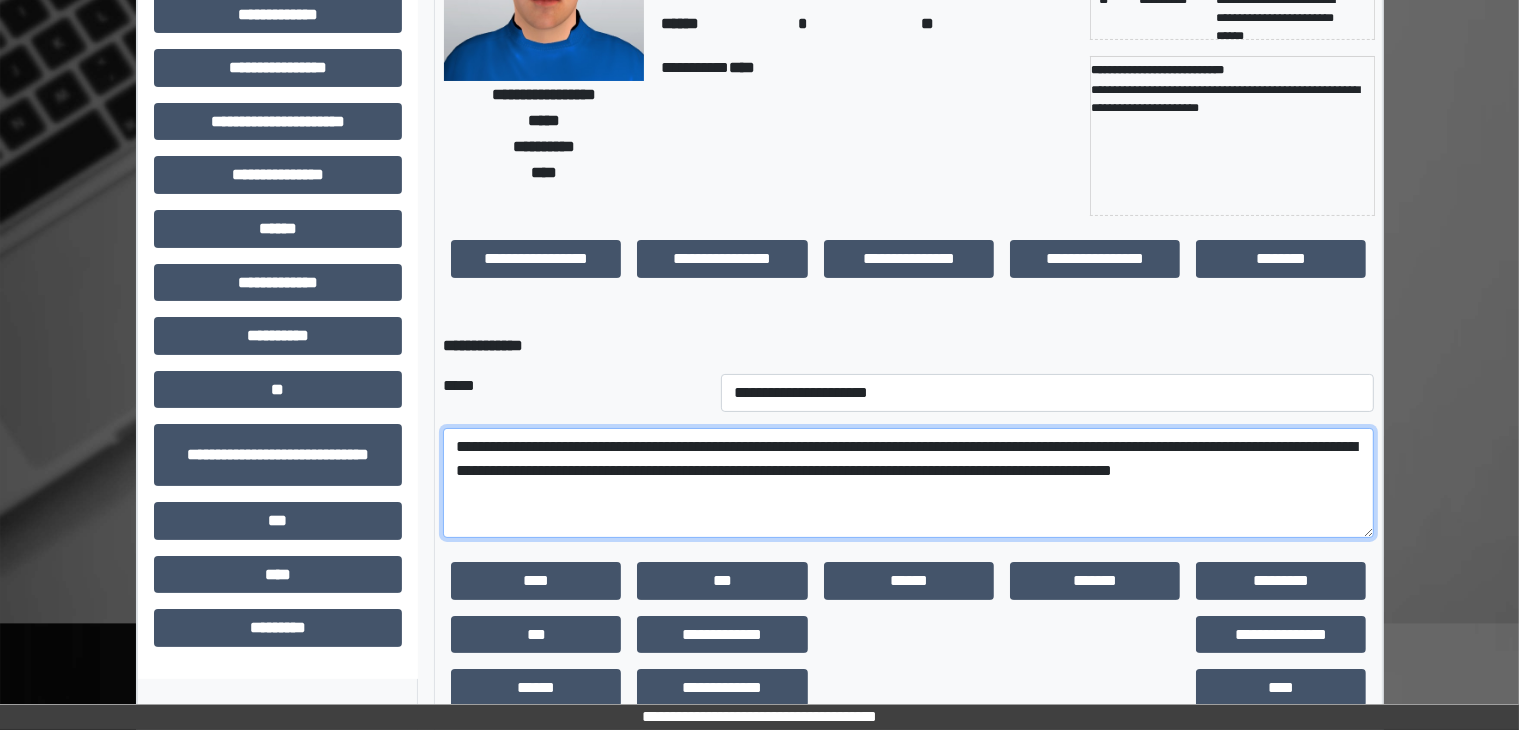 scroll, scrollTop: 268, scrollLeft: 0, axis: vertical 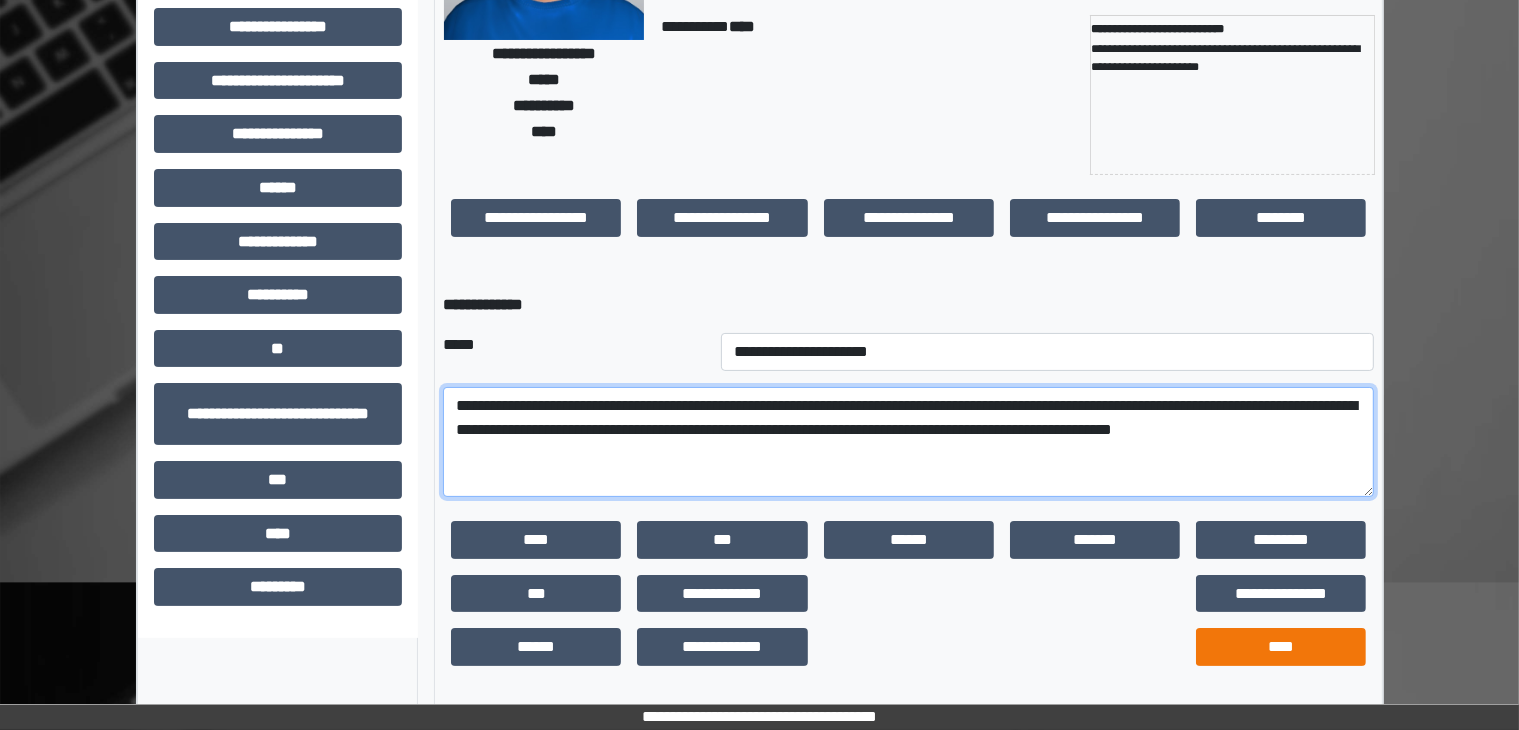 type on "**********" 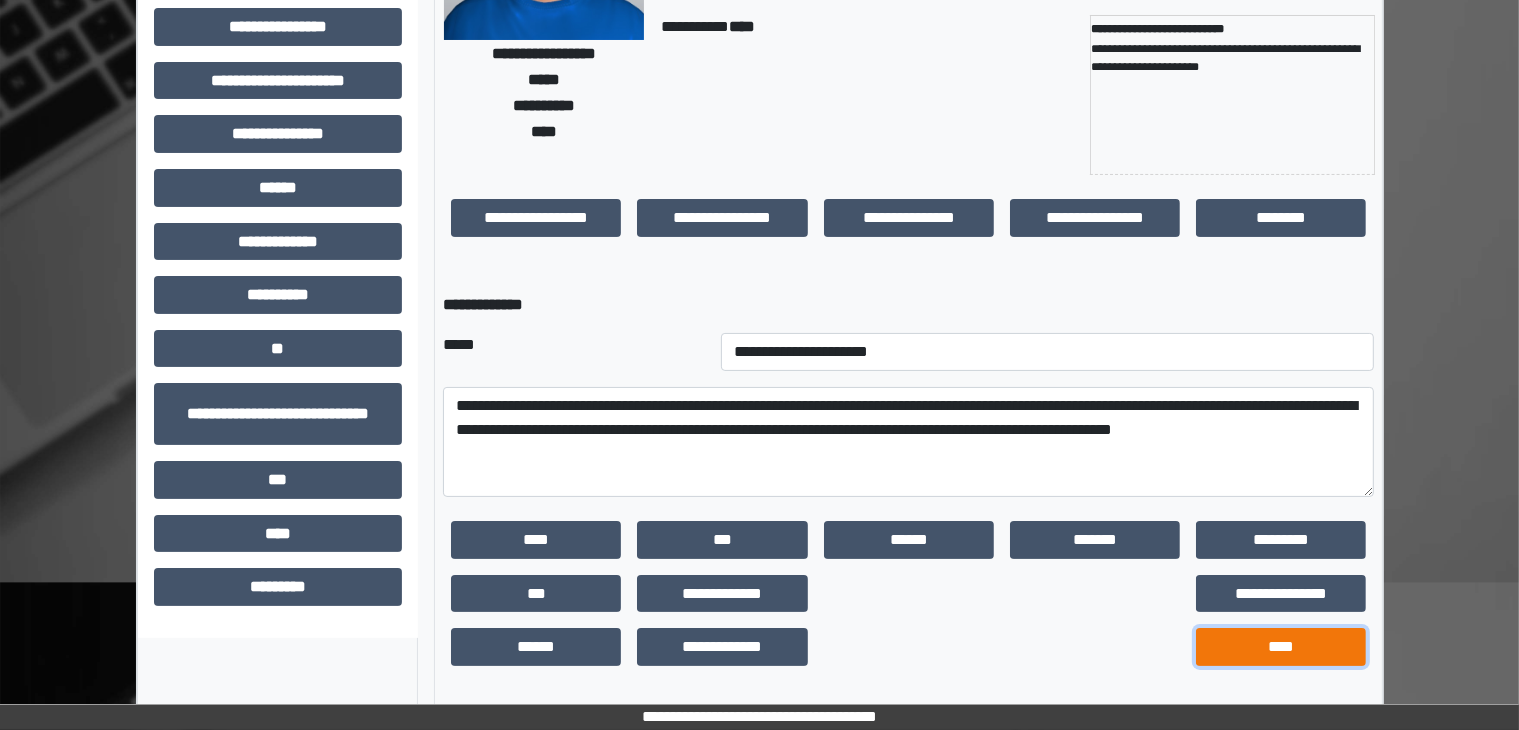 click on "****" at bounding box center [536, 540] 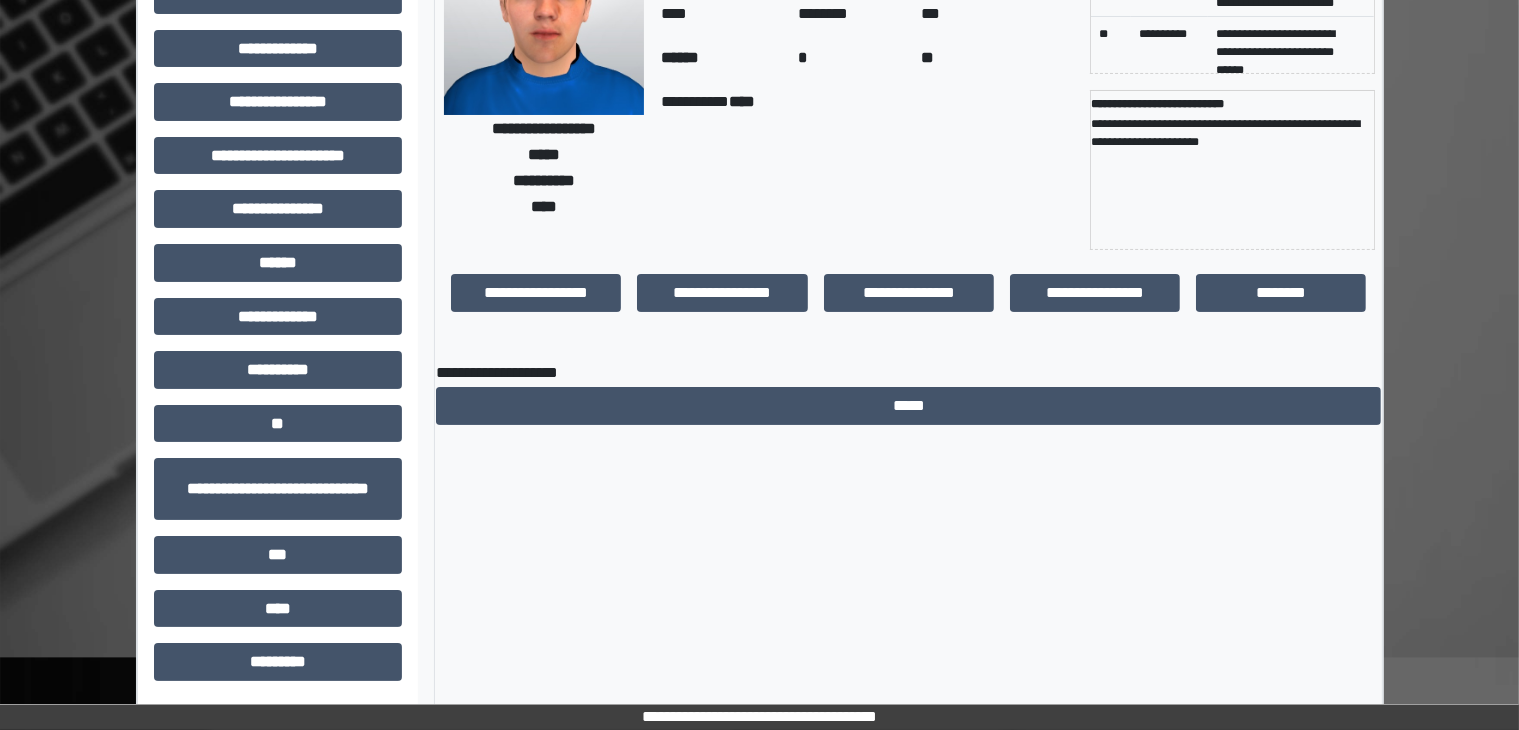 scroll, scrollTop: 0, scrollLeft: 0, axis: both 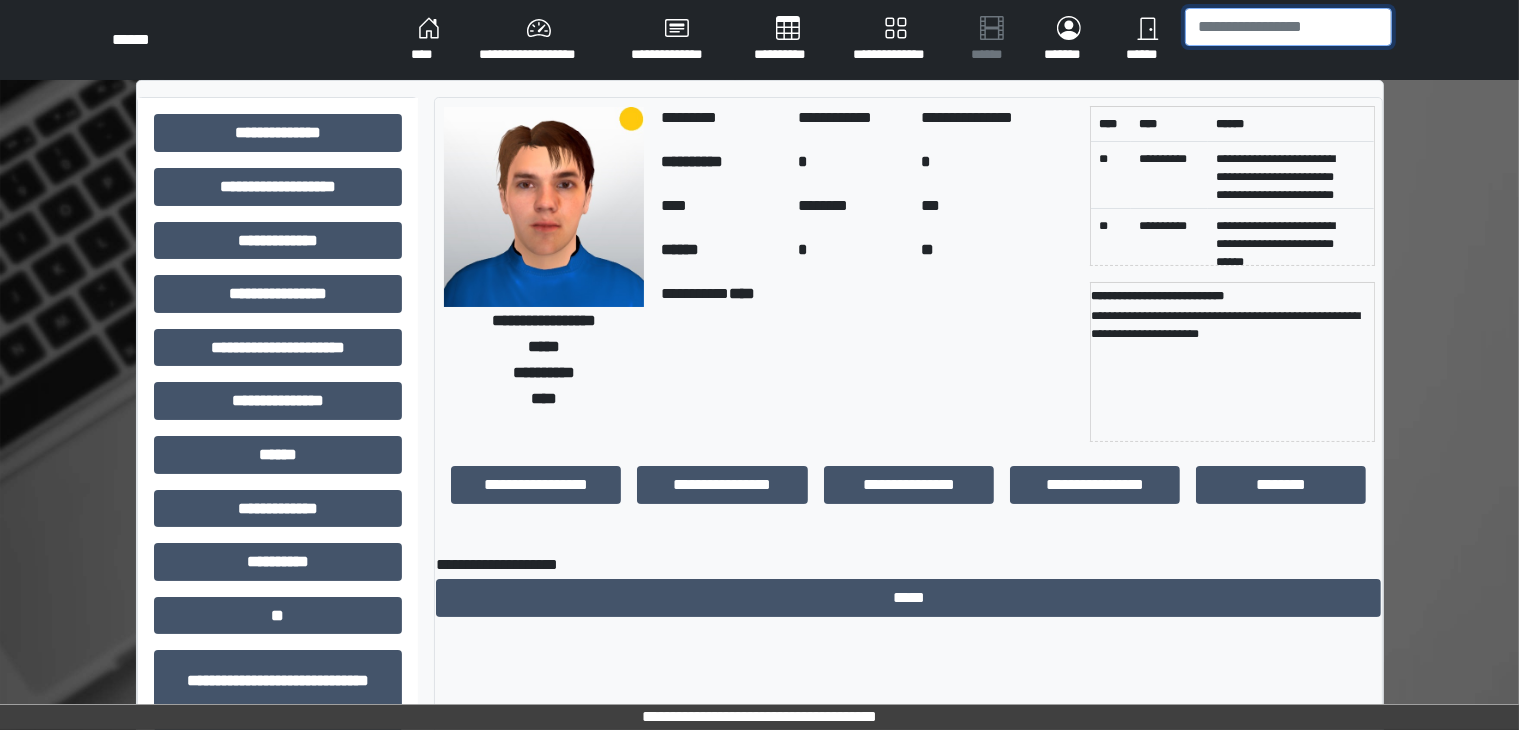 click at bounding box center [1288, 27] 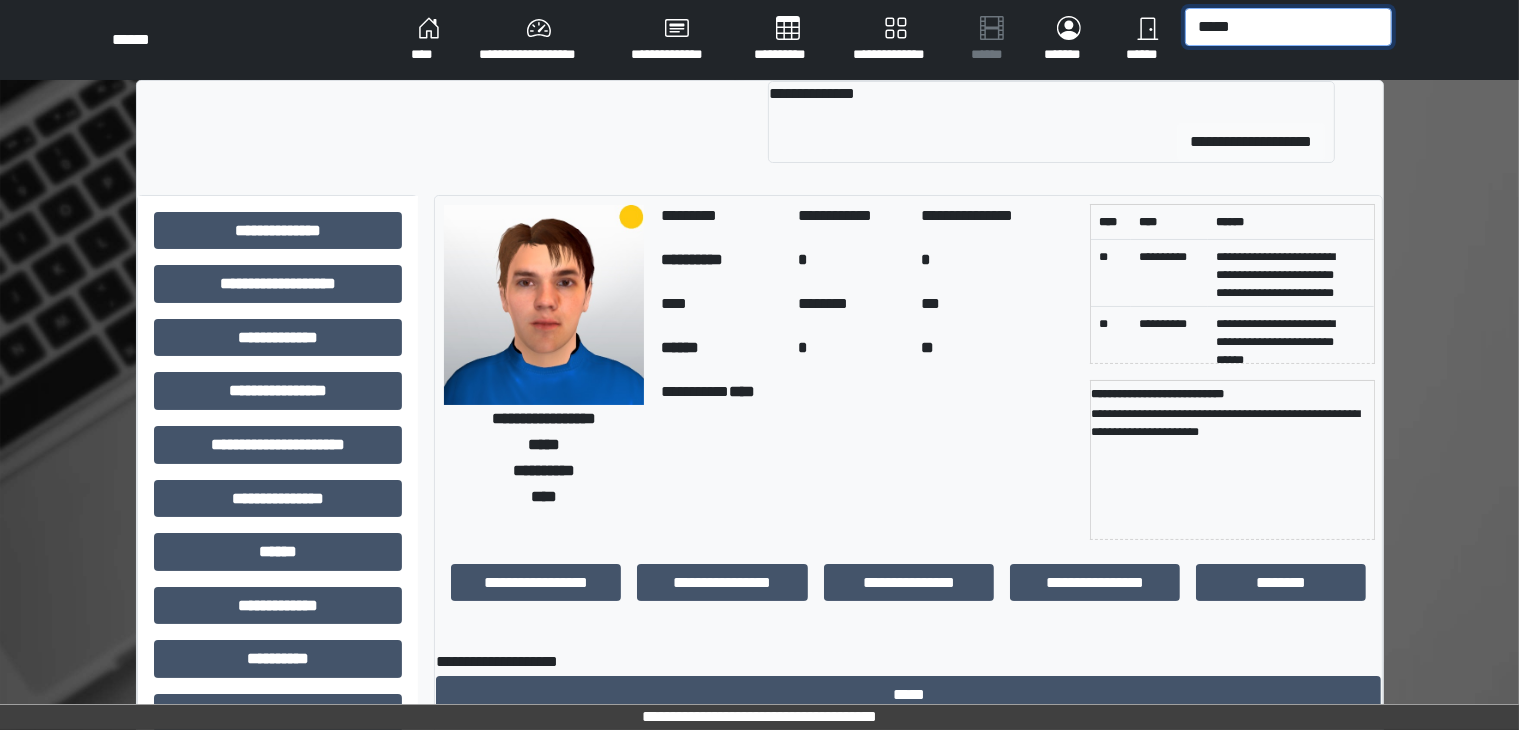 type on "*****" 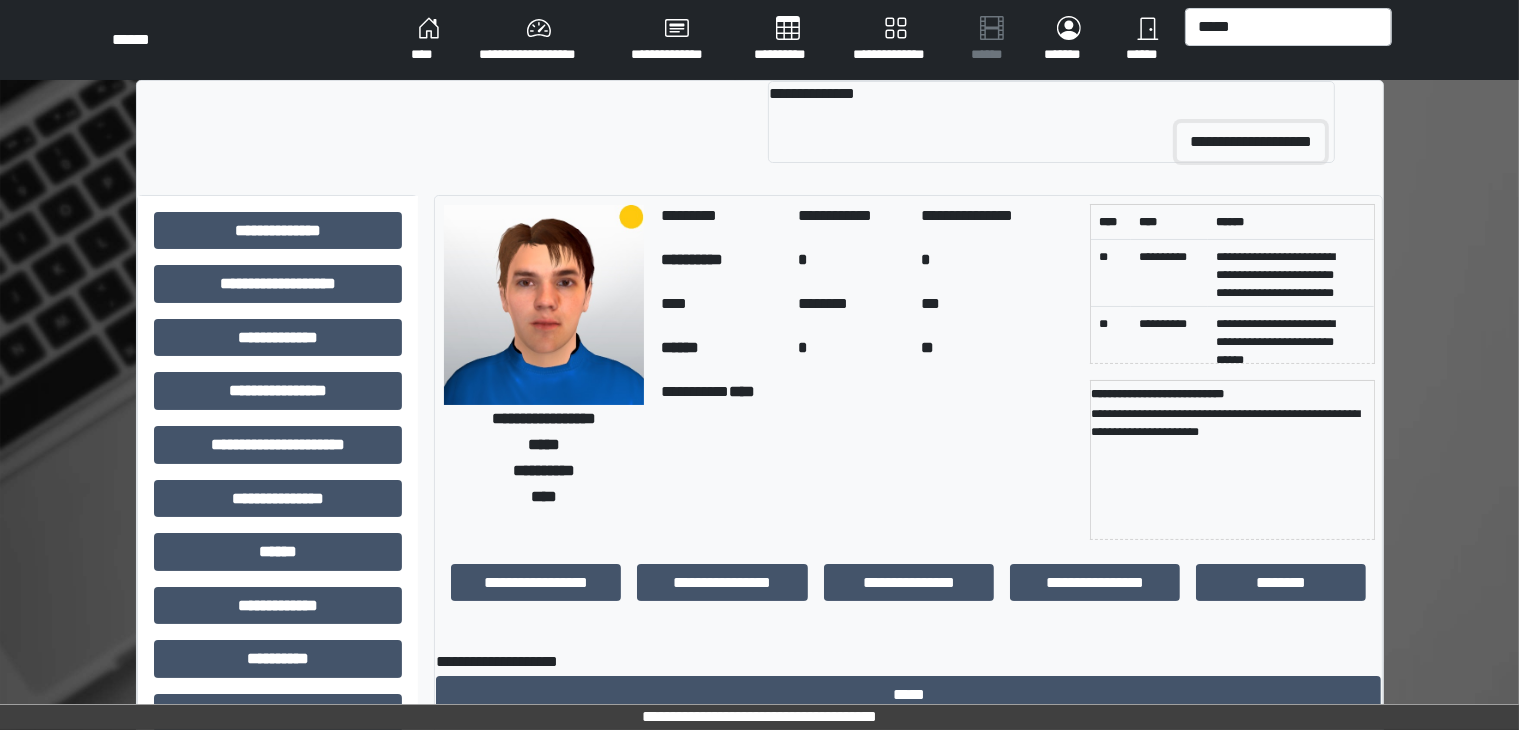 click on "**********" at bounding box center [1251, 142] 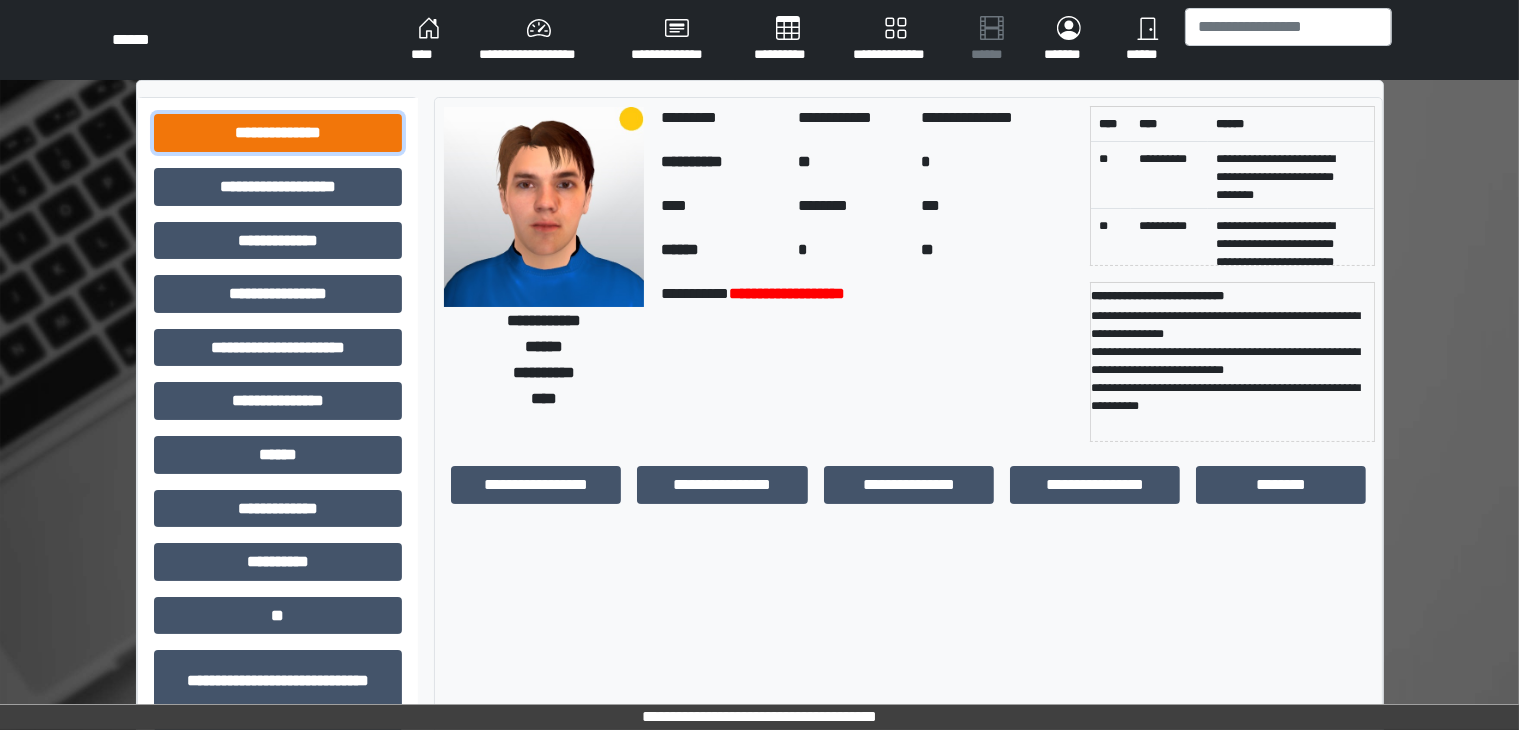 click on "**********" at bounding box center [278, 133] 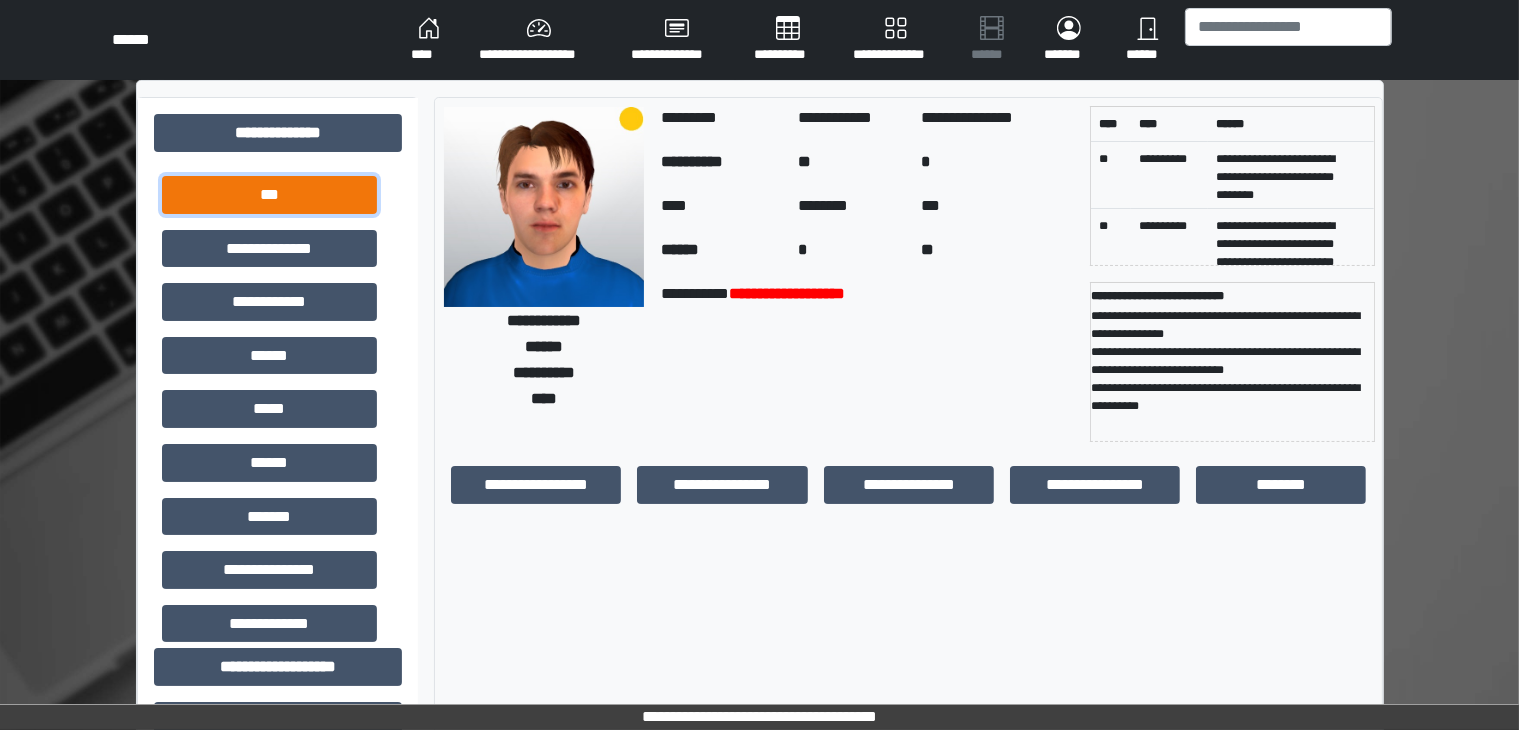 click on "***" at bounding box center [269, 195] 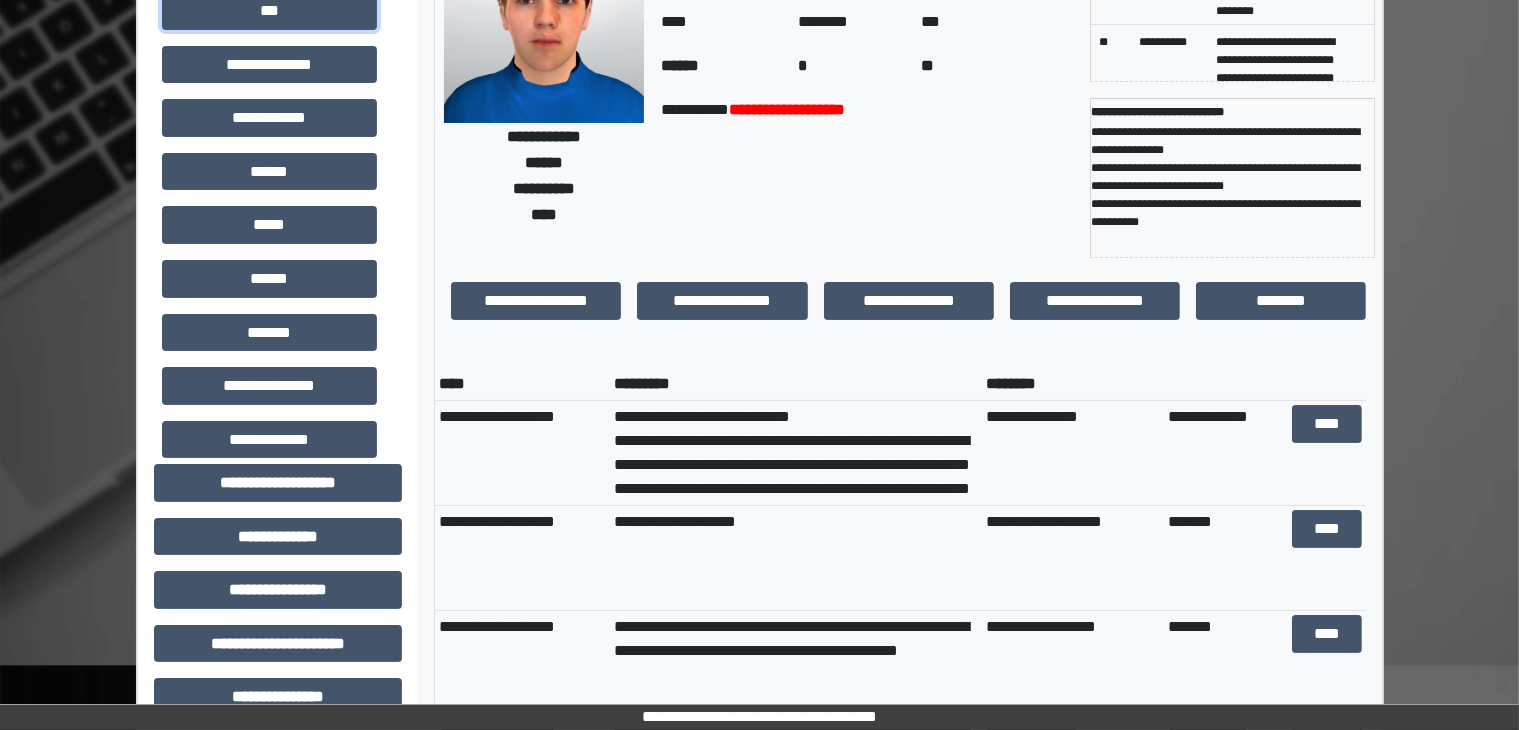 scroll, scrollTop: 186, scrollLeft: 0, axis: vertical 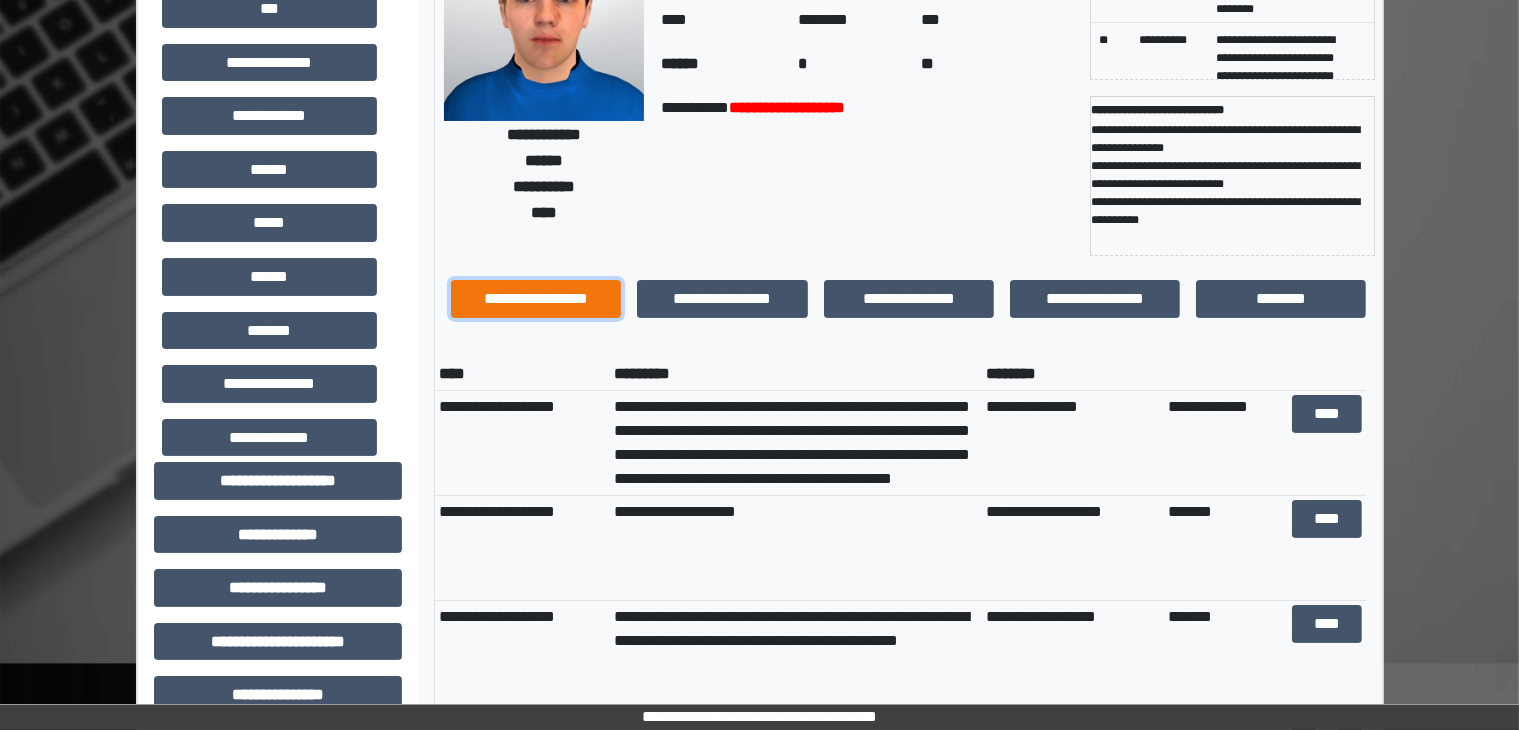 click on "**********" at bounding box center [536, 299] 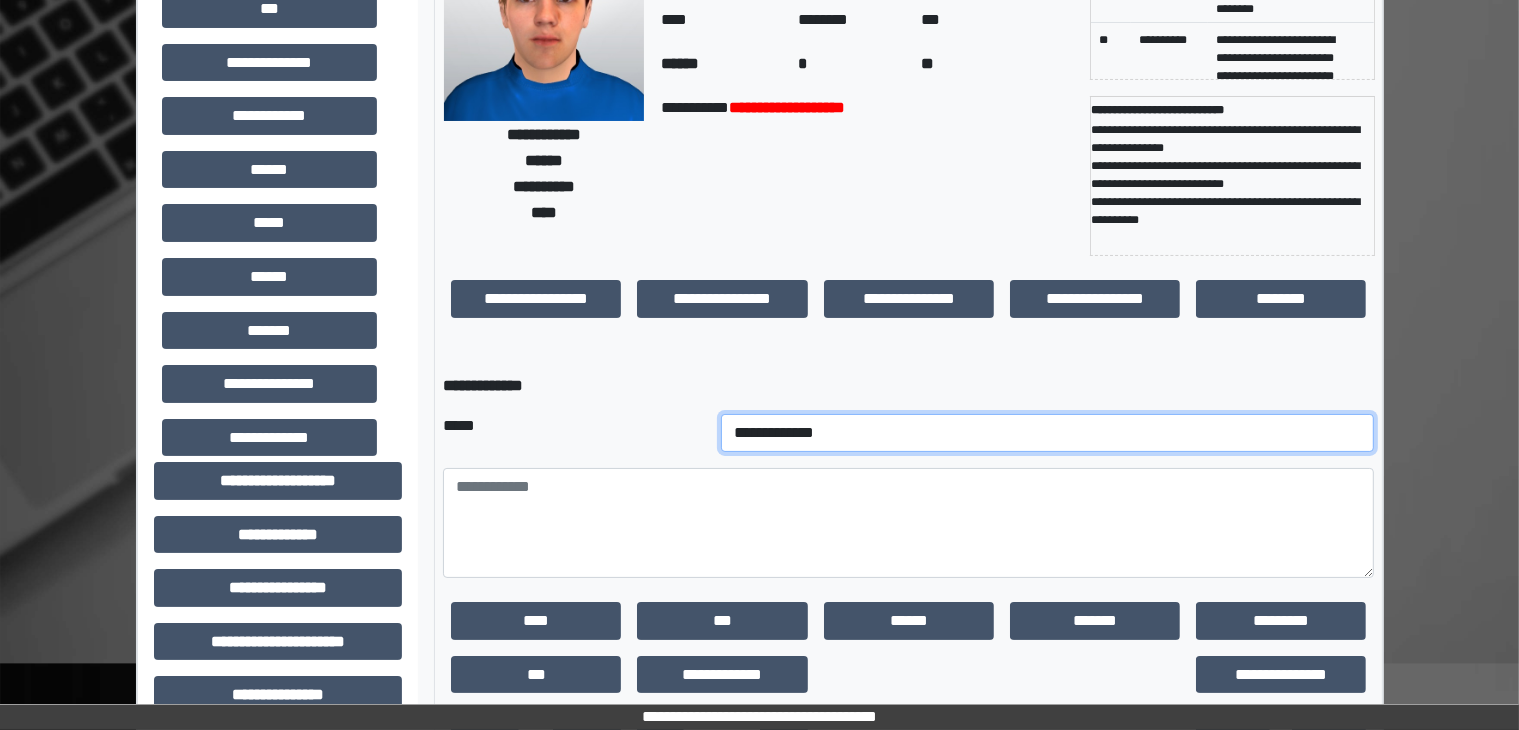 click on "**********" at bounding box center (1048, 433) 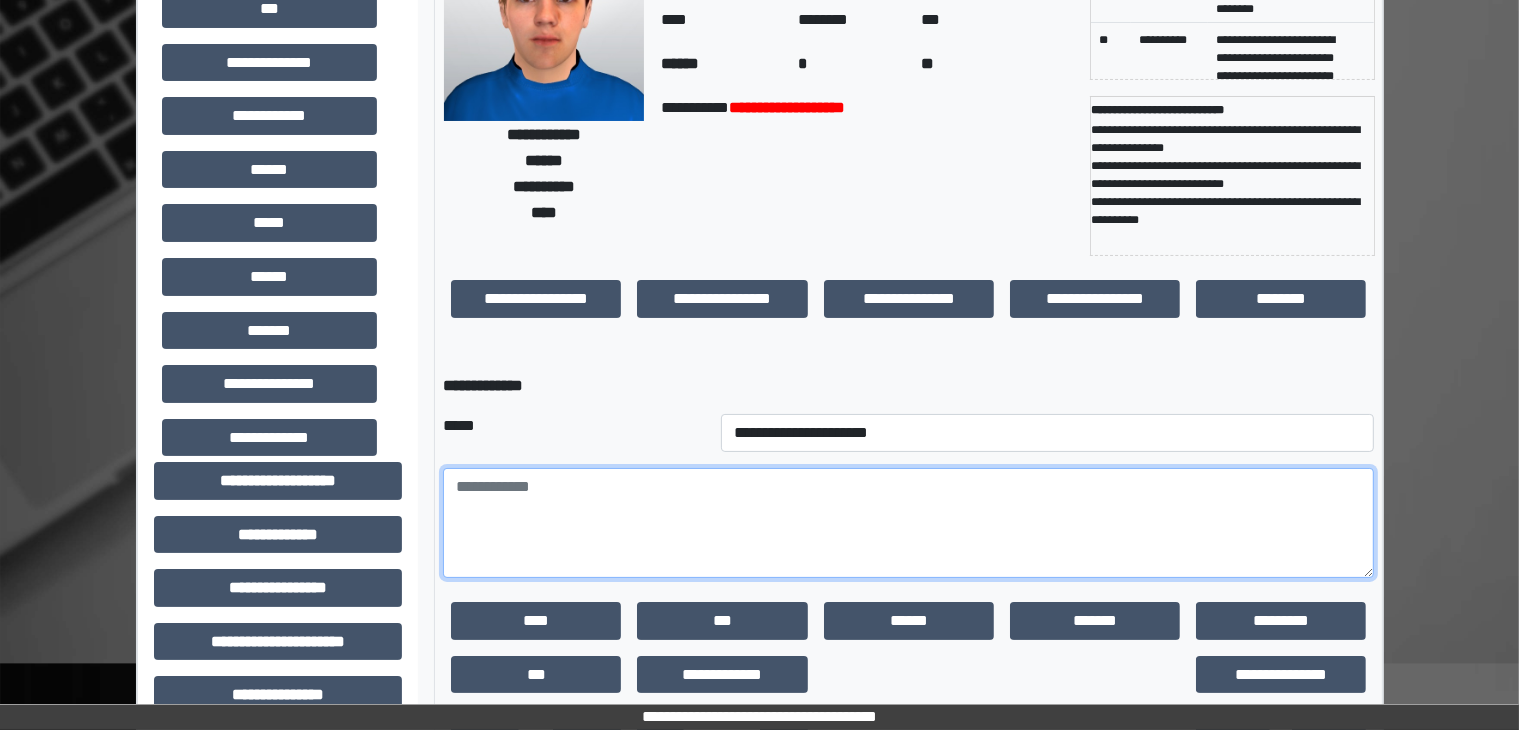 click at bounding box center [908, 523] 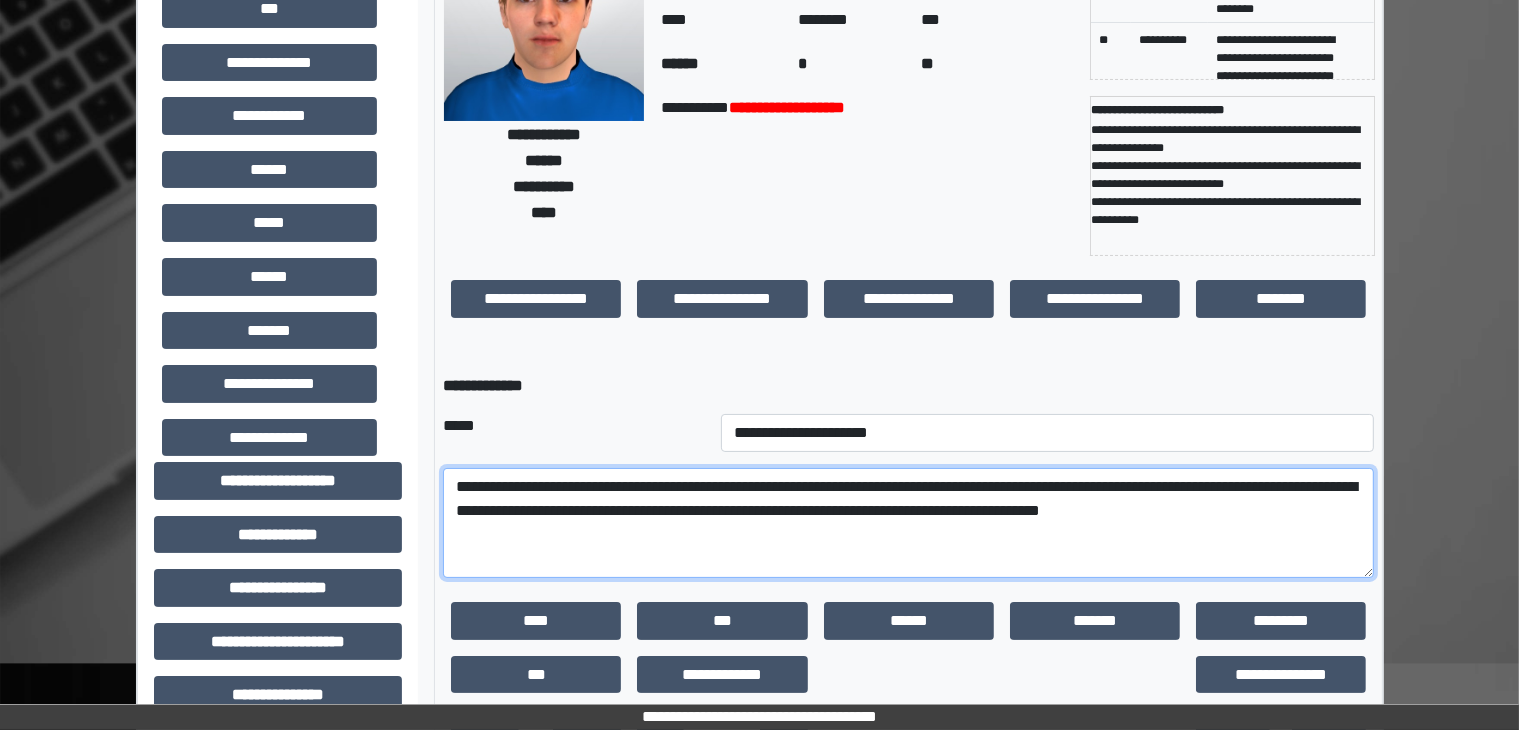 click on "**********" at bounding box center (908, 523) 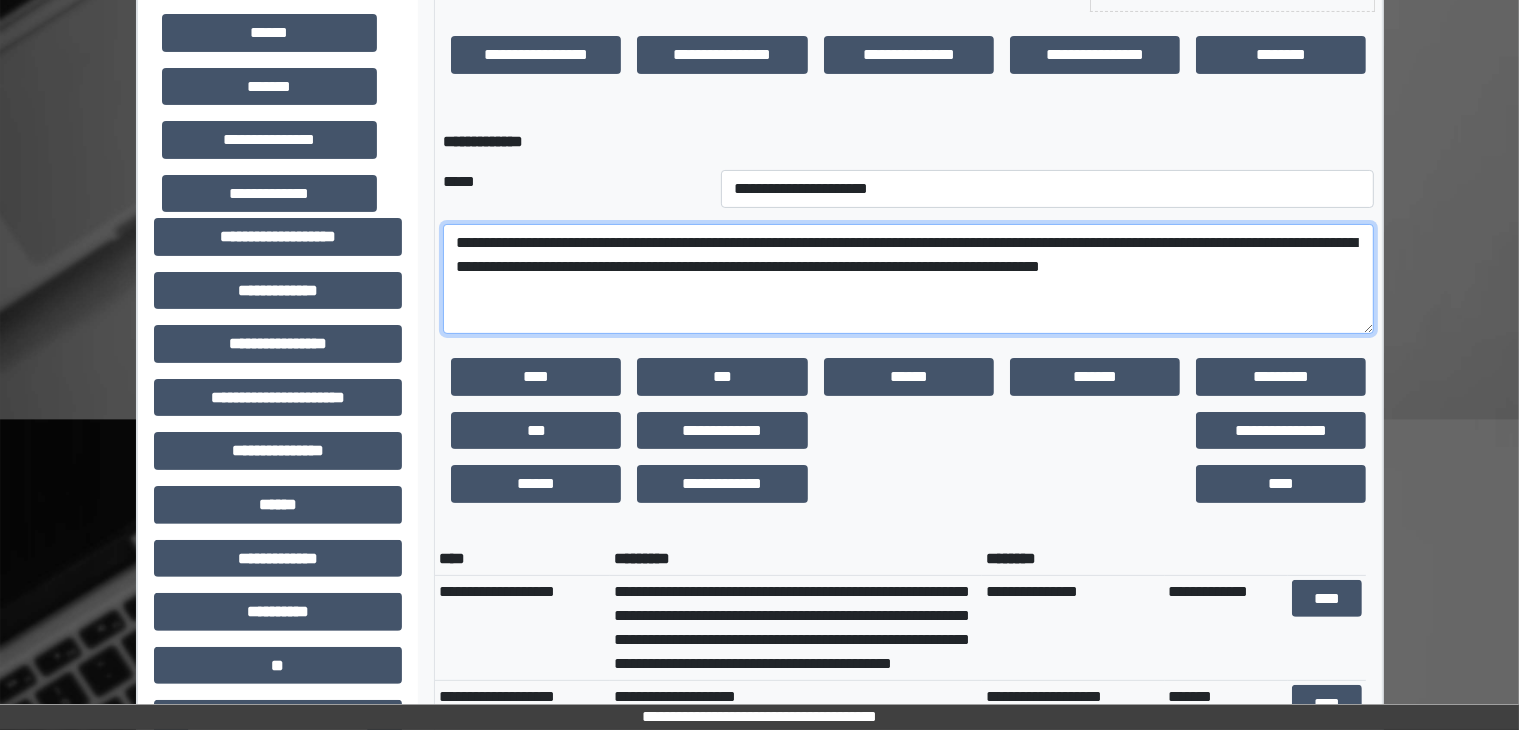scroll, scrollTop: 444, scrollLeft: 0, axis: vertical 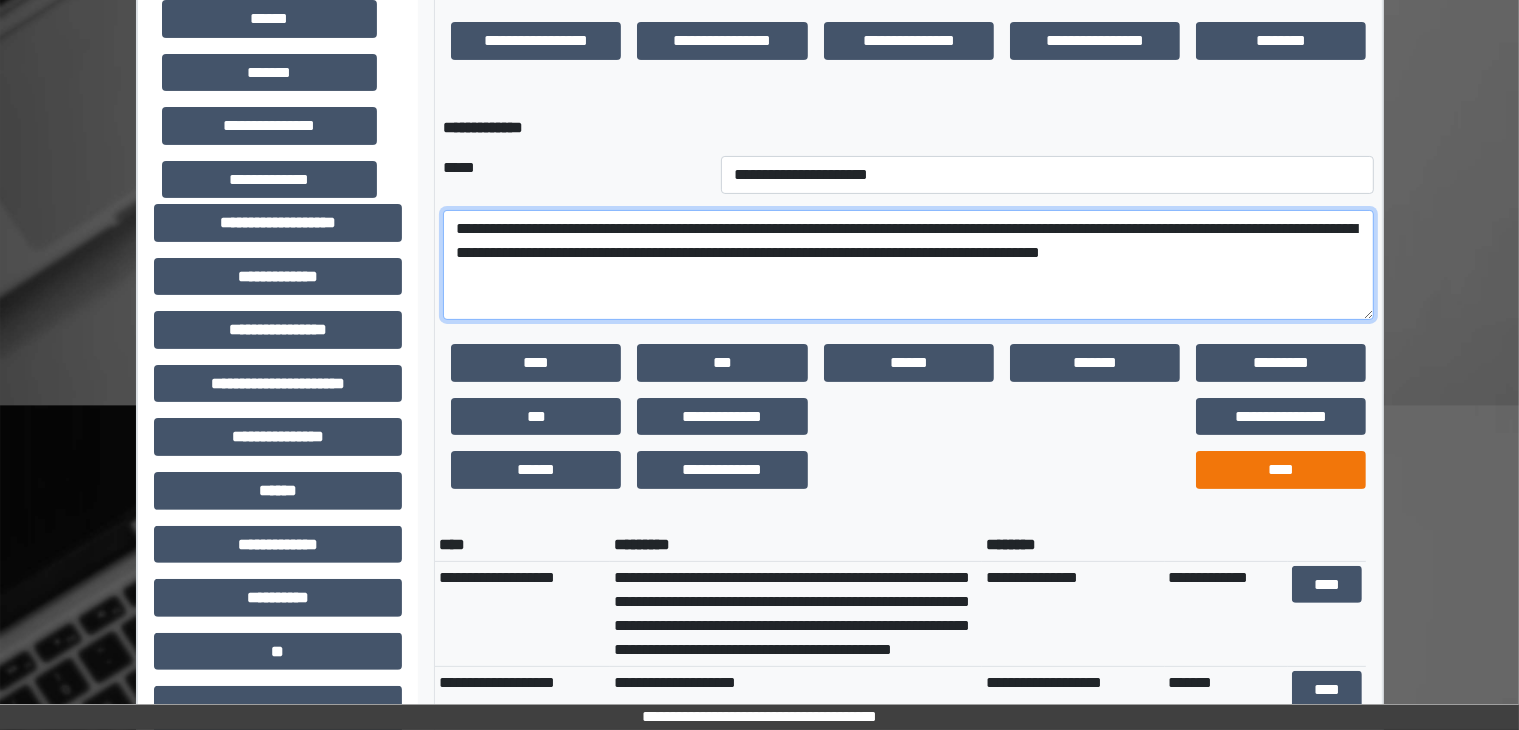 type on "**********" 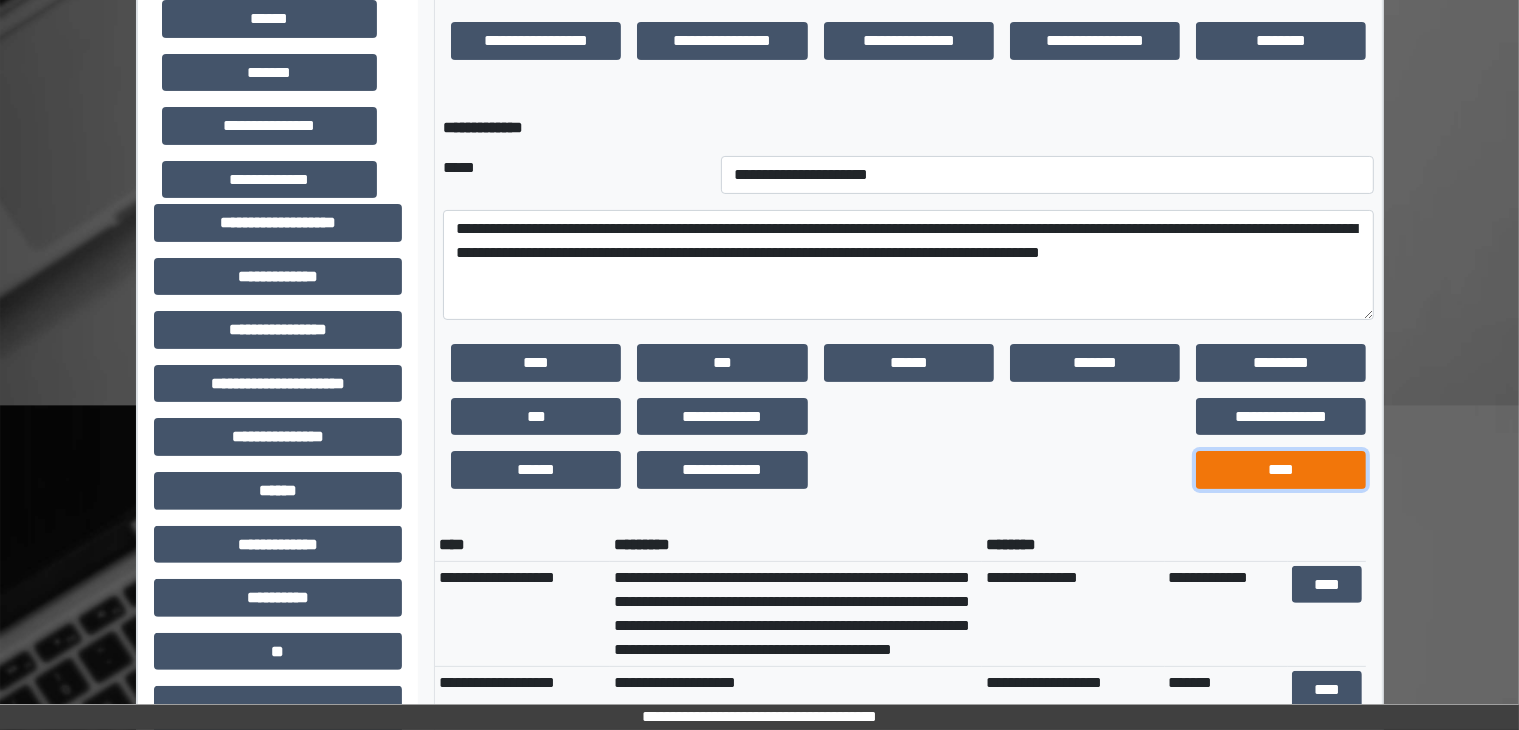 click on "****" at bounding box center [536, 363] 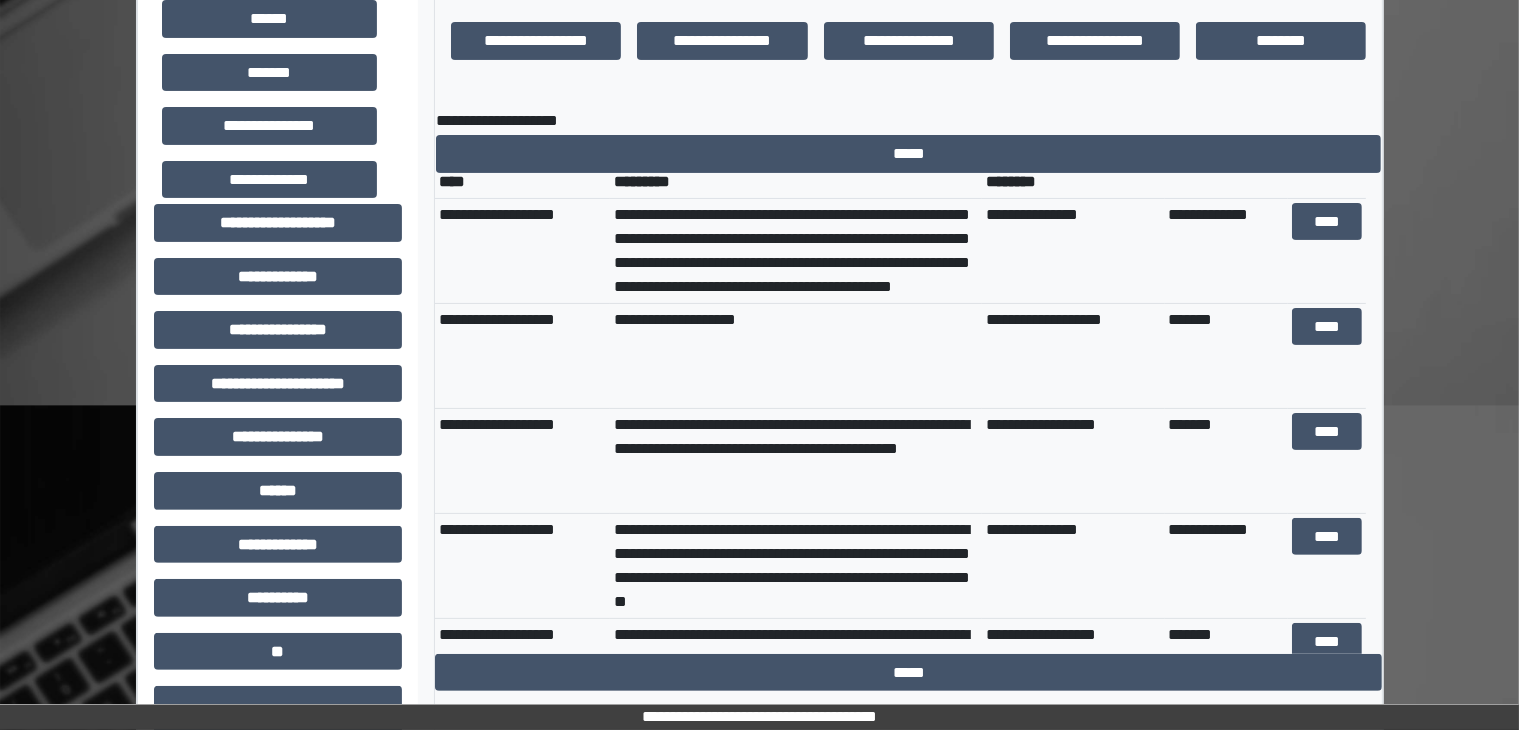 scroll, scrollTop: 0, scrollLeft: 0, axis: both 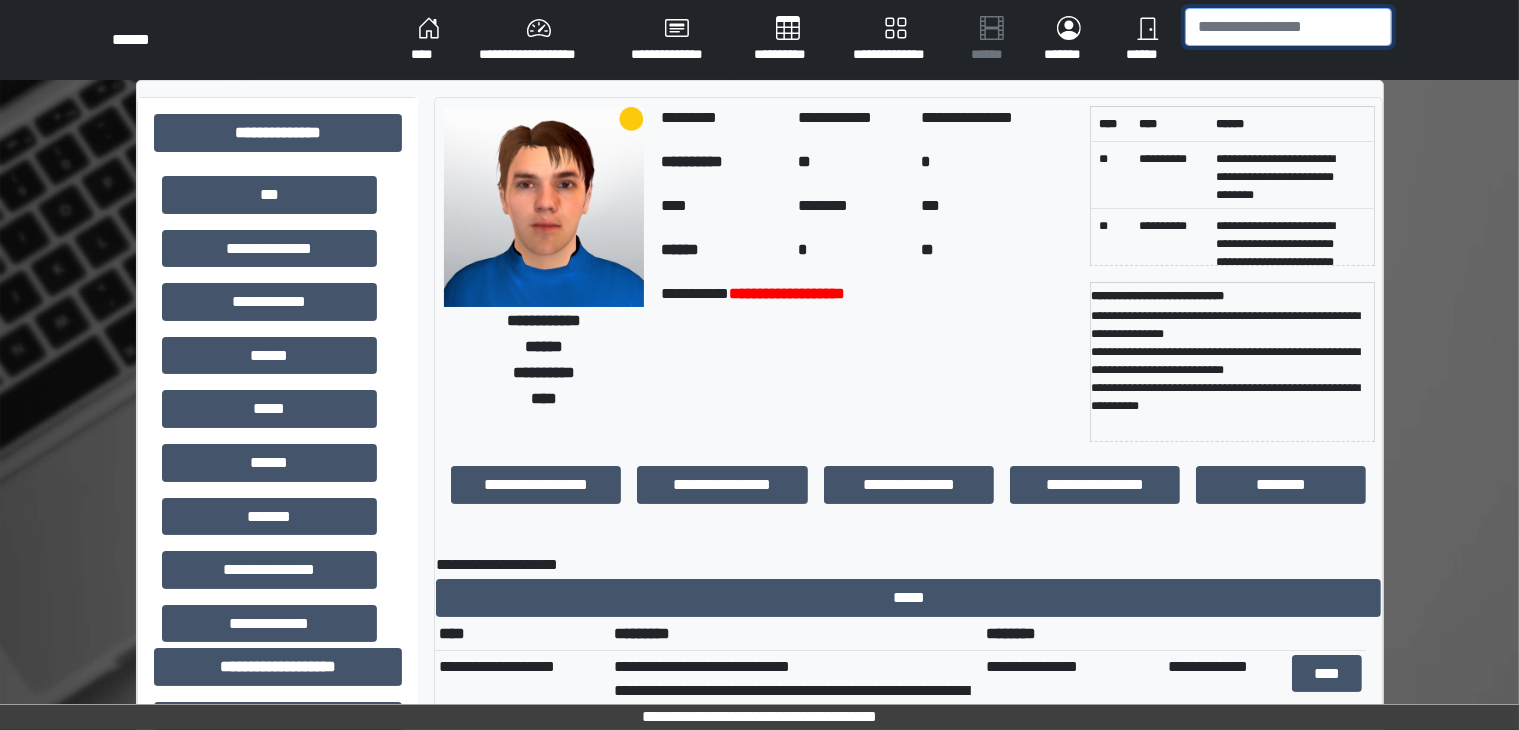 click at bounding box center [1288, 27] 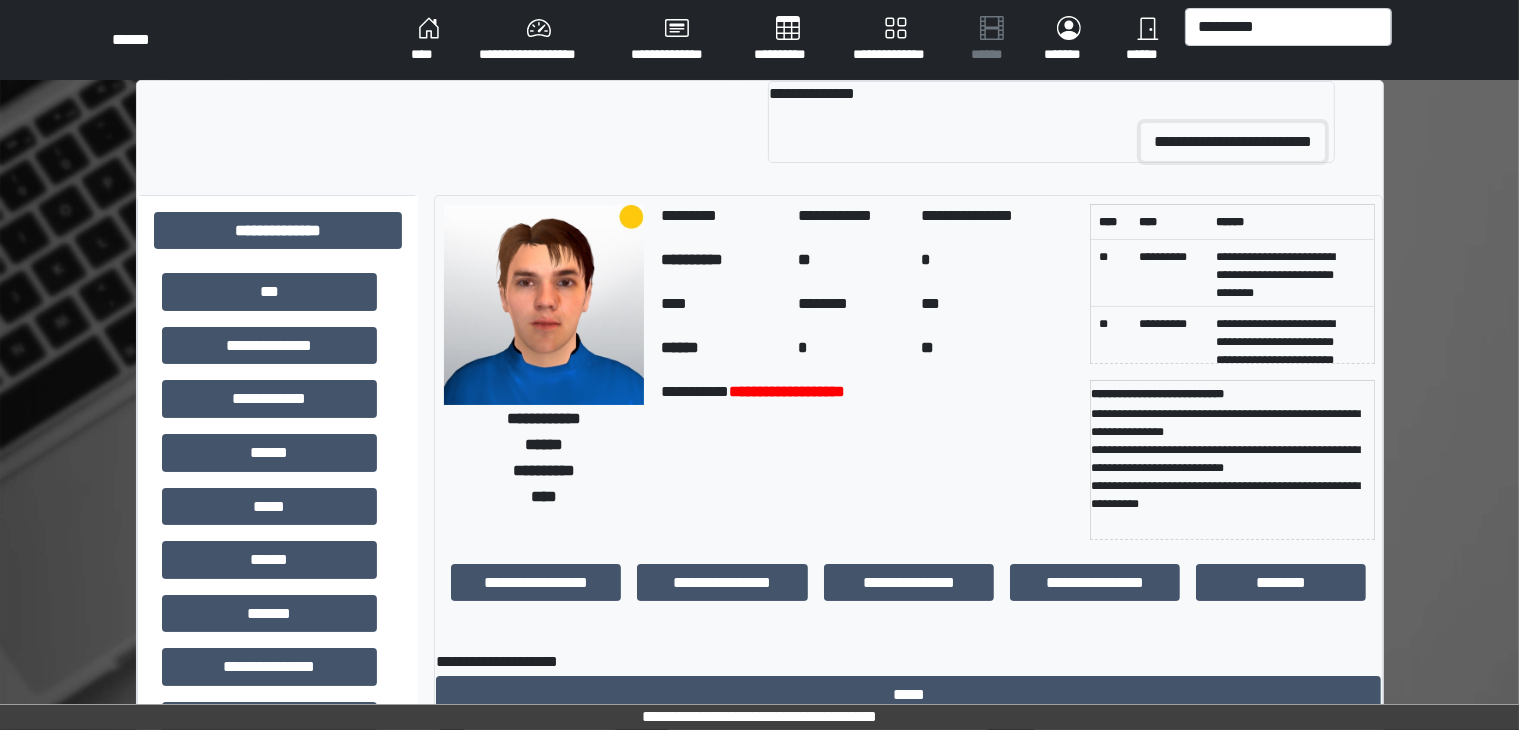 click on "**********" at bounding box center [1233, 142] 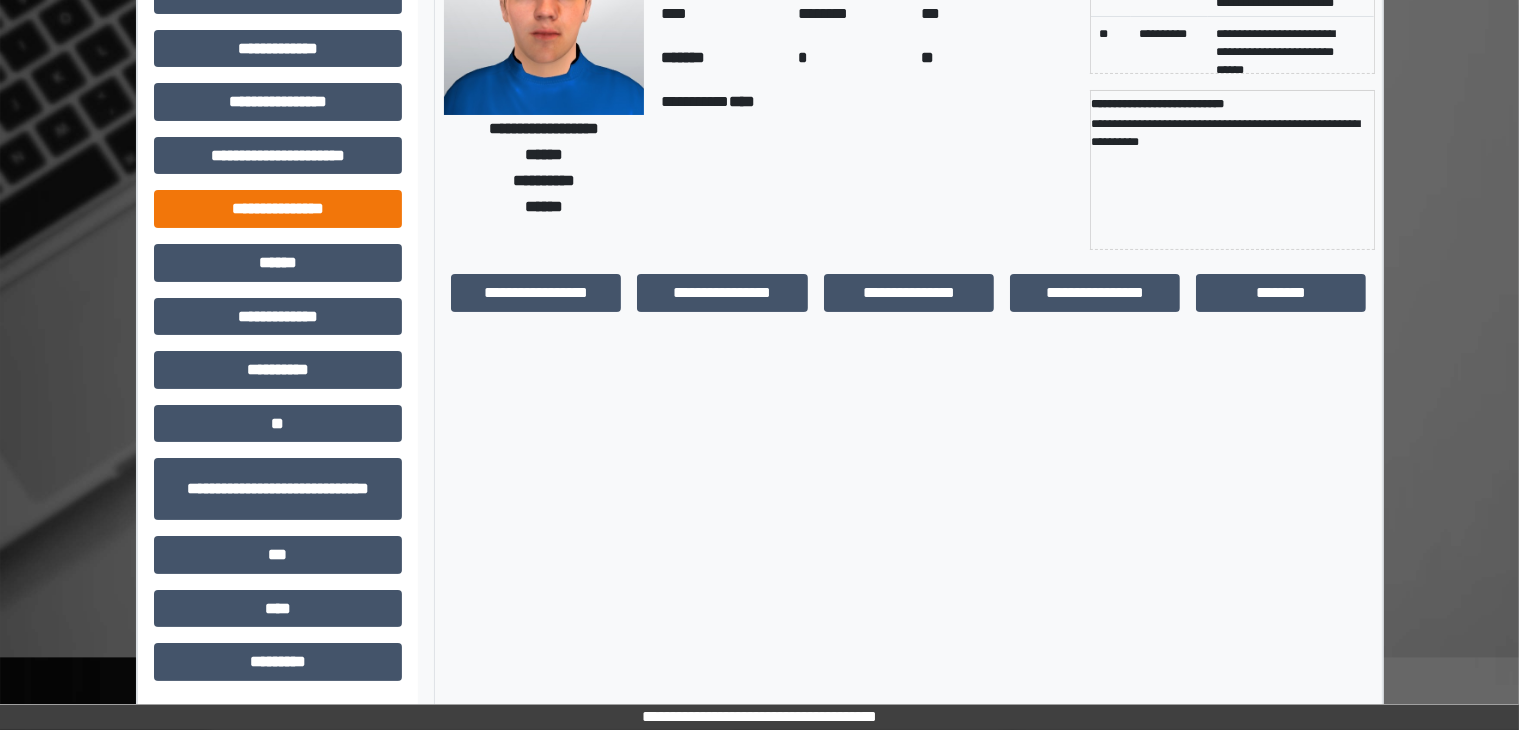 scroll, scrollTop: 0, scrollLeft: 0, axis: both 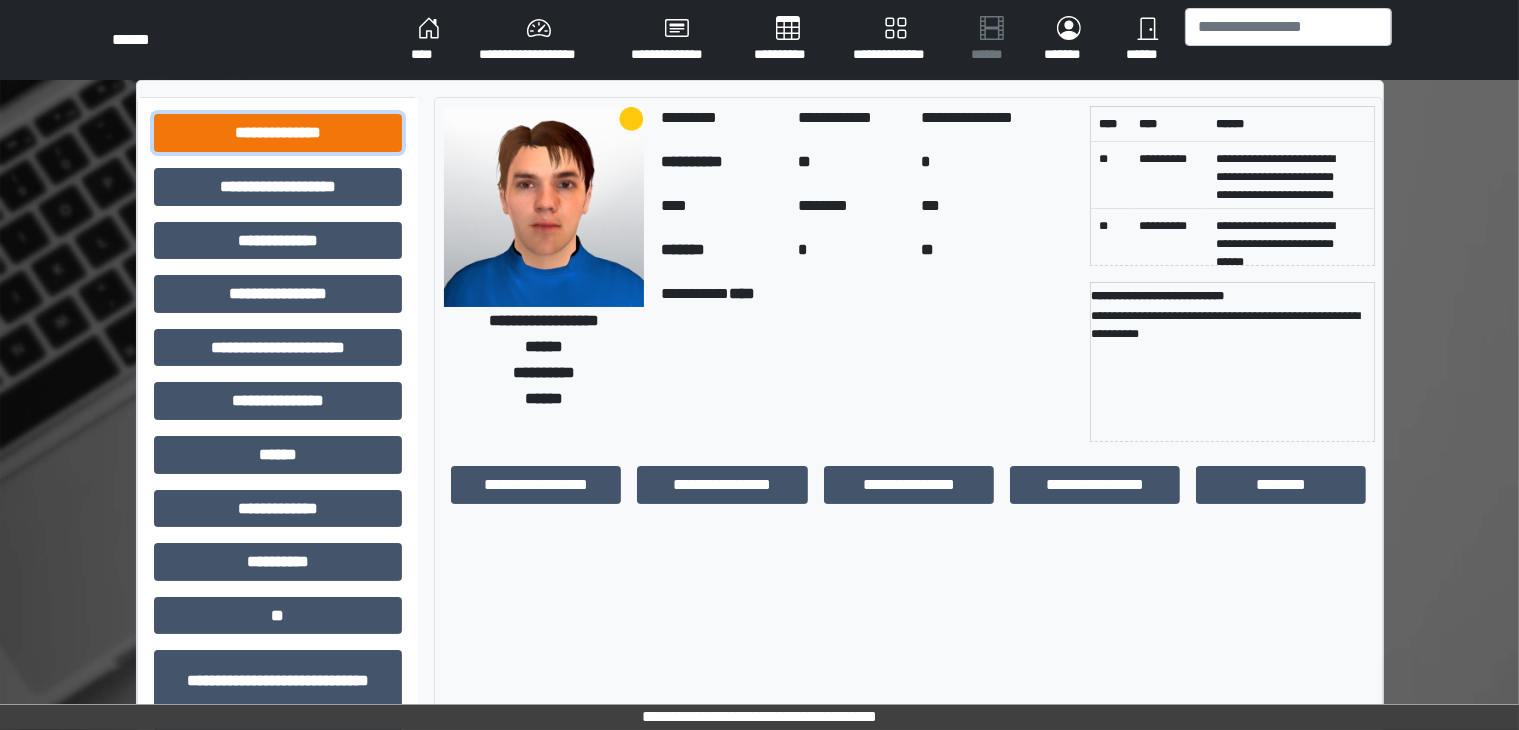 click on "**********" at bounding box center (278, 133) 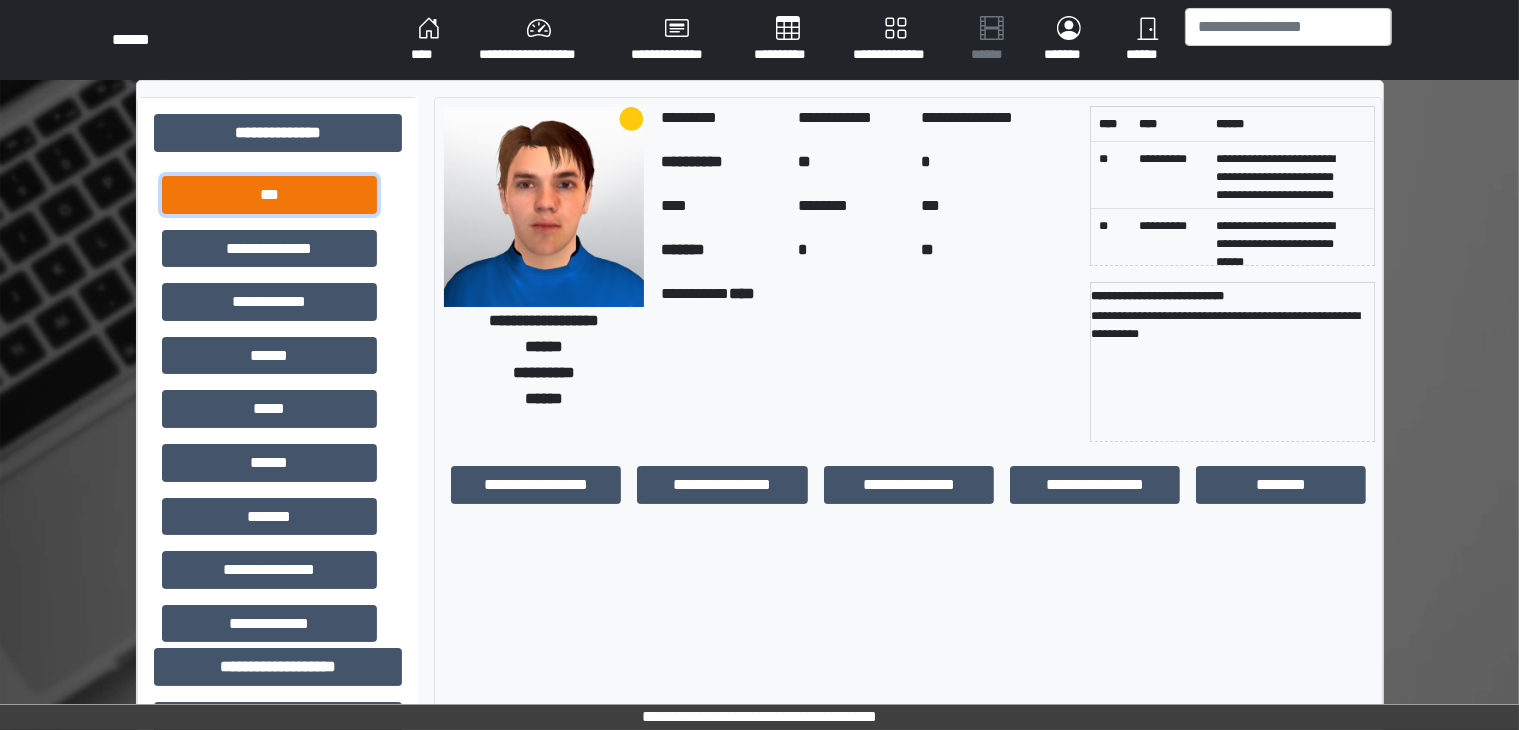 click on "***" at bounding box center [269, 195] 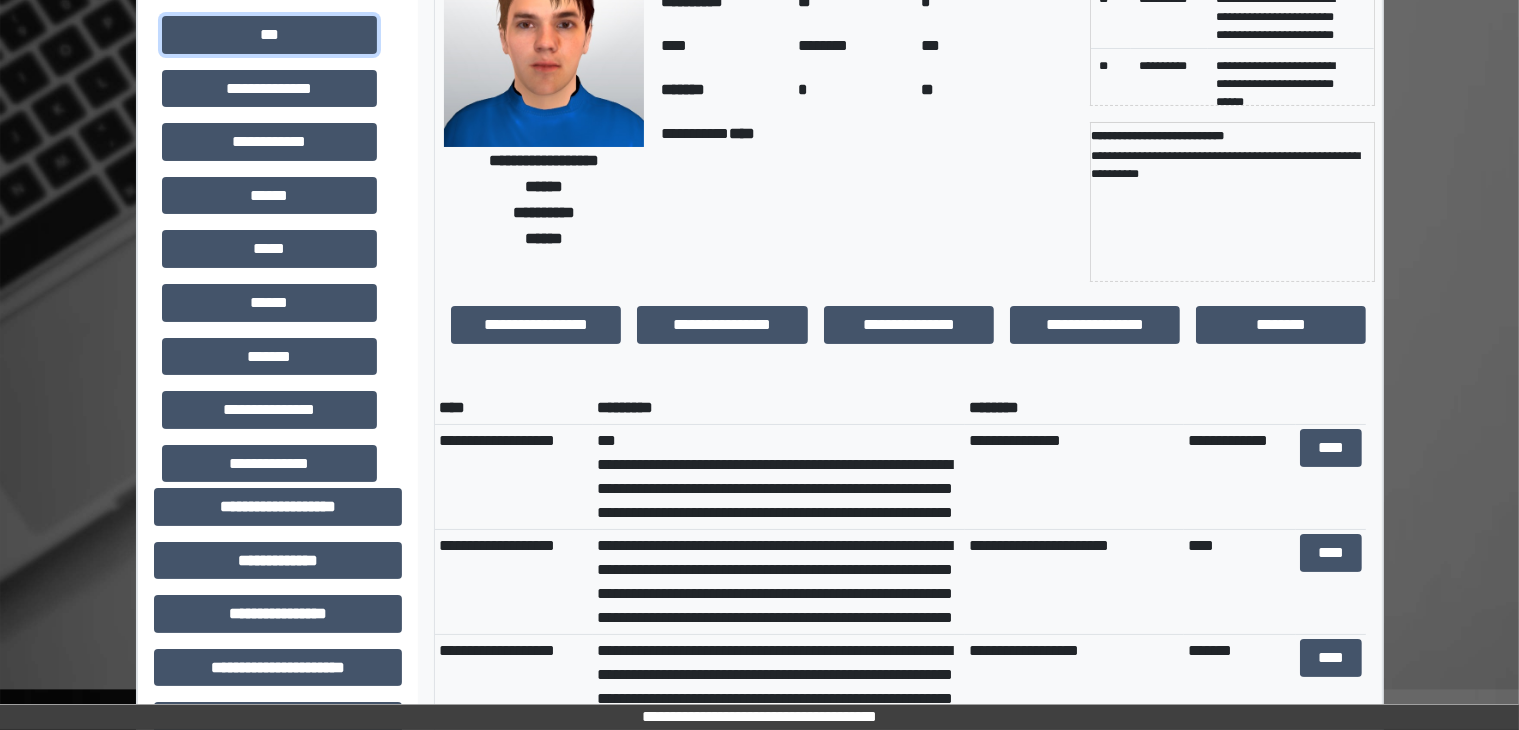 scroll, scrollTop: 204, scrollLeft: 0, axis: vertical 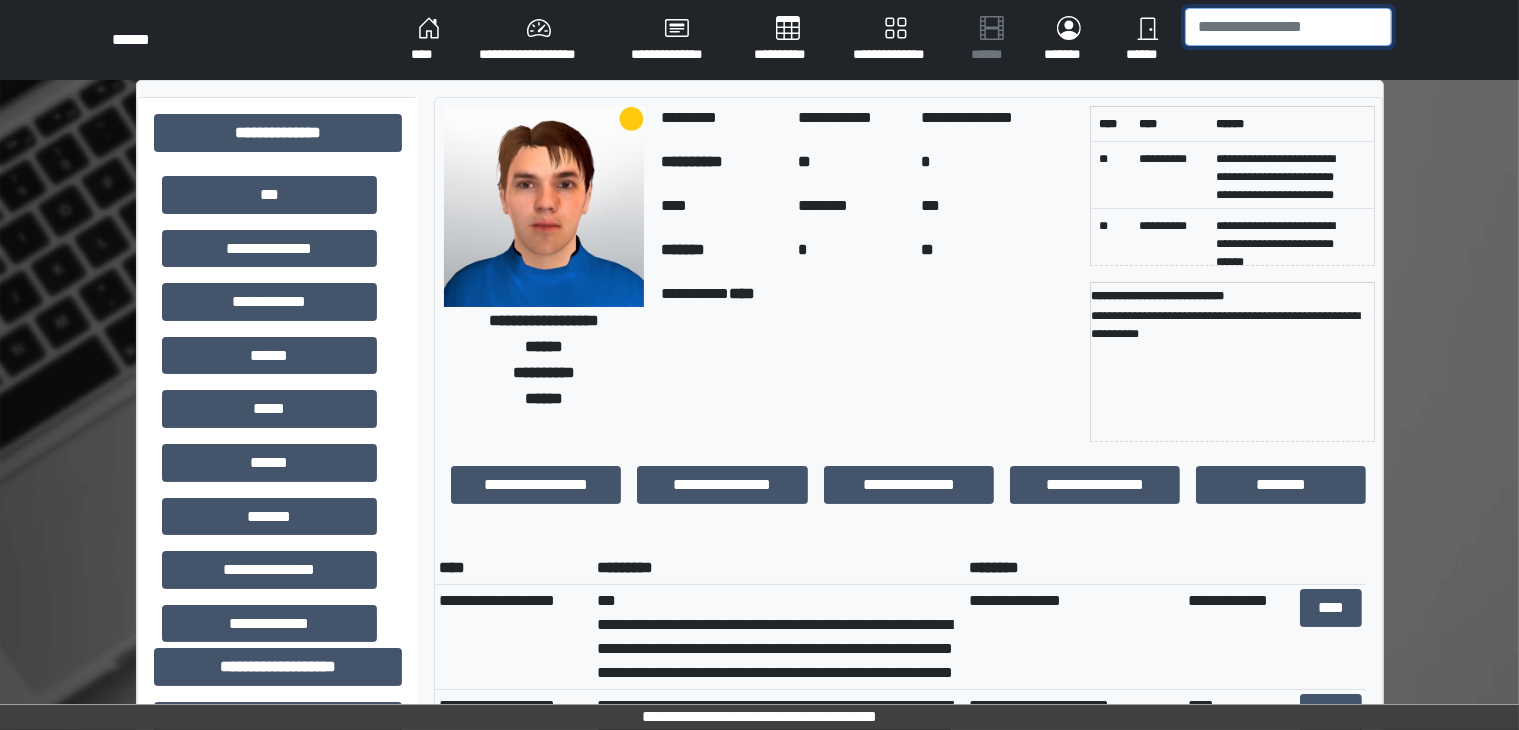 click at bounding box center (1288, 27) 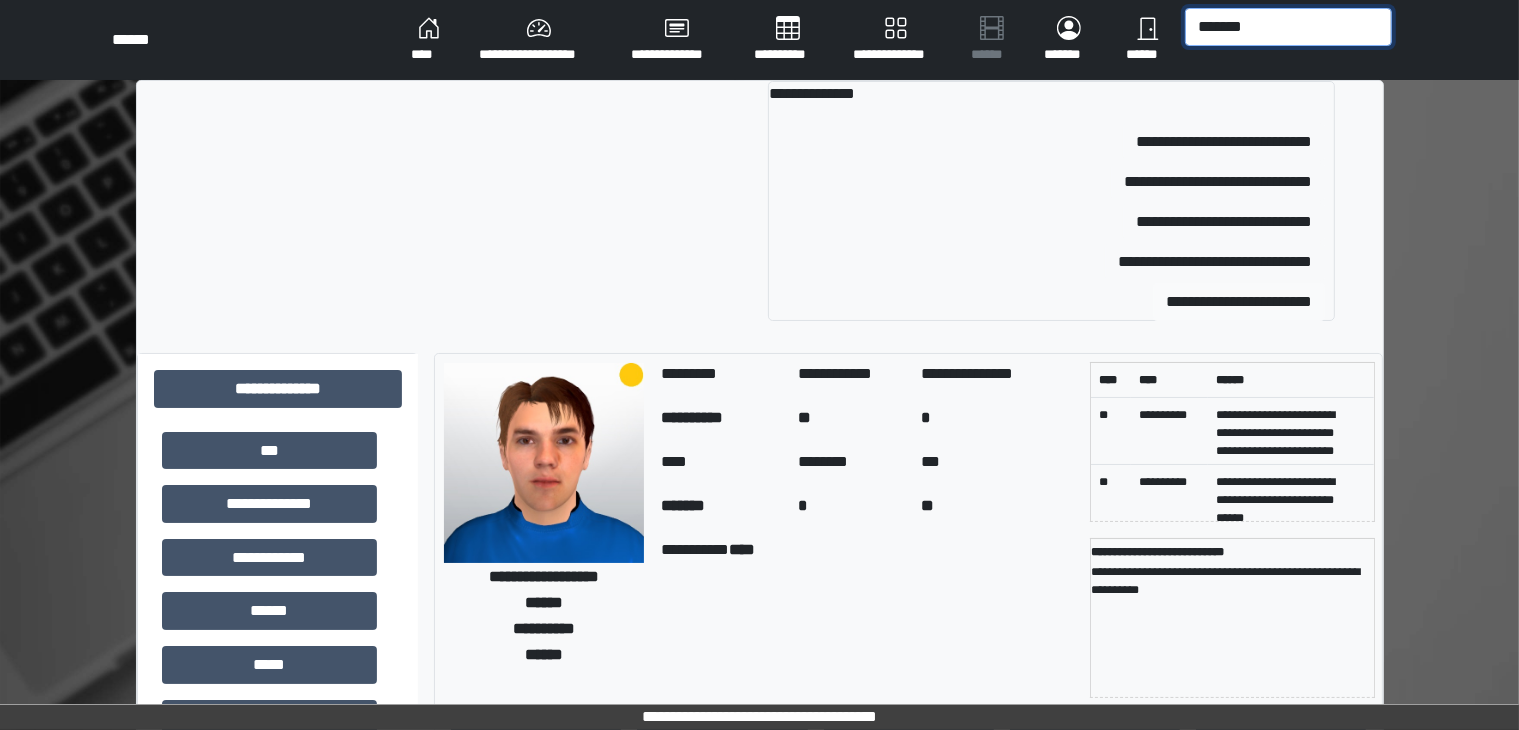 type on "*******" 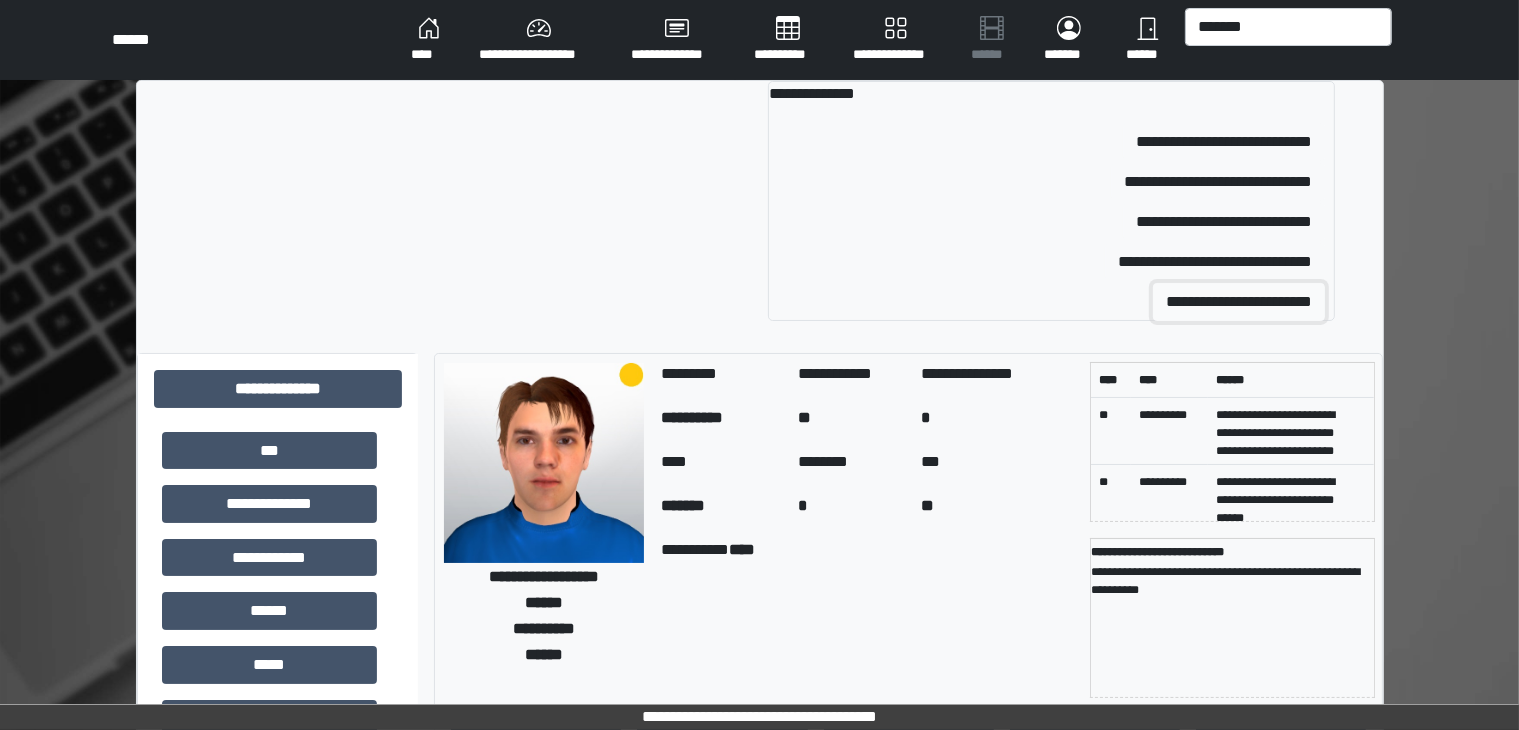 click on "**********" at bounding box center [1224, 142] 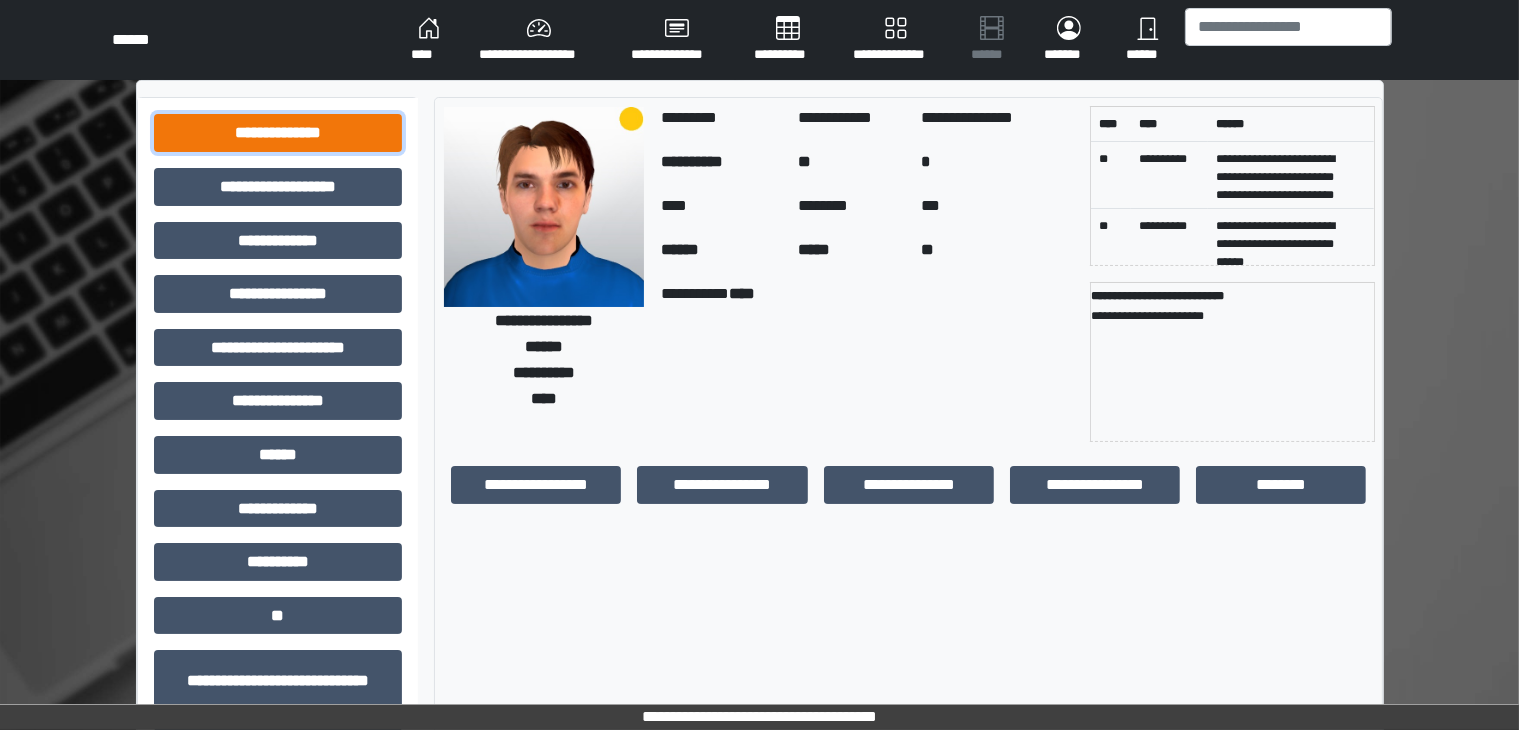 click on "**********" at bounding box center (278, 133) 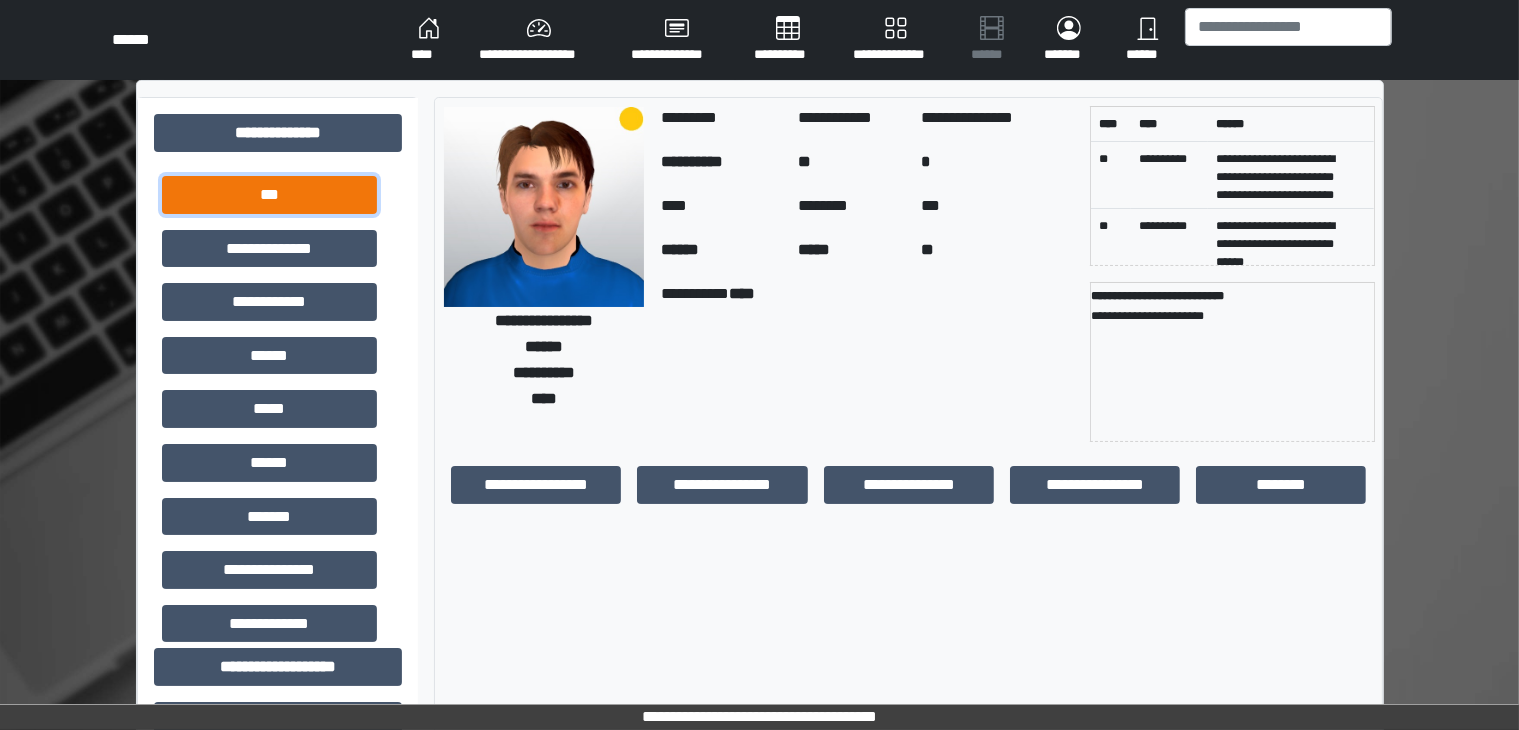 click on "***" at bounding box center (269, 195) 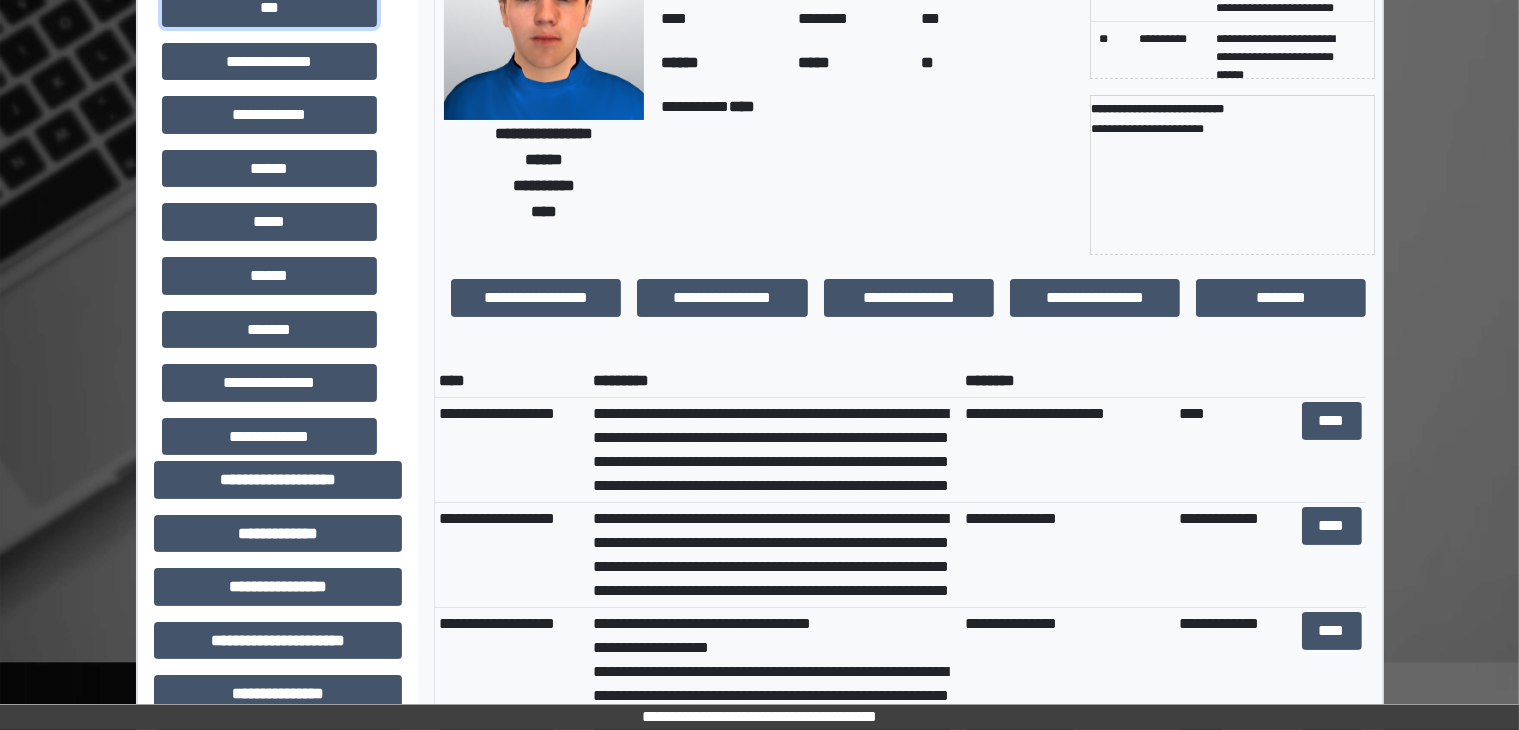 scroll, scrollTop: 188, scrollLeft: 0, axis: vertical 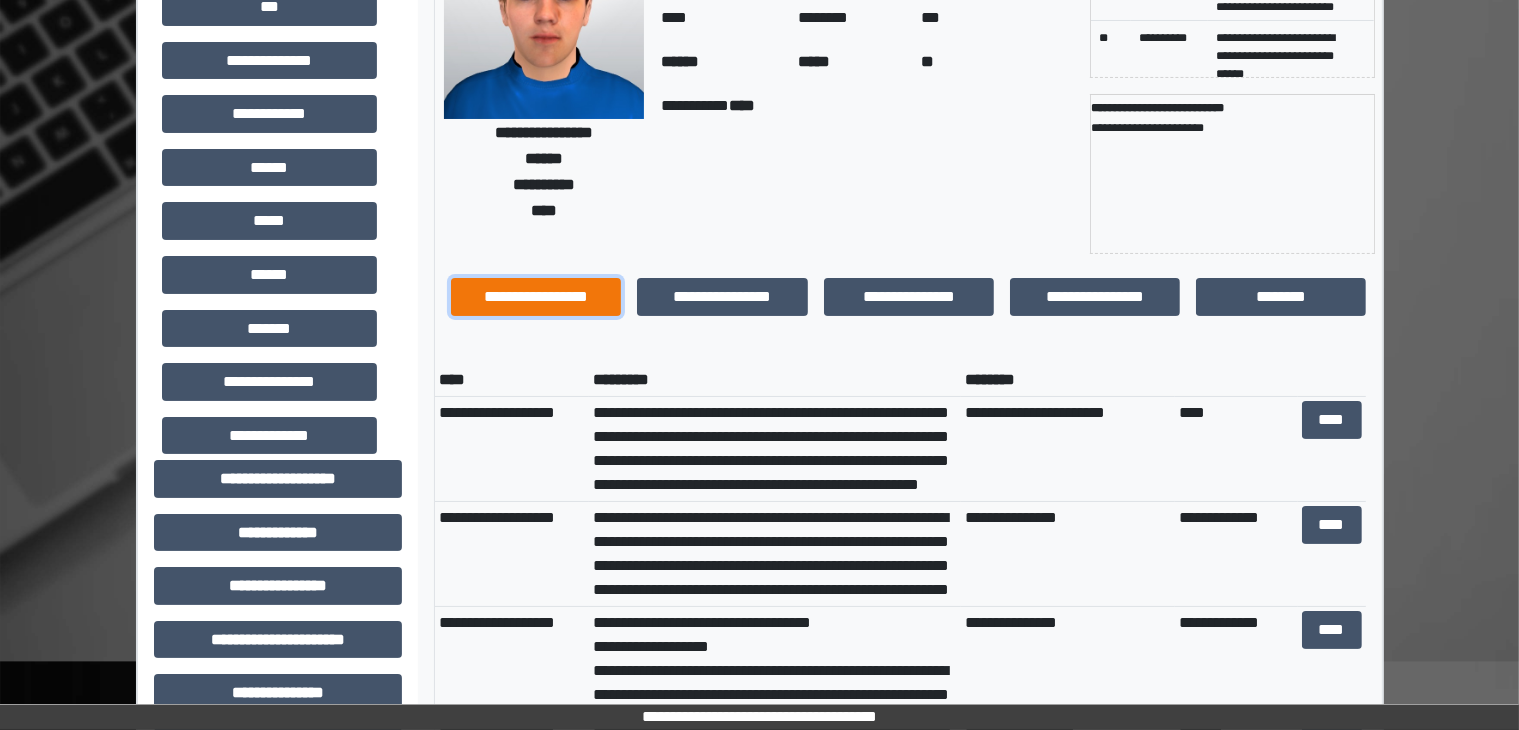 click on "**********" at bounding box center (536, 297) 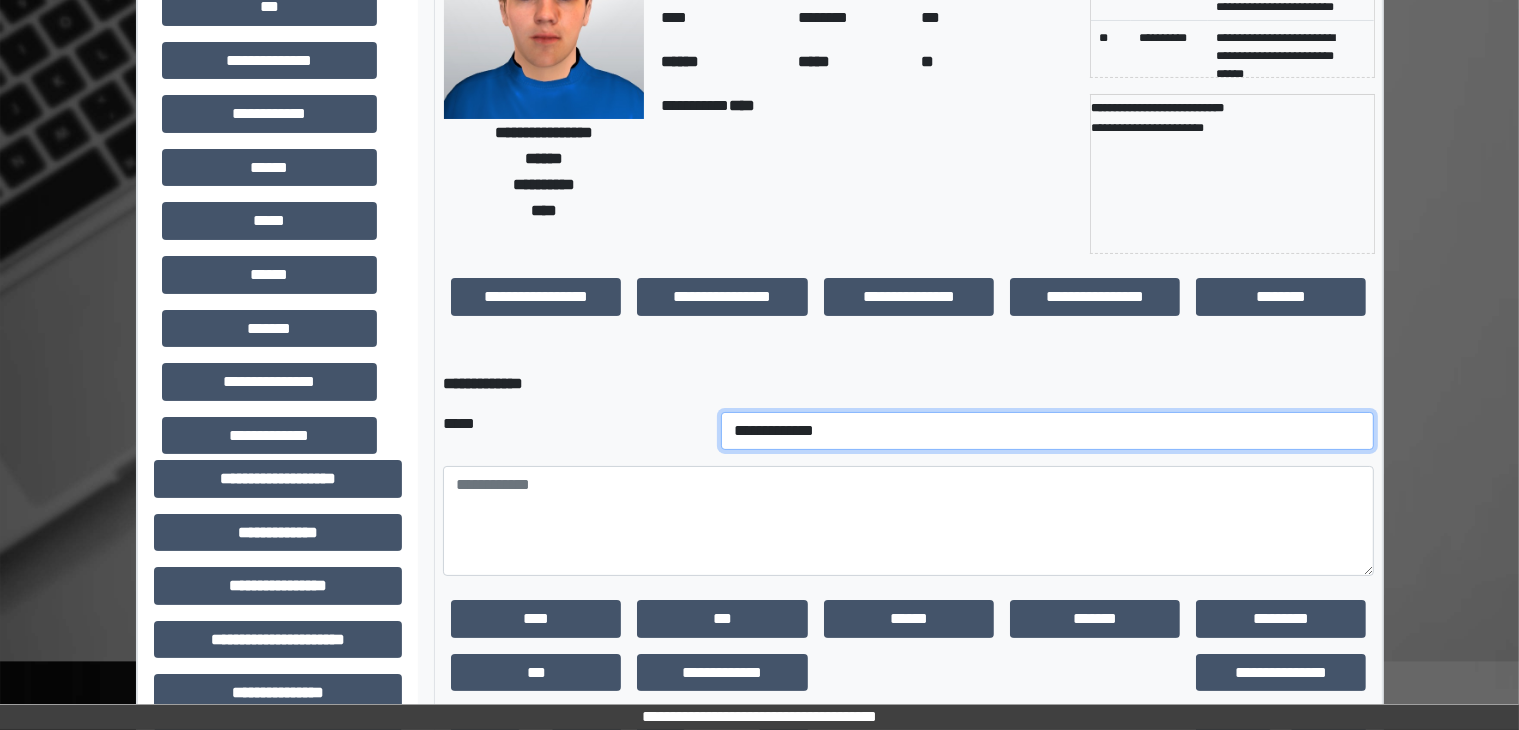 click on "**********" at bounding box center (1048, 431) 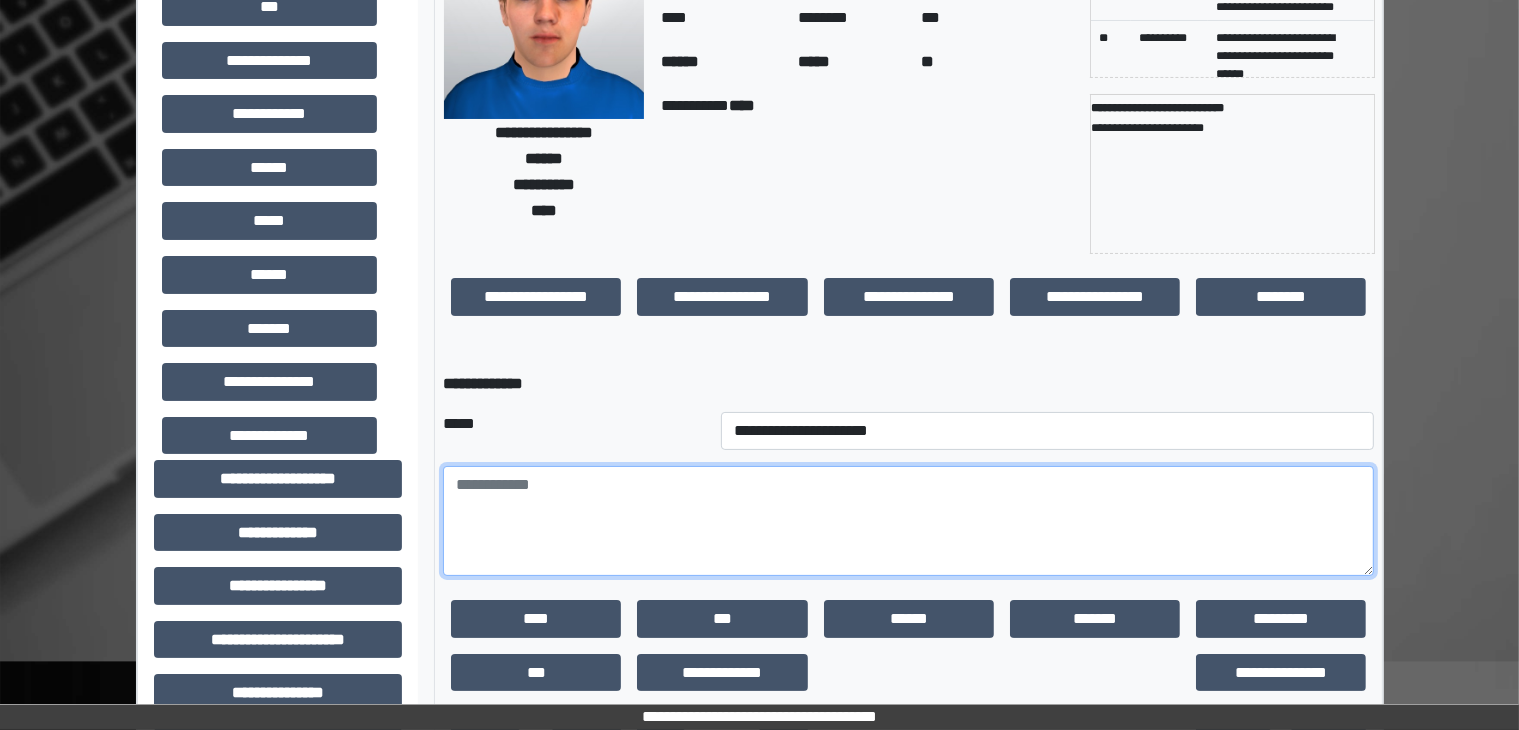 click at bounding box center (908, 521) 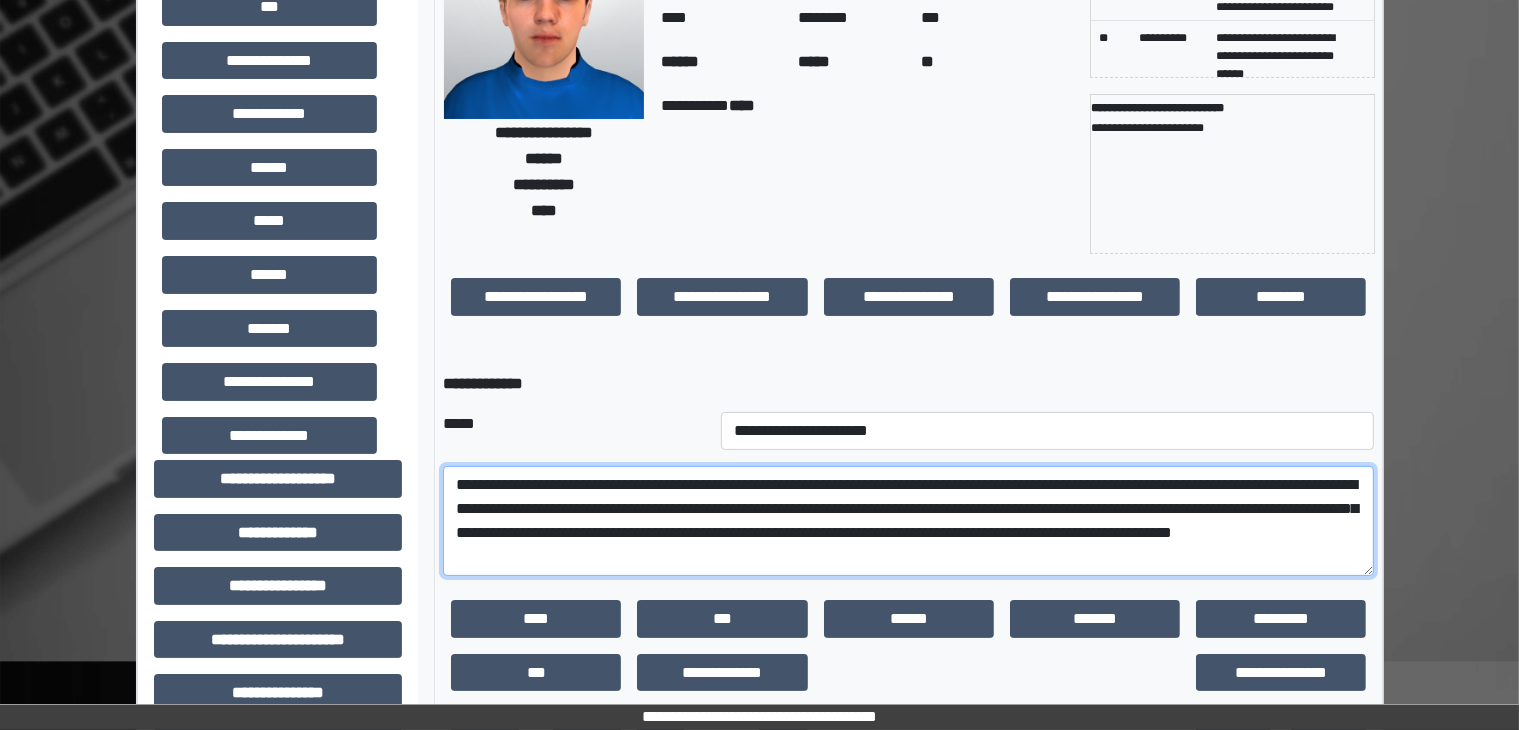 click on "**********" at bounding box center (908, 521) 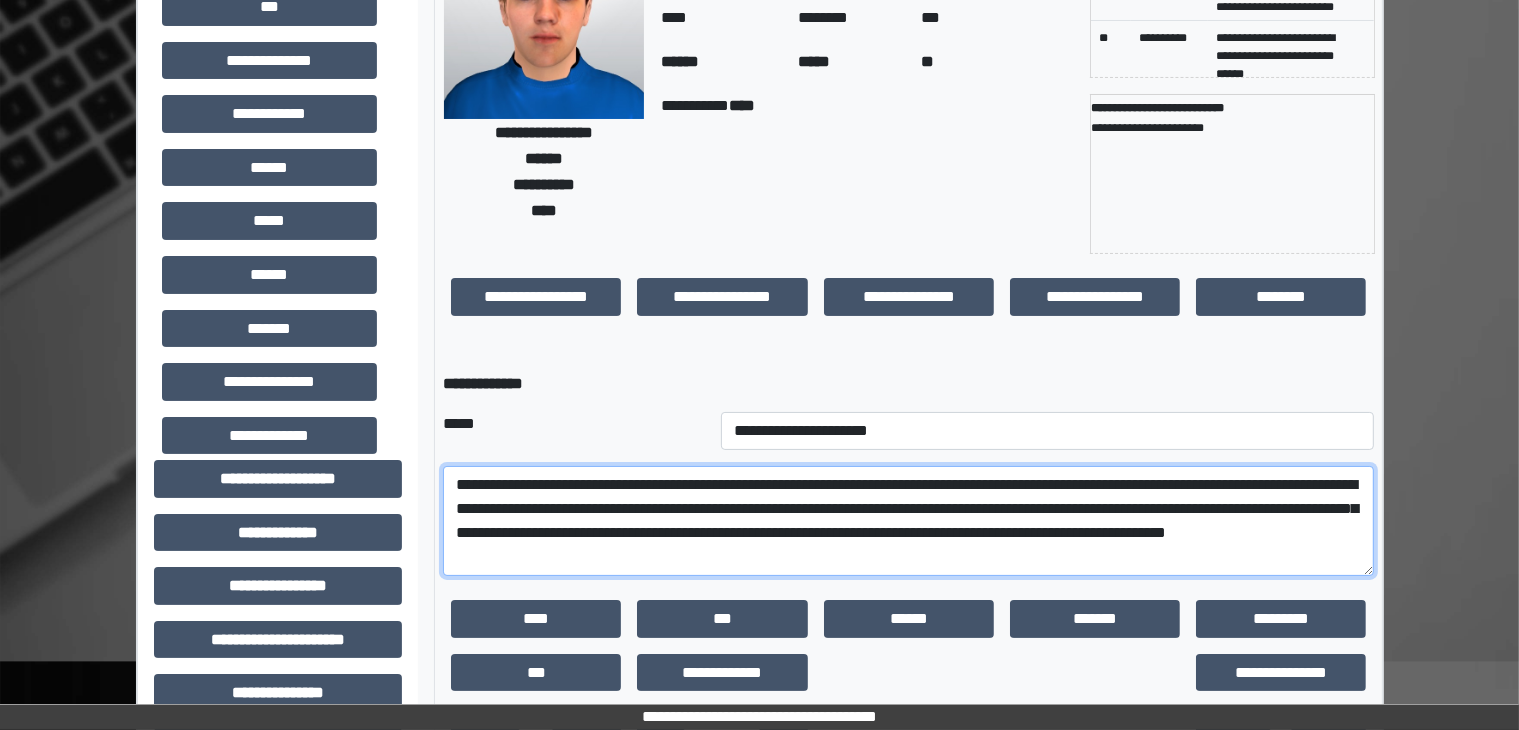 click on "**********" at bounding box center (908, 521) 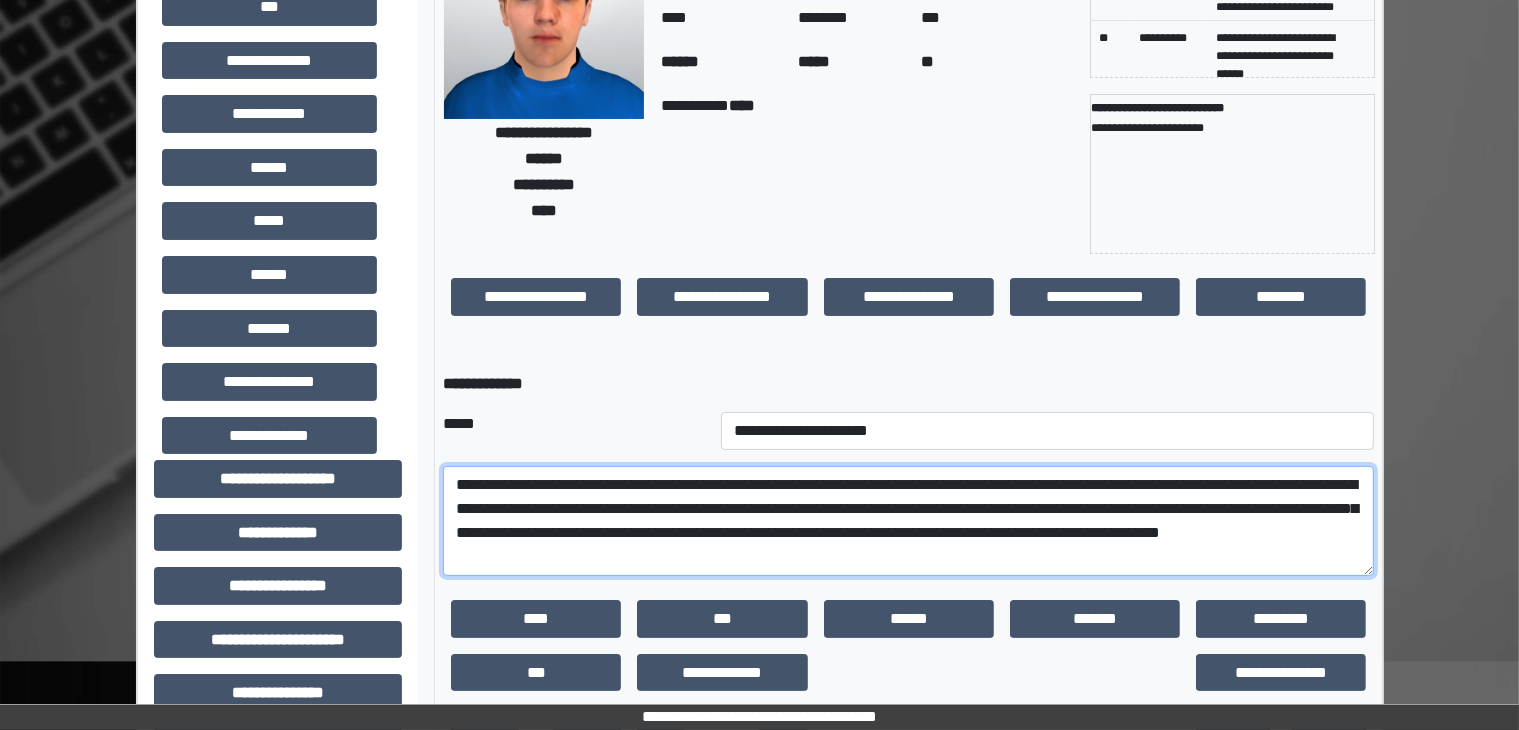 click on "**********" at bounding box center [908, 521] 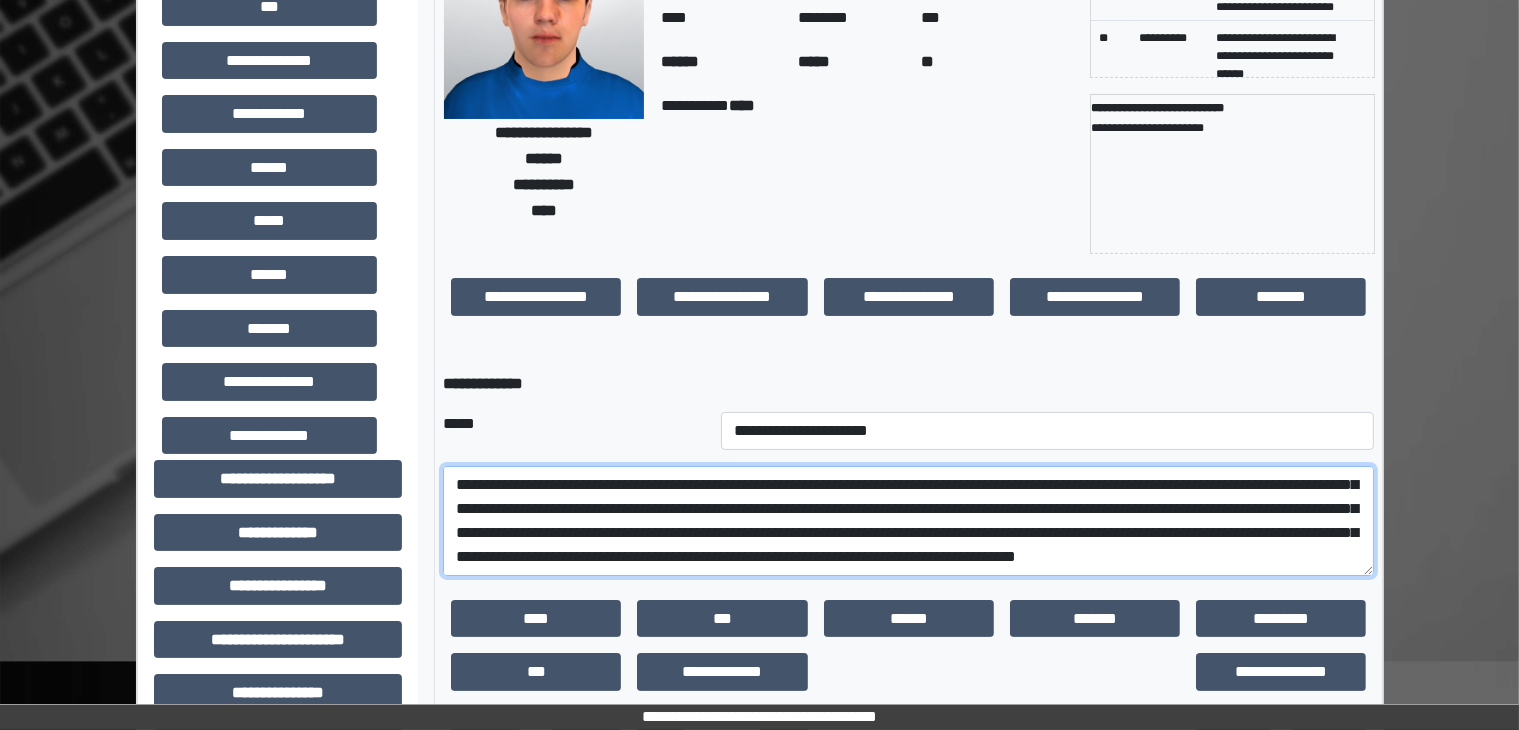 scroll, scrollTop: 232, scrollLeft: 0, axis: vertical 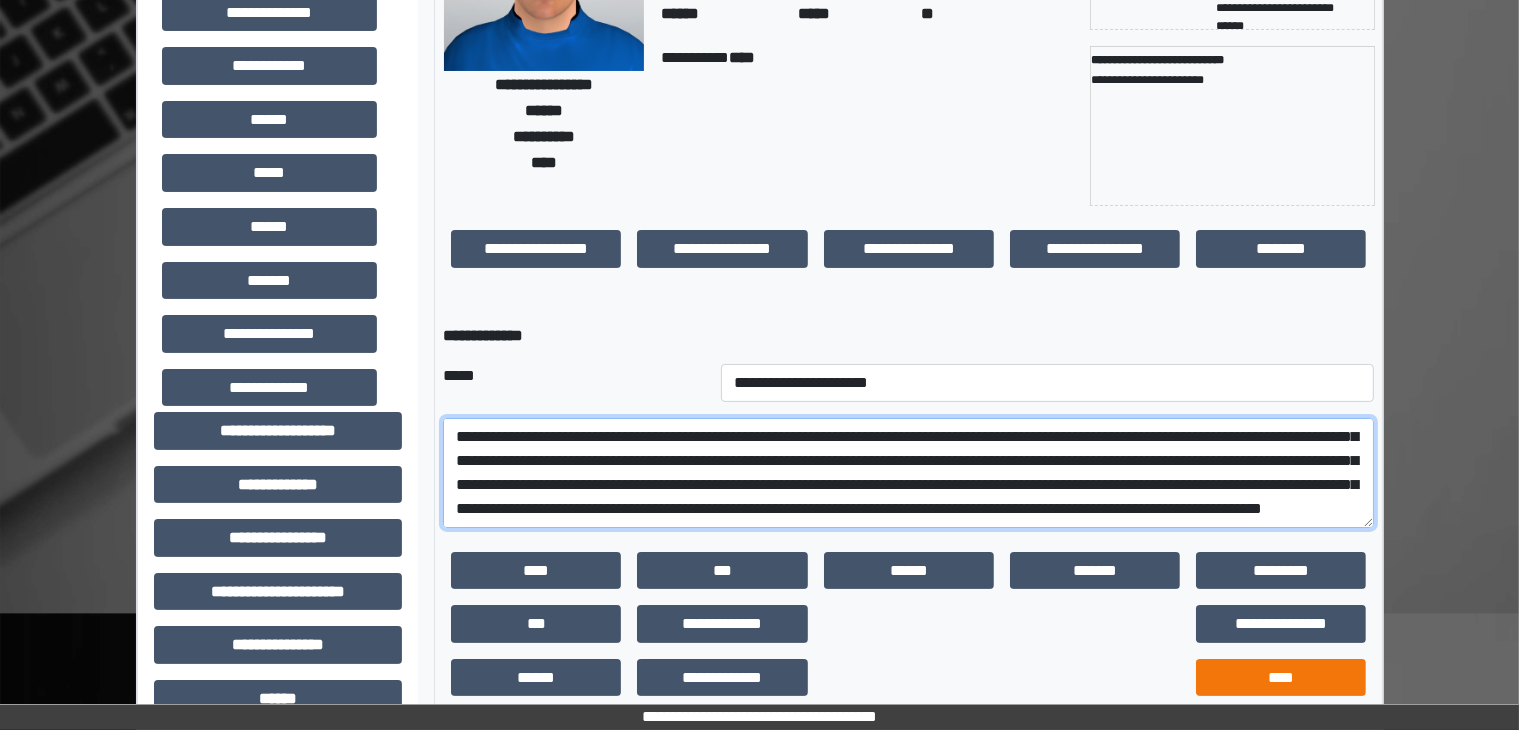 type on "**********" 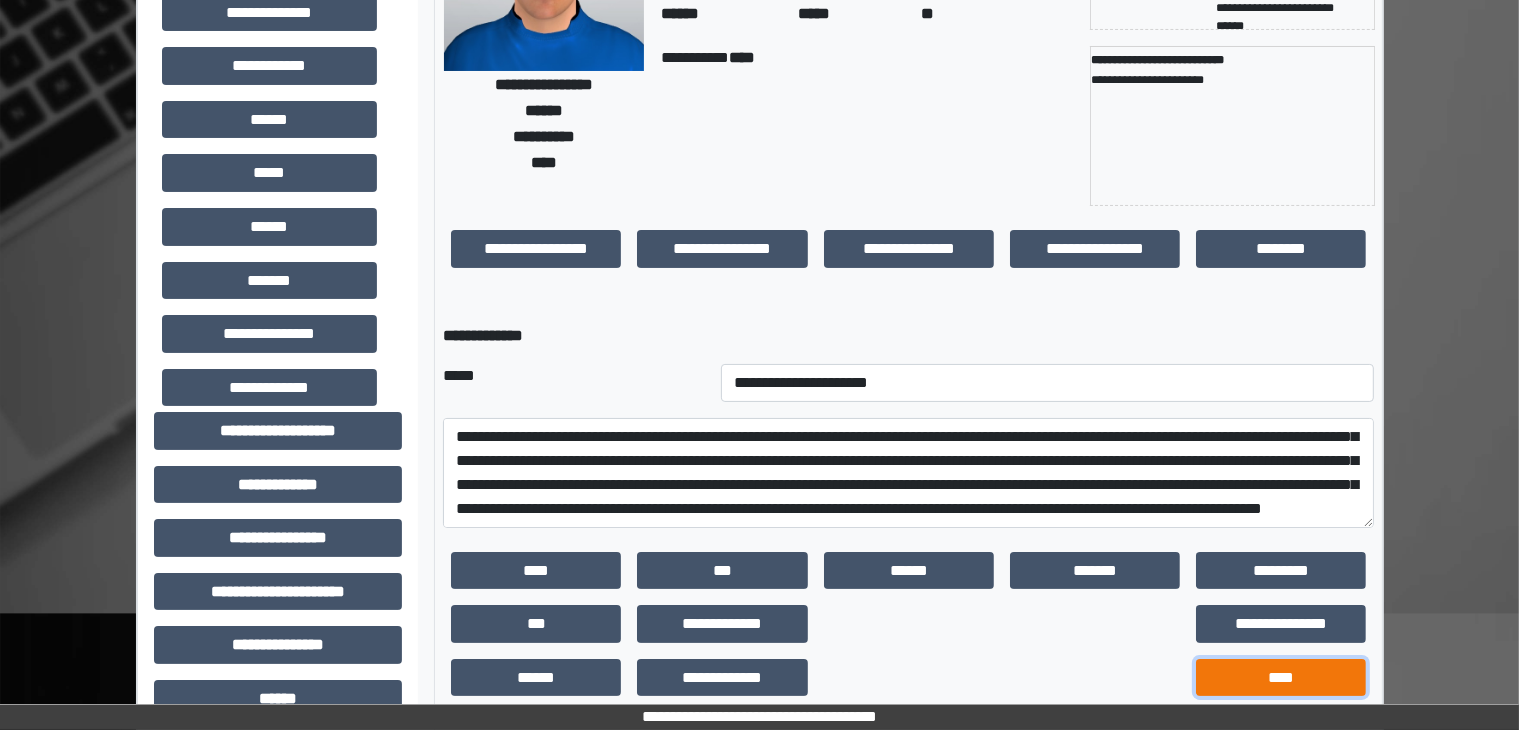 click on "****" at bounding box center (536, 571) 